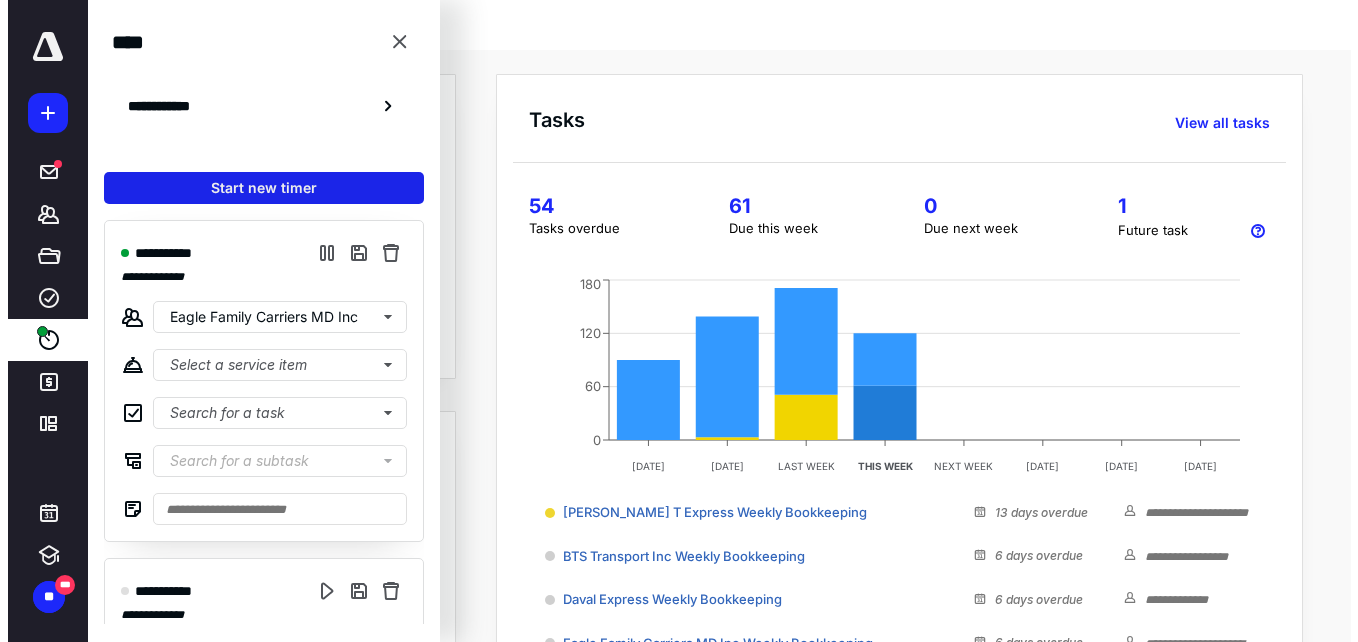 scroll, scrollTop: 0, scrollLeft: 0, axis: both 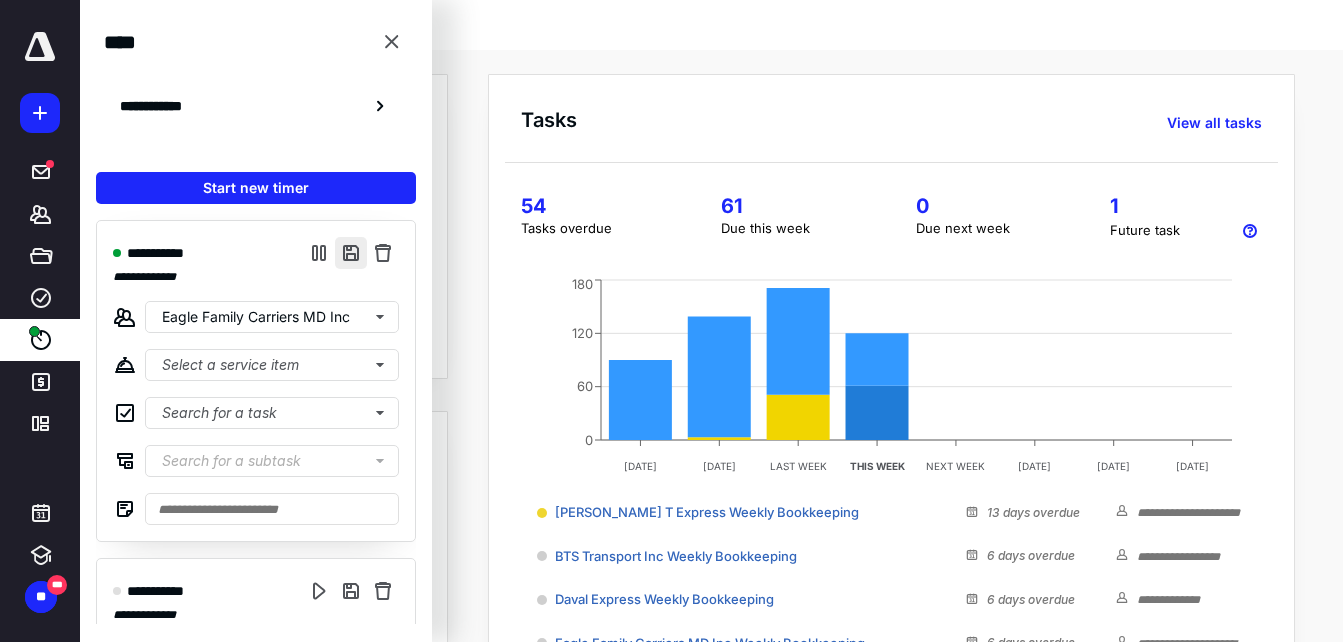 click at bounding box center (351, 253) 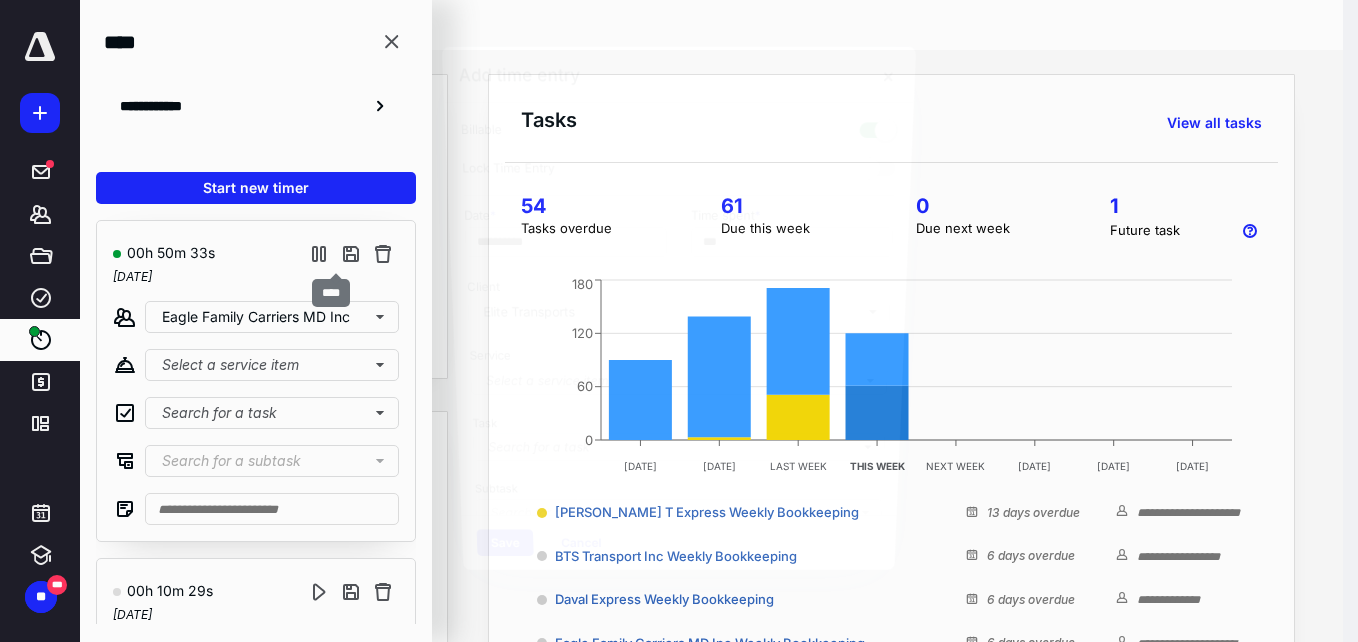 type on "***" 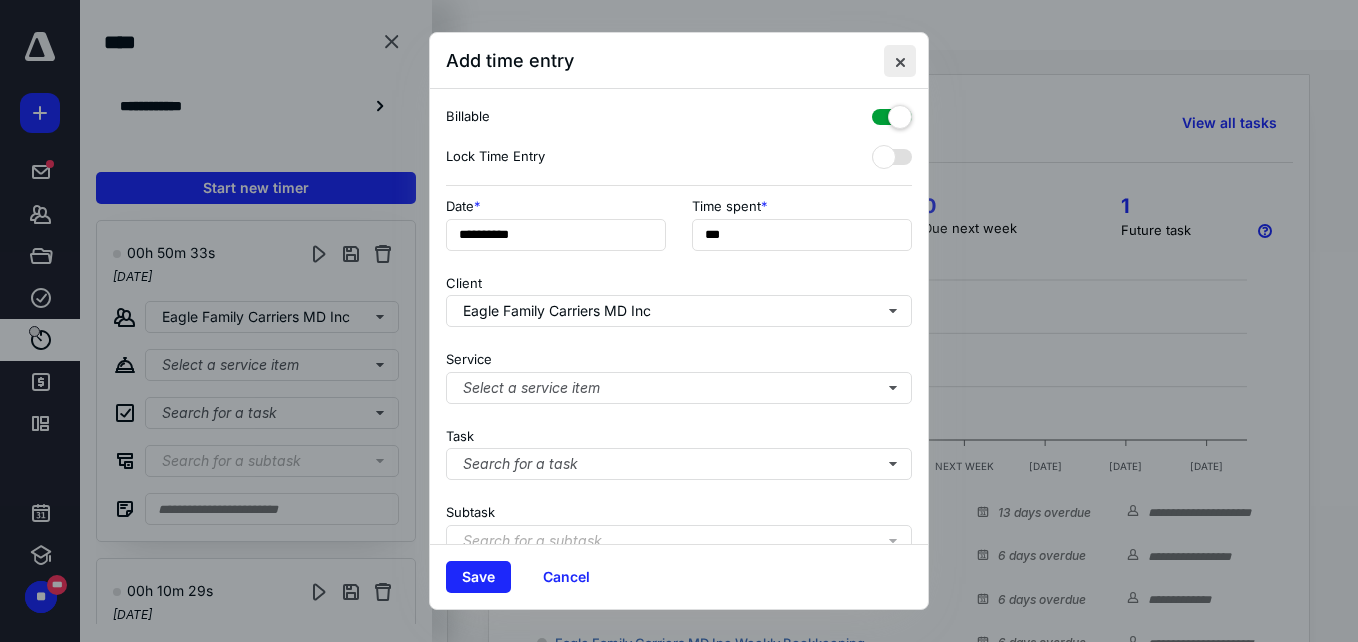 click at bounding box center [900, 61] 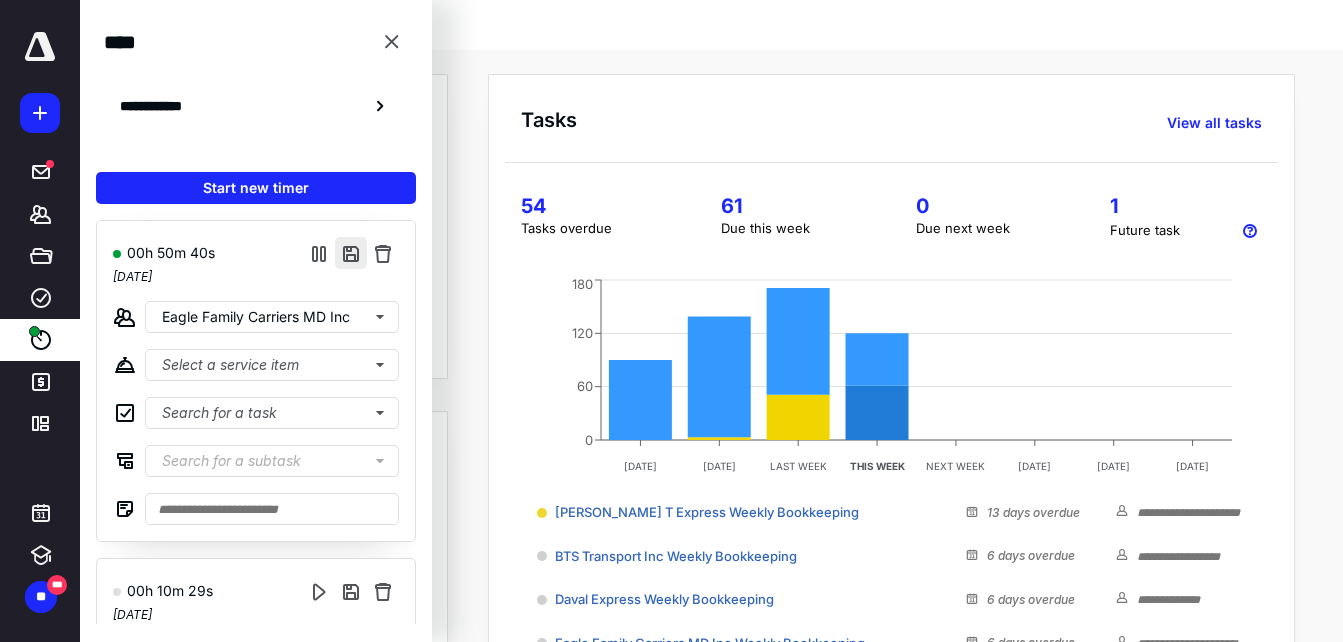 click at bounding box center (351, 253) 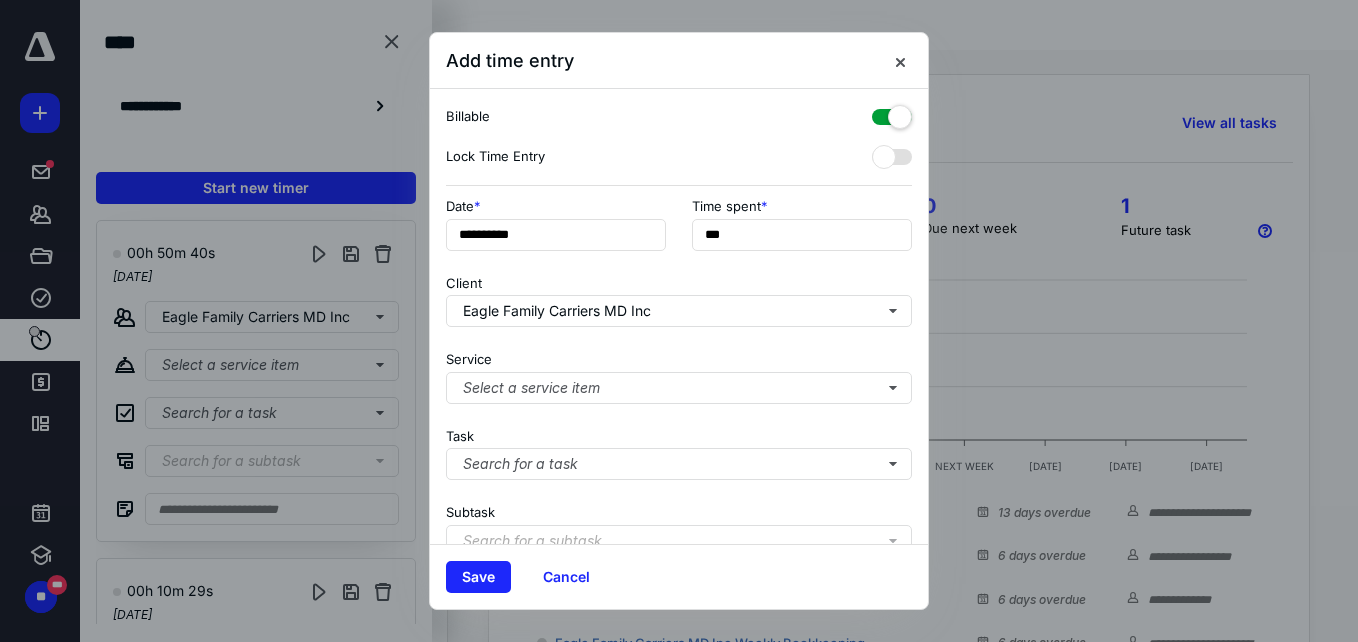 click at bounding box center (892, 113) 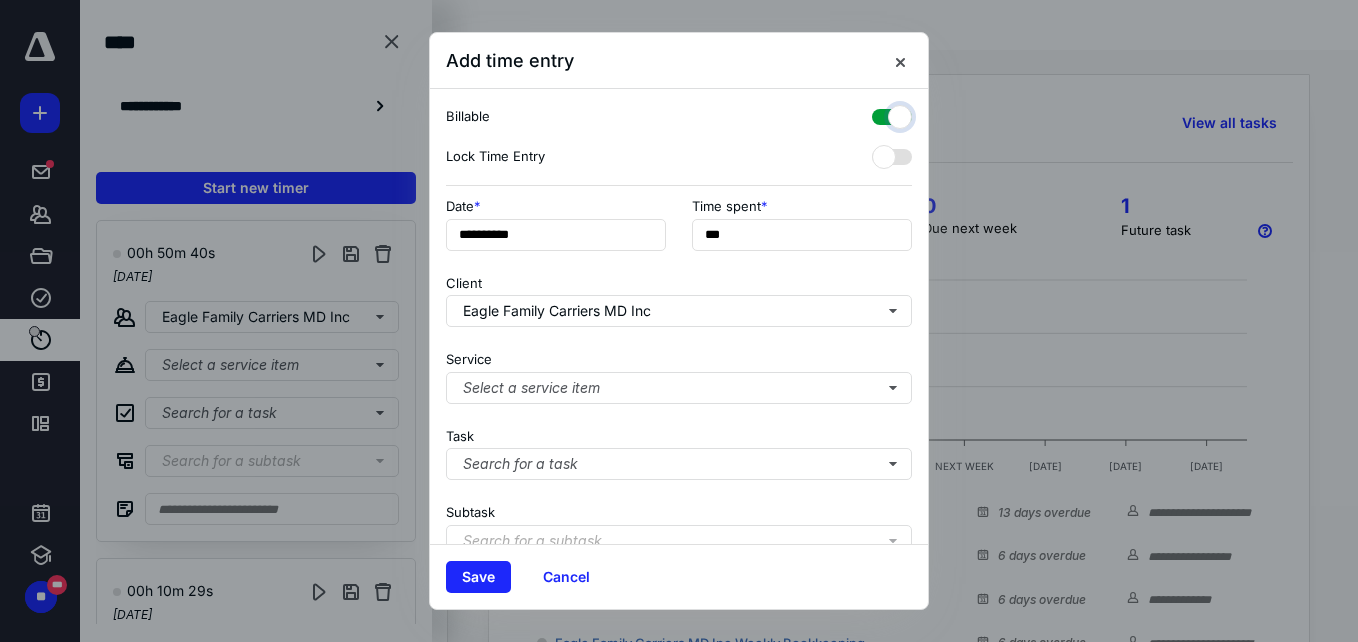 click at bounding box center (882, 114) 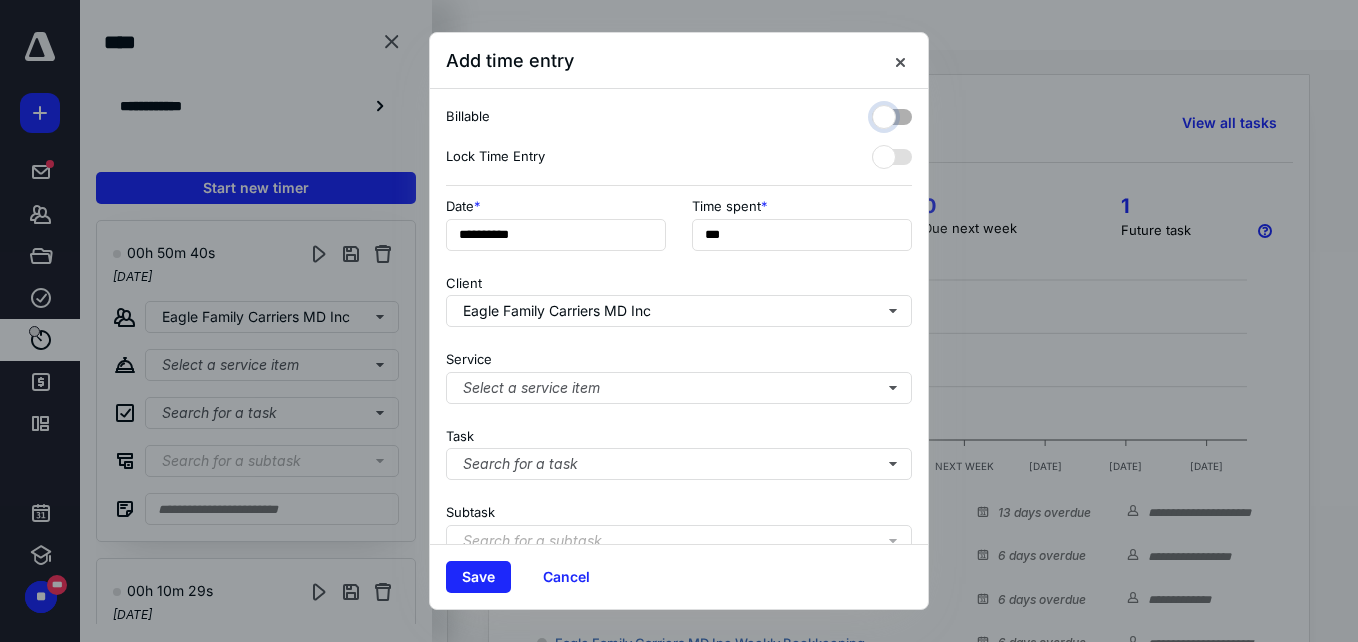 checkbox on "false" 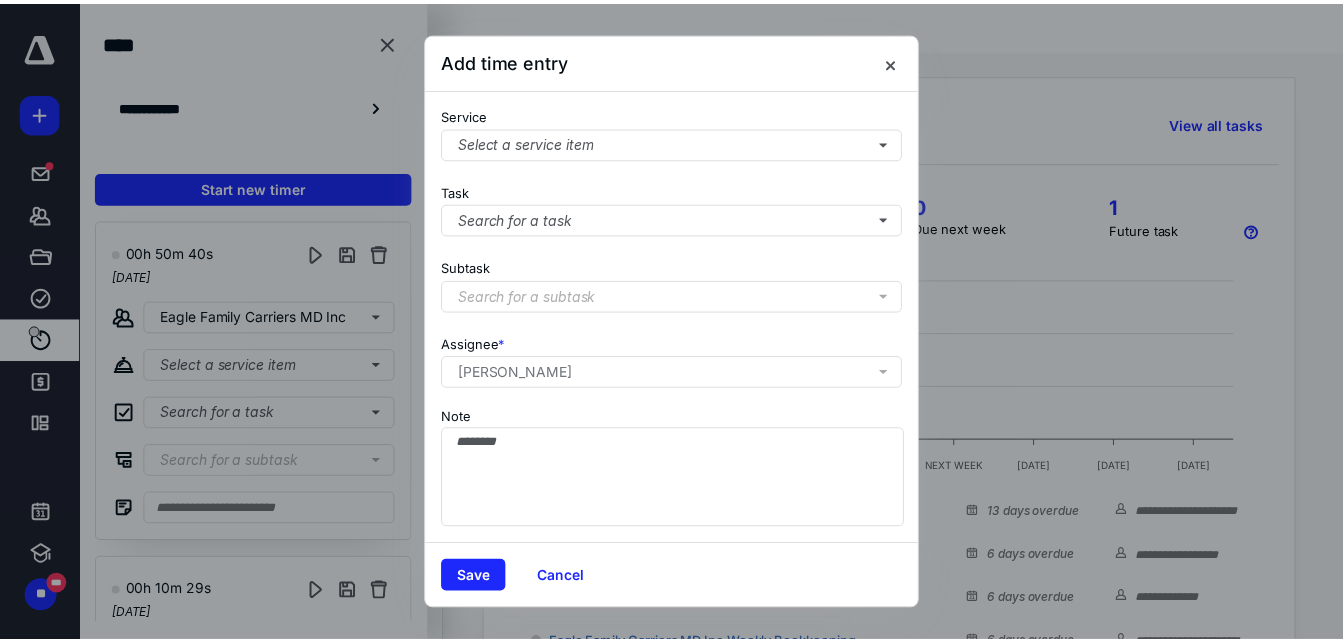 scroll, scrollTop: 260, scrollLeft: 0, axis: vertical 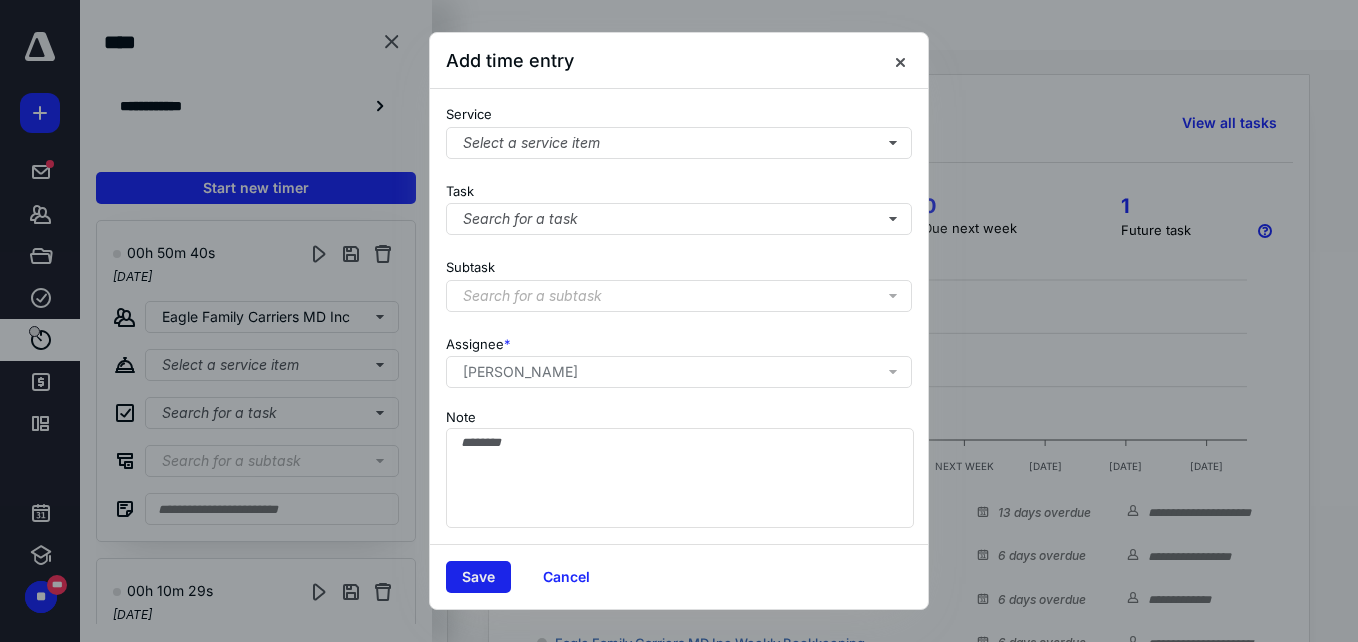 click on "Save" at bounding box center (478, 577) 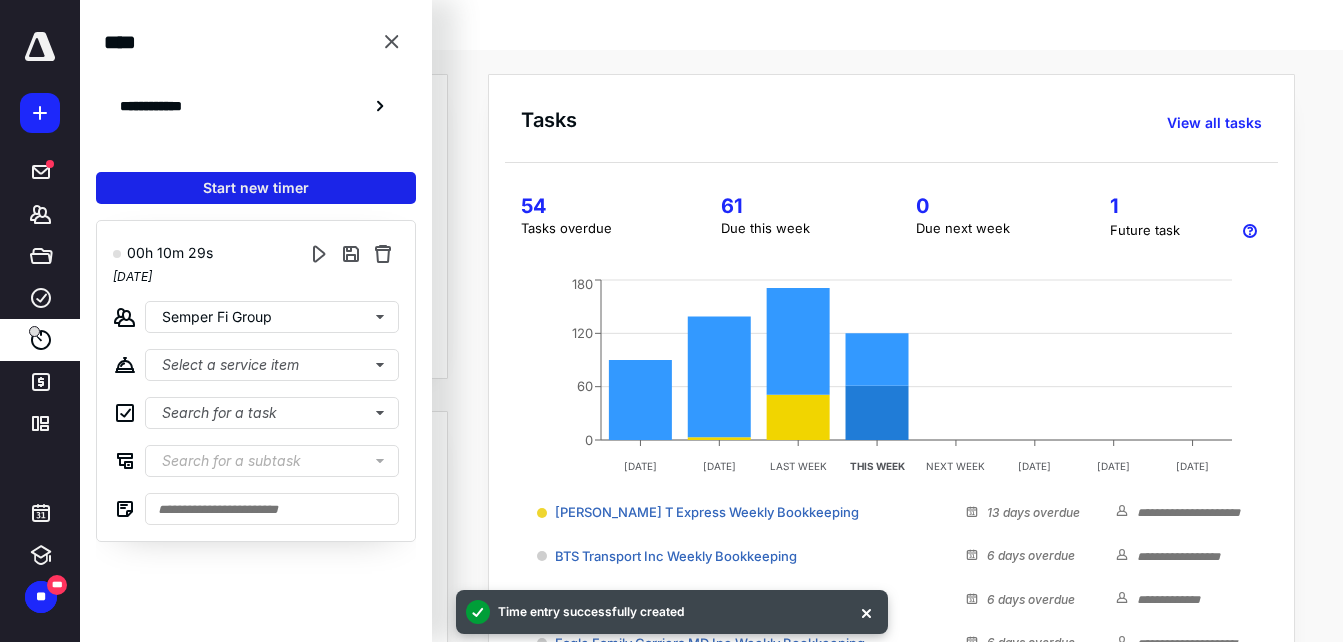 click on "Start new timer" at bounding box center [256, 188] 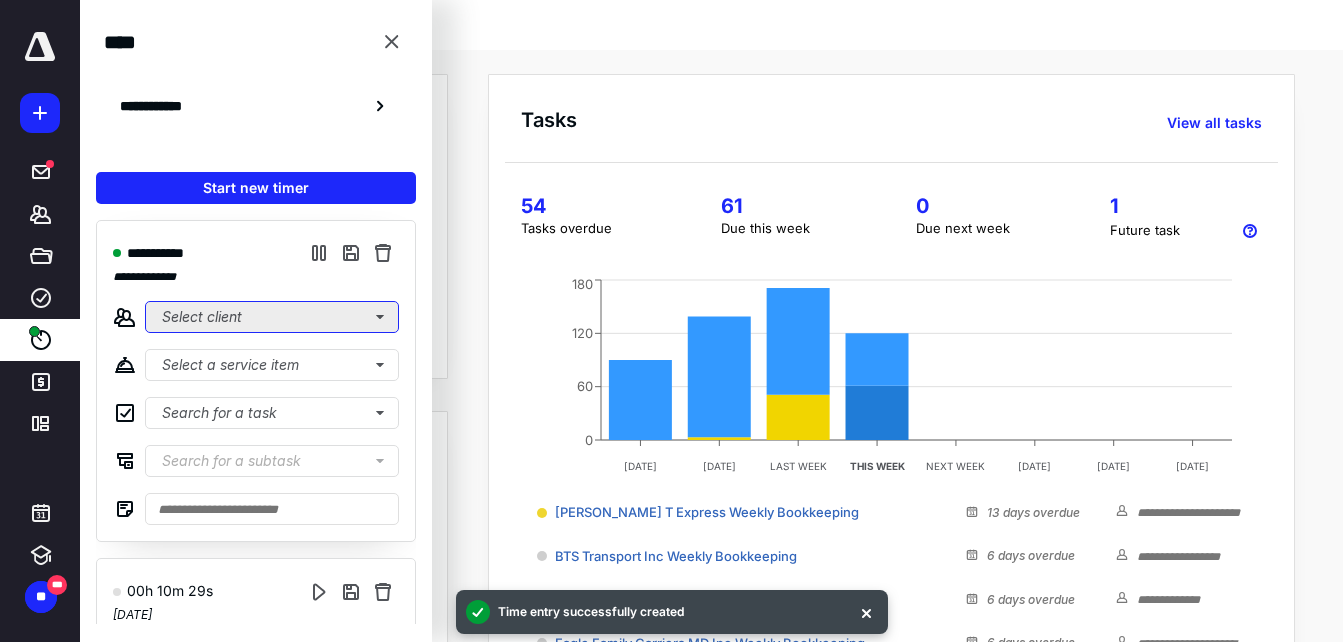click on "Select client" at bounding box center (272, 317) 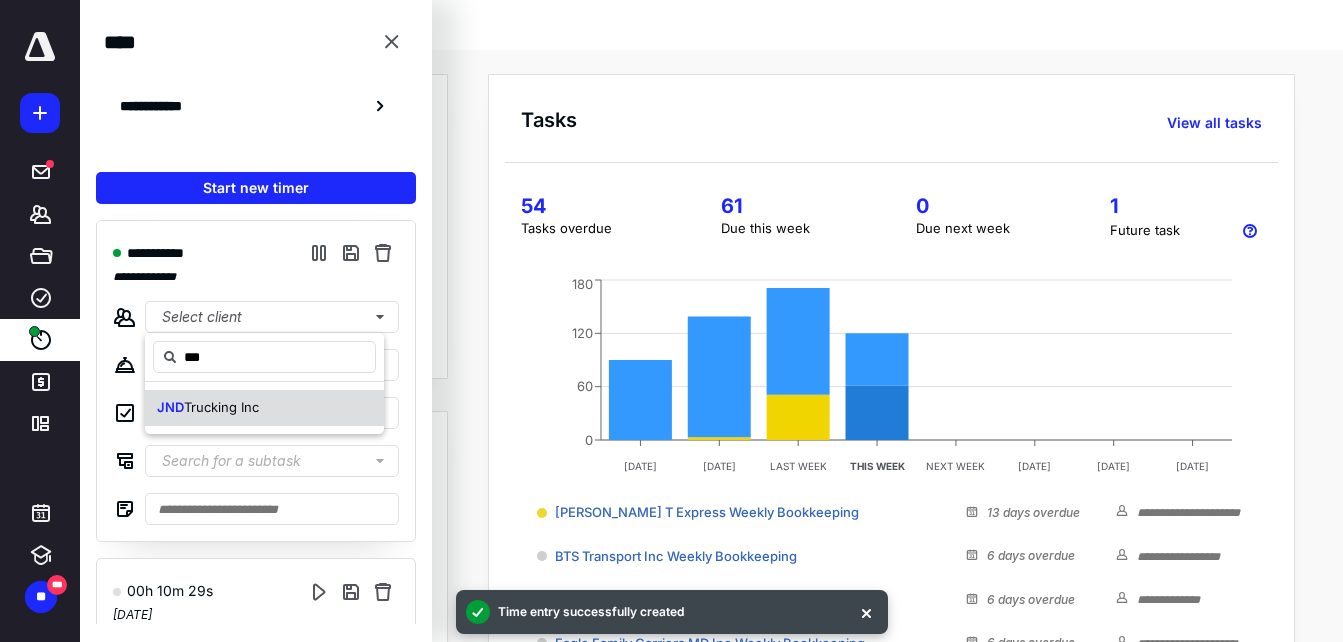 click on "JND  Trucking Inc" at bounding box center [264, 408] 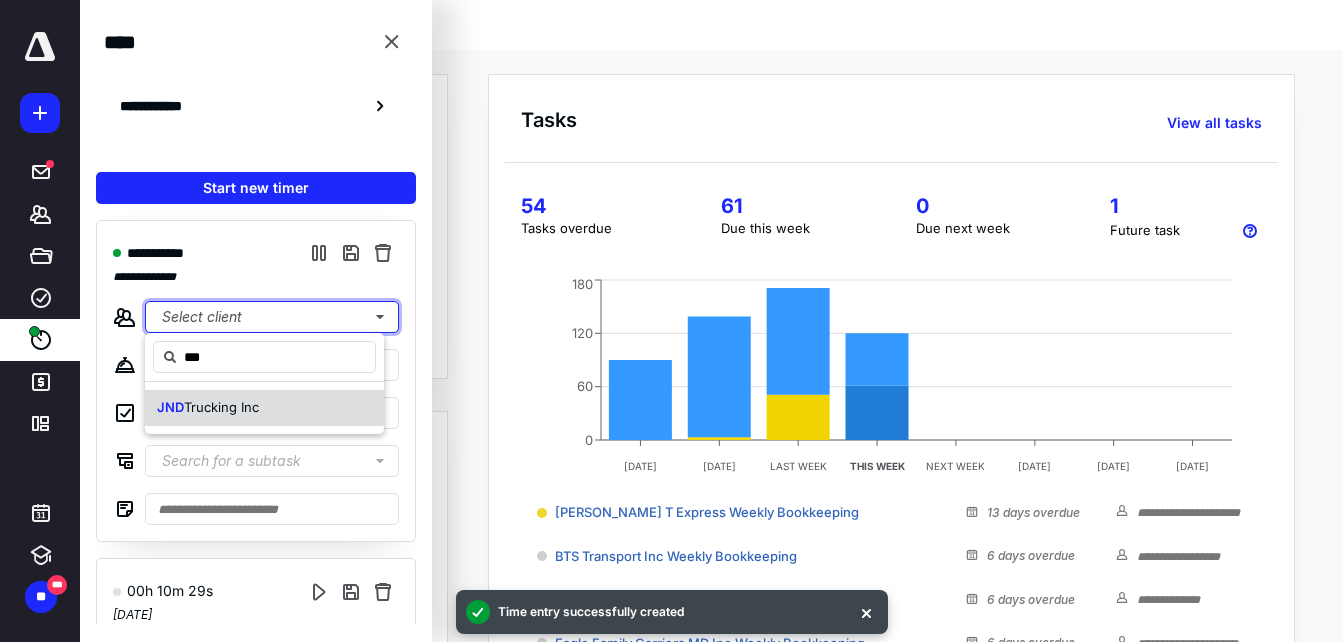 type 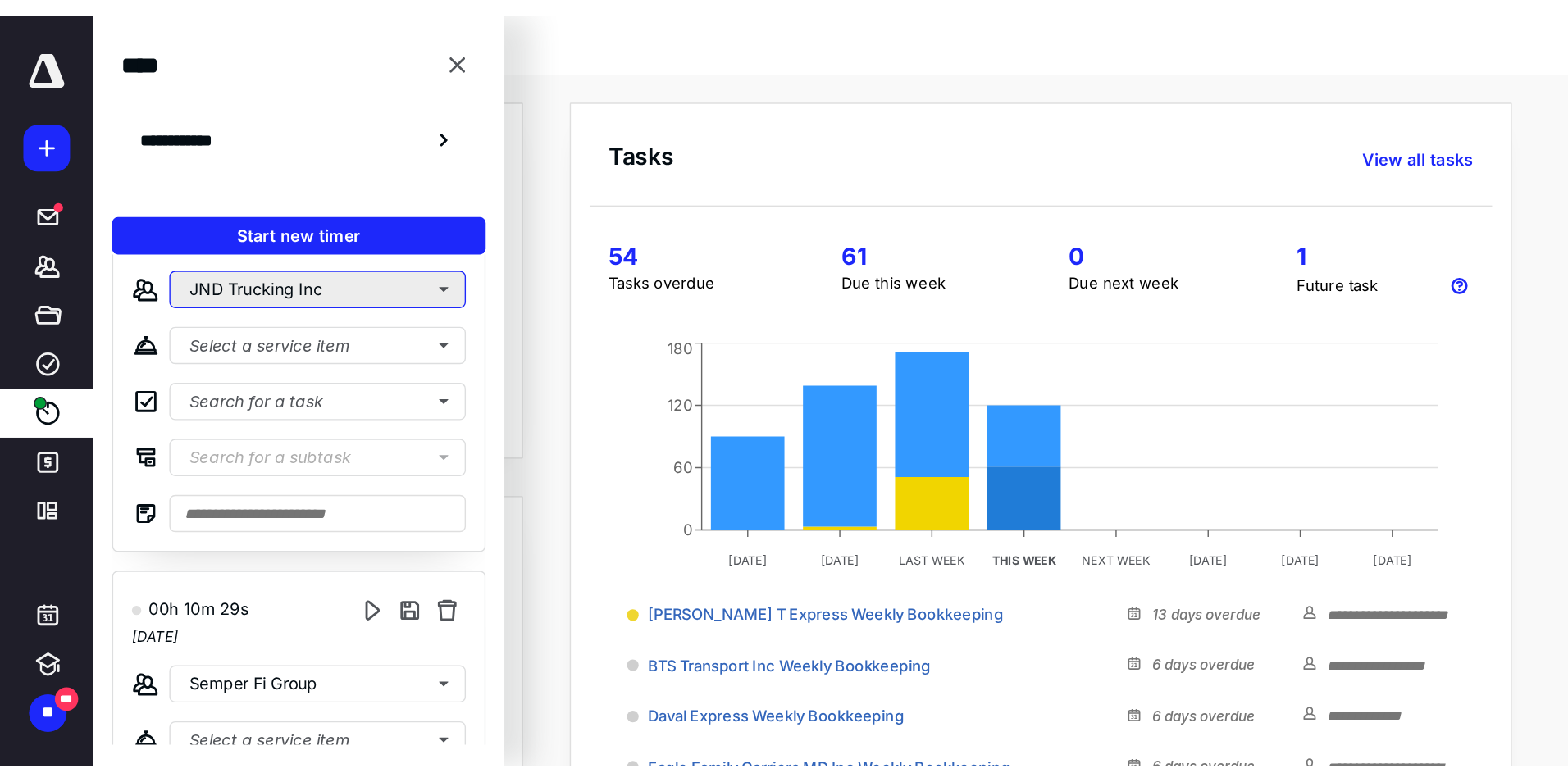 scroll, scrollTop: 0, scrollLeft: 0, axis: both 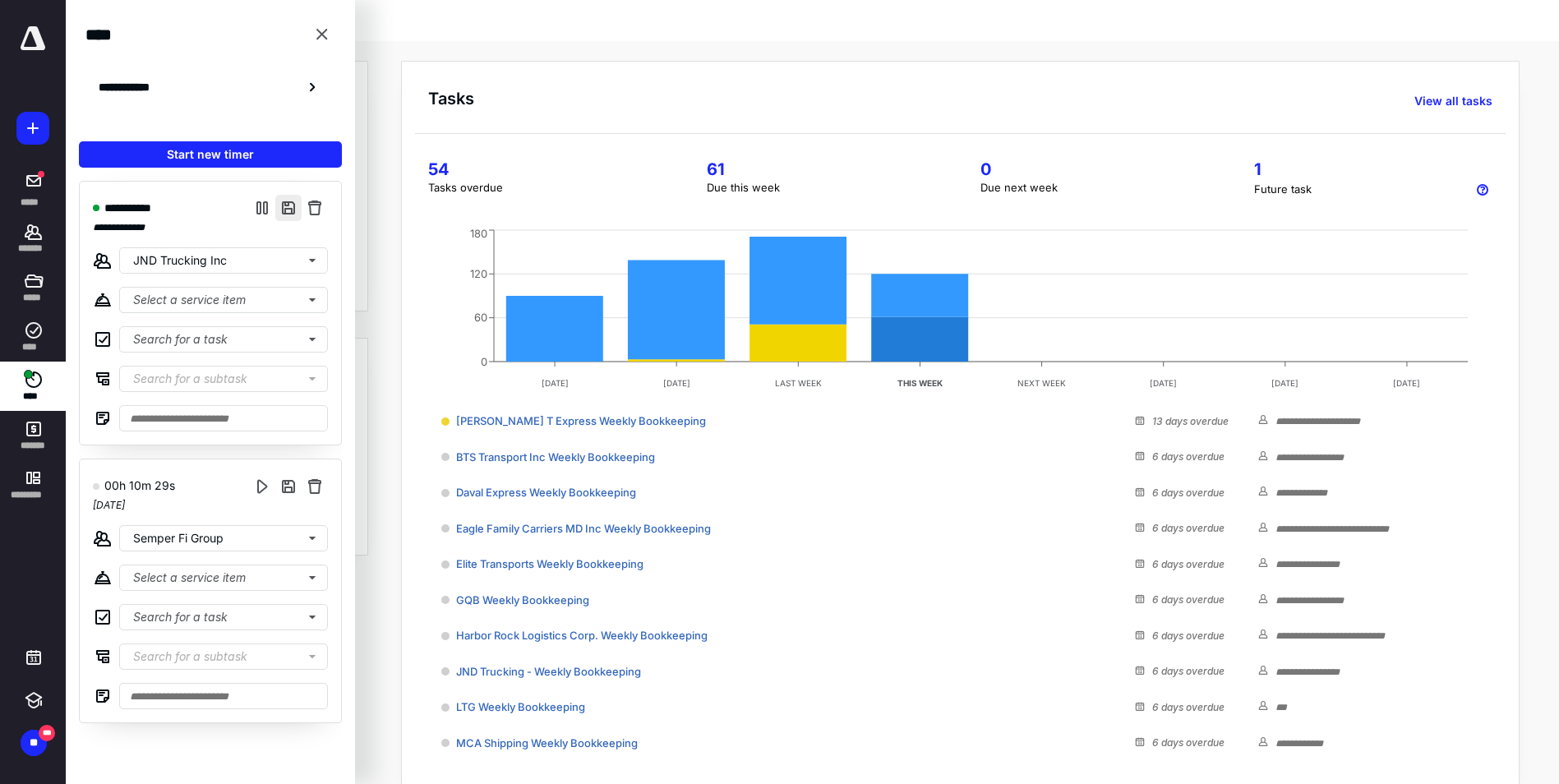 click at bounding box center (288, 208) 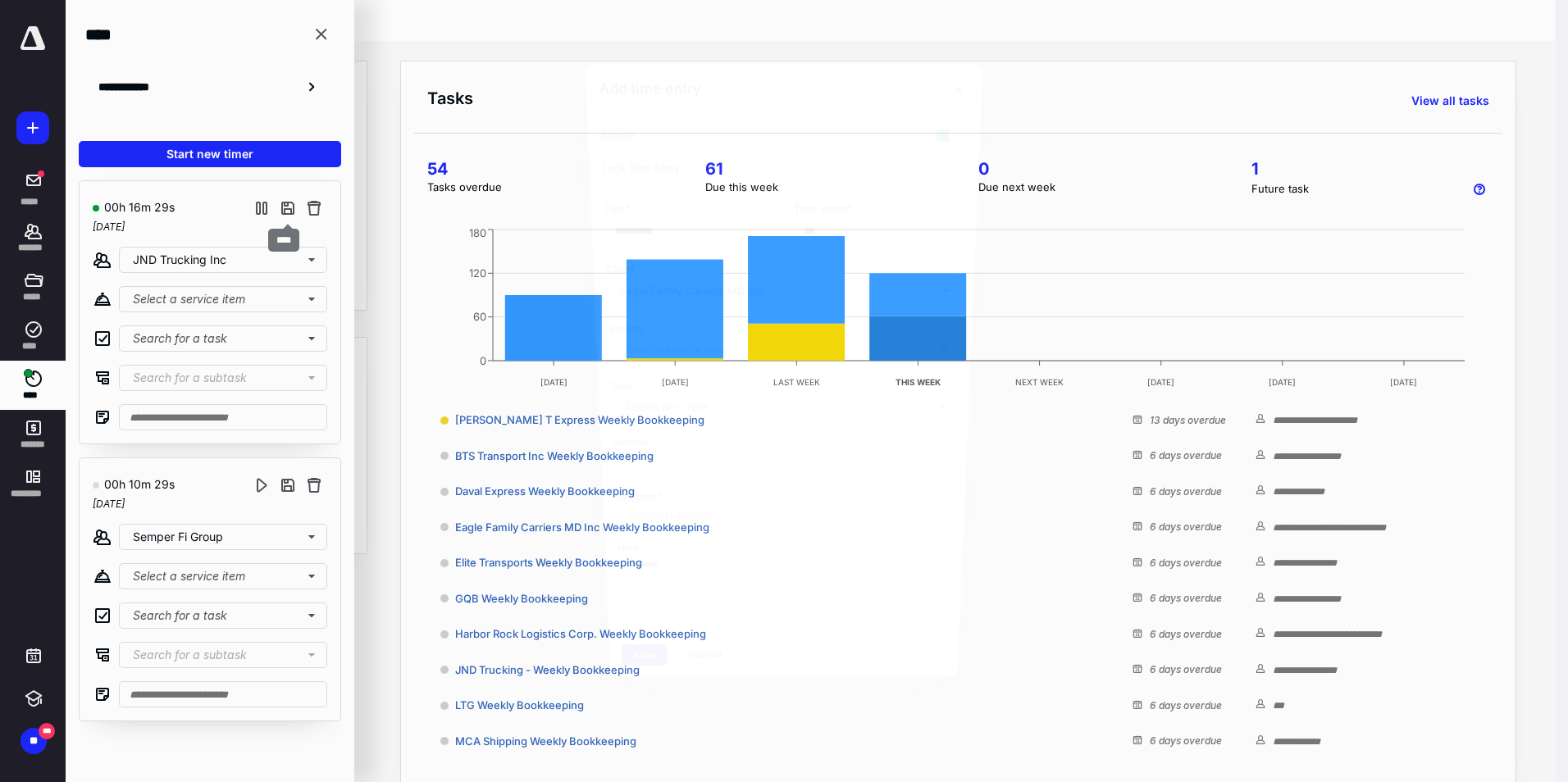 type on "***" 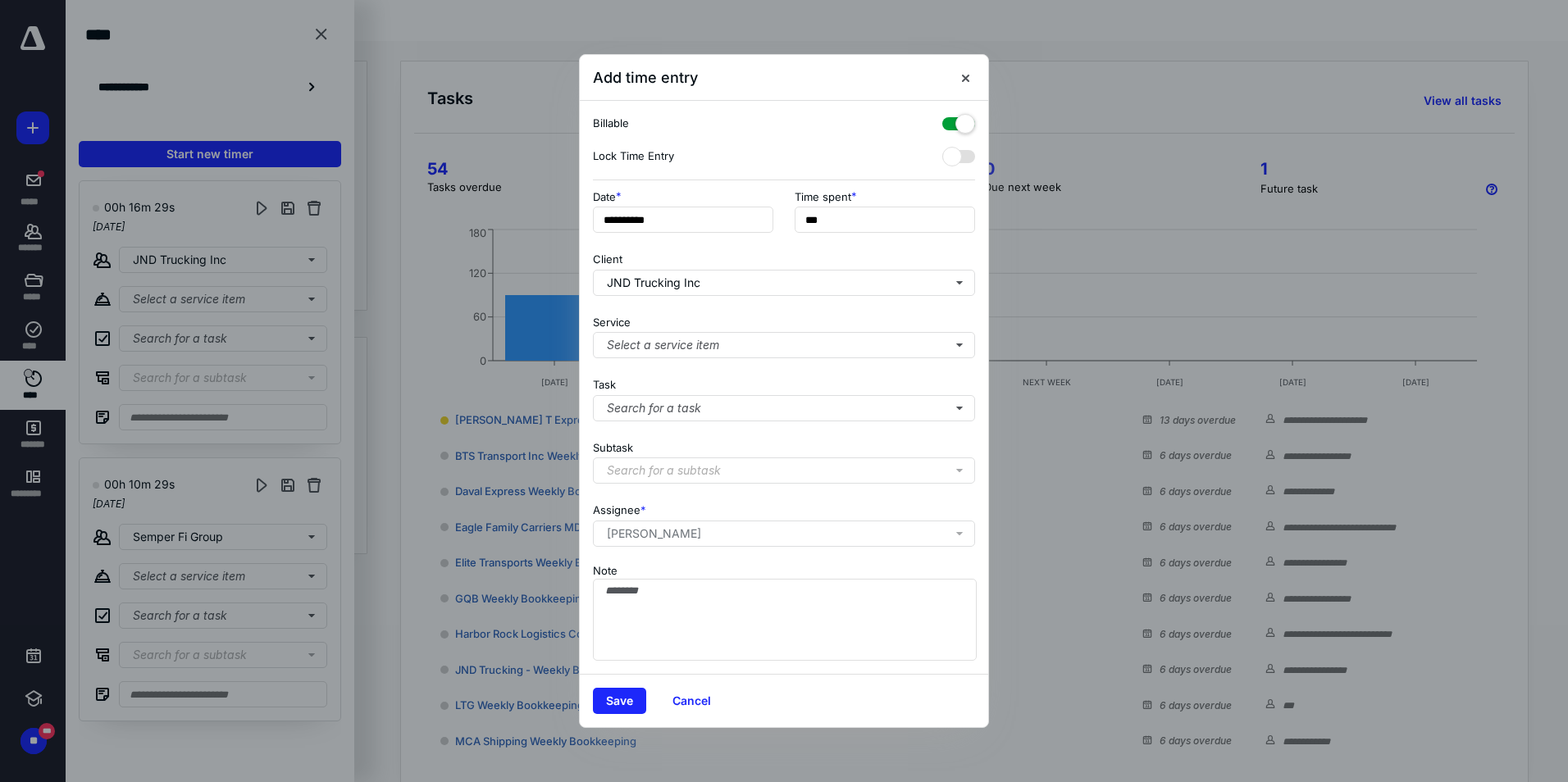 click on "**********" at bounding box center (784, 388) 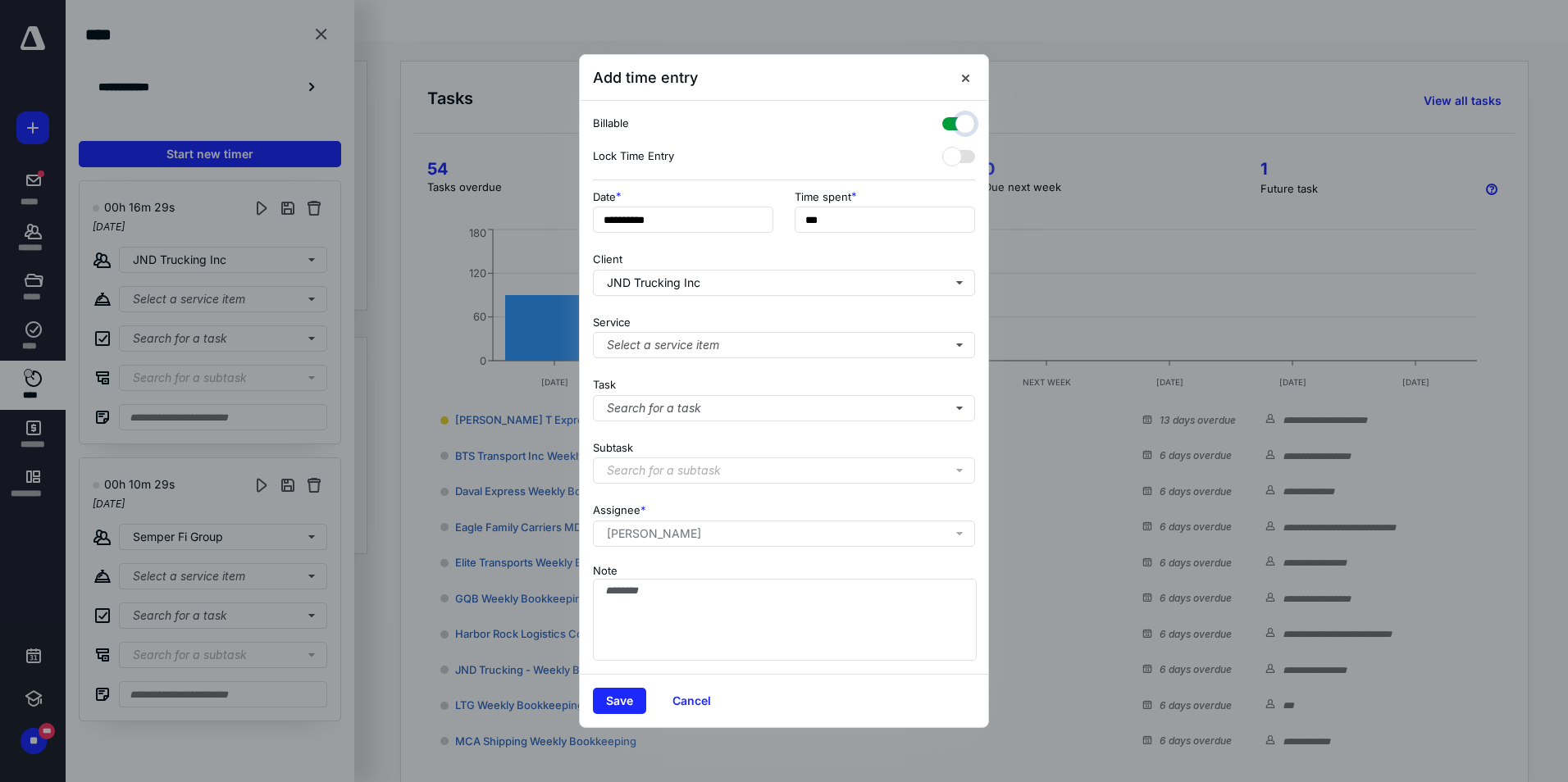click at bounding box center (950, 121) 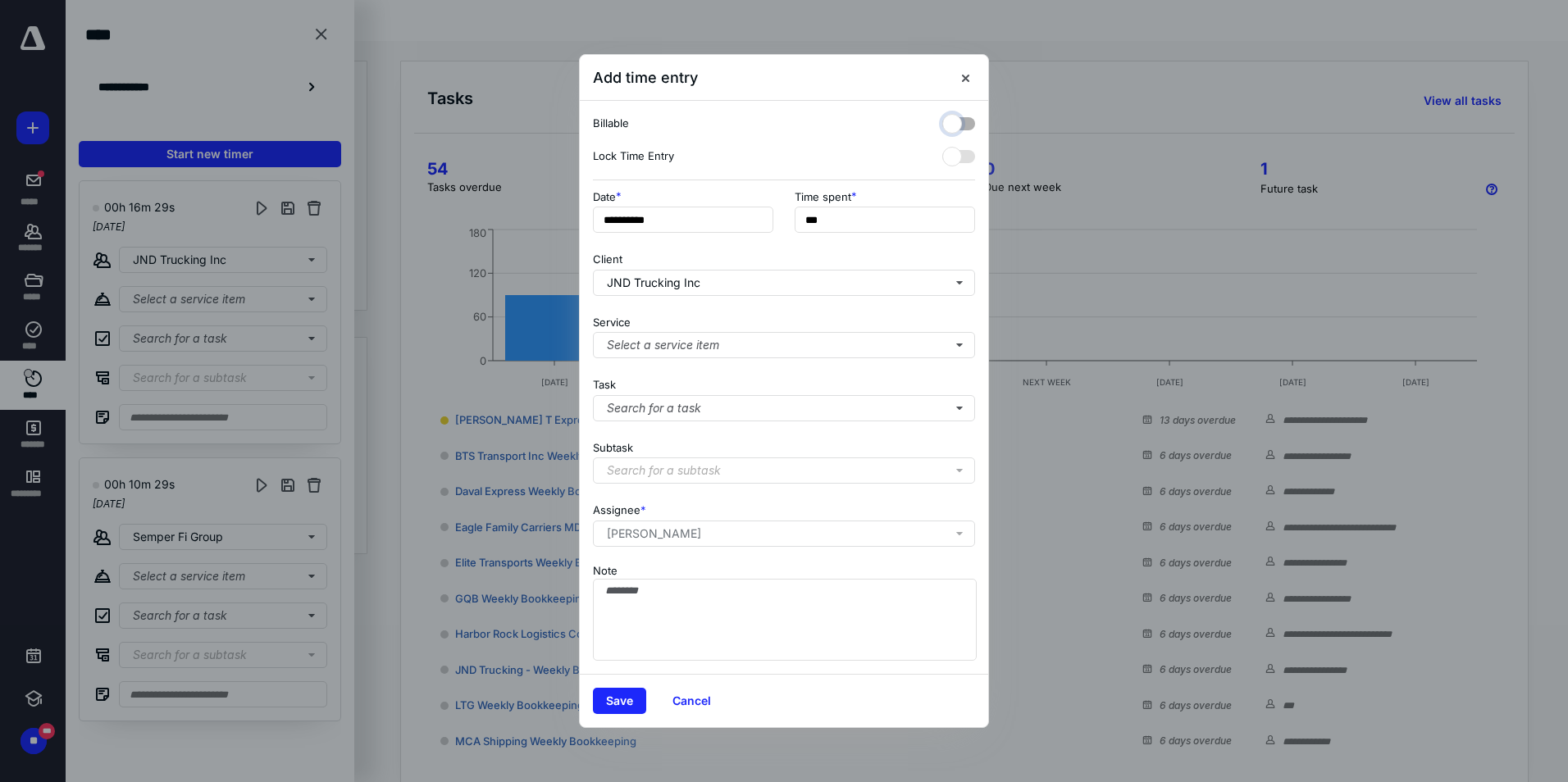 checkbox on "false" 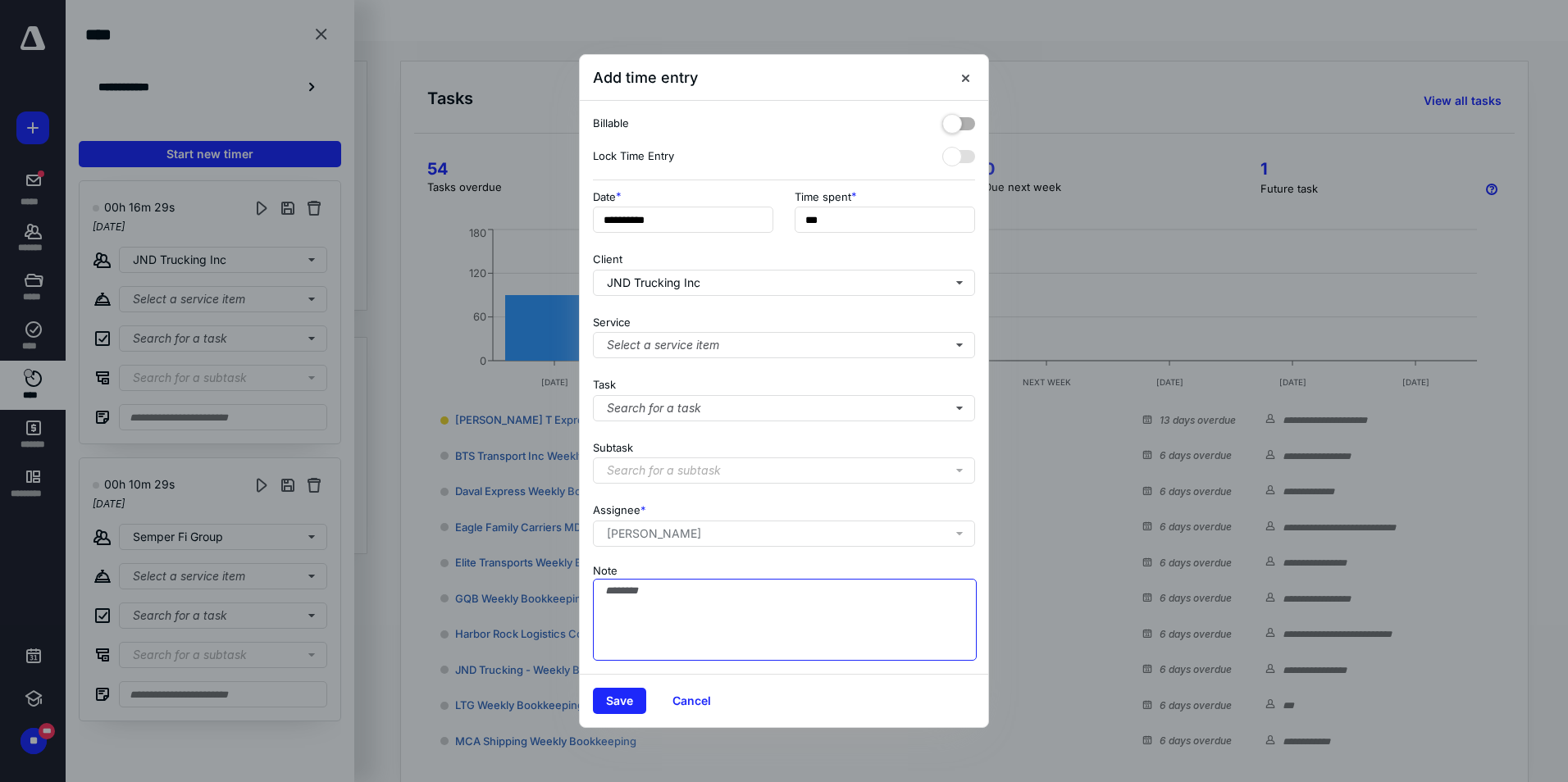 click on "Note" at bounding box center [785, 620] 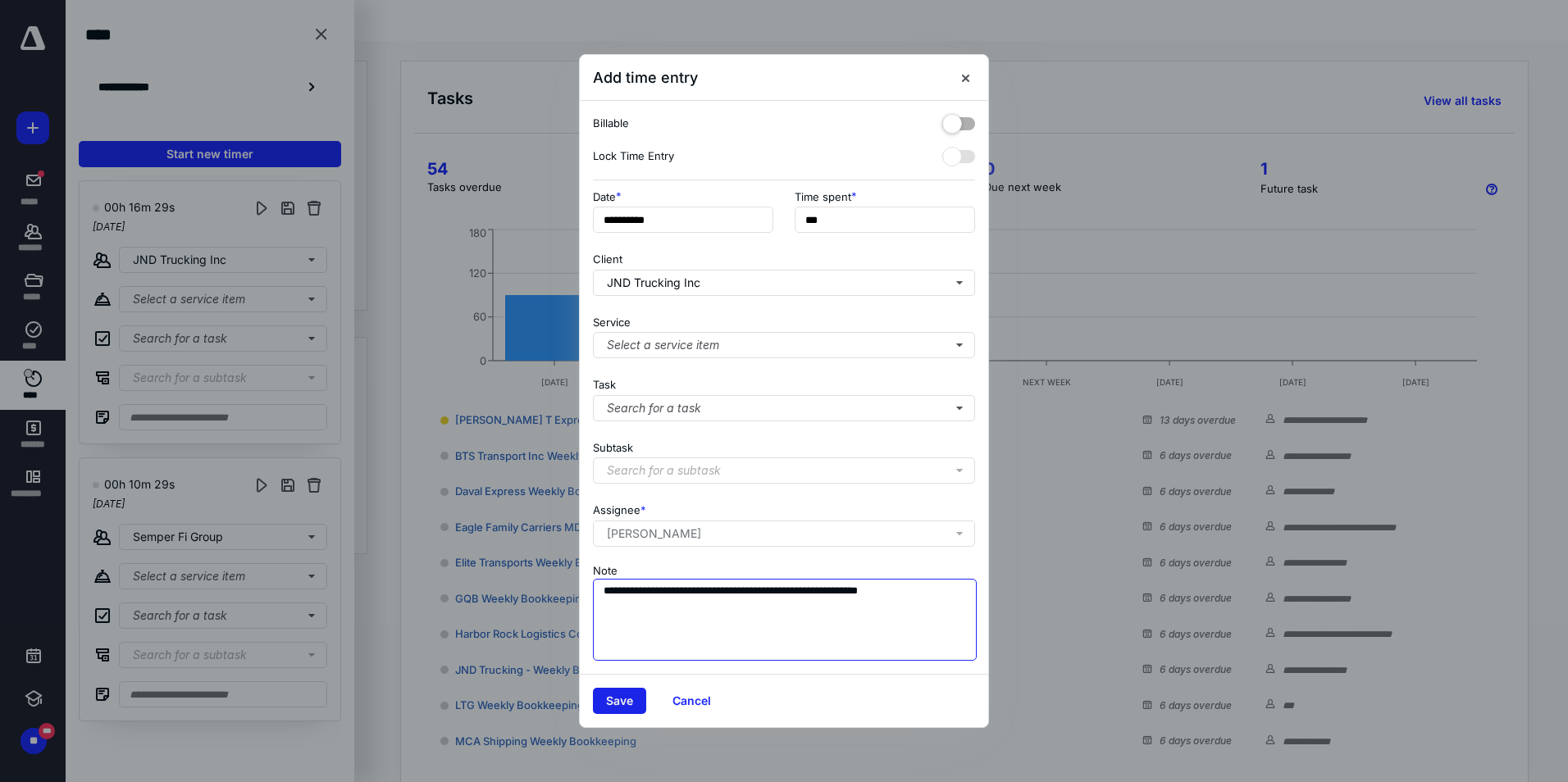 type on "**********" 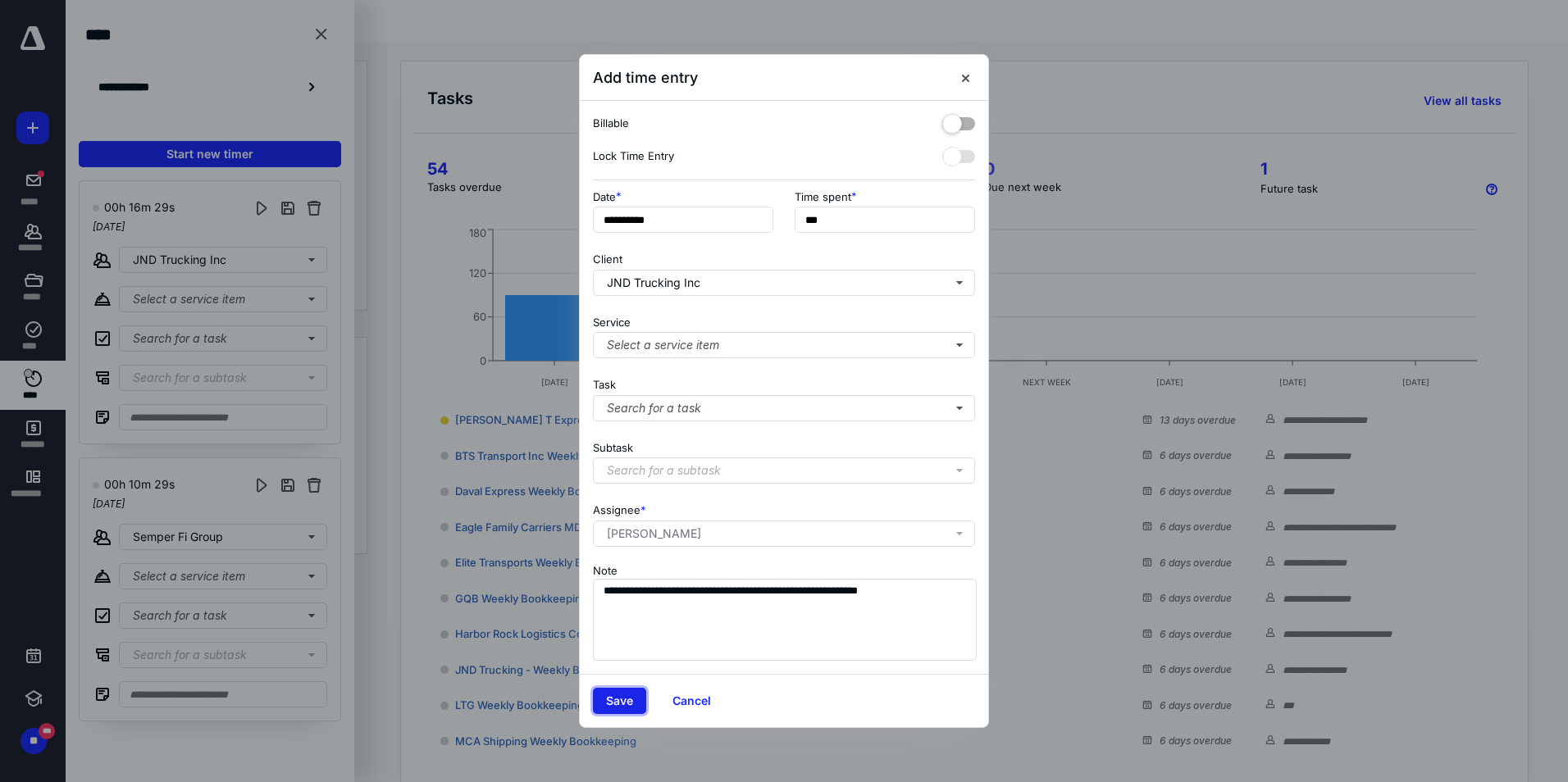 click on "Save" at bounding box center [619, 701] 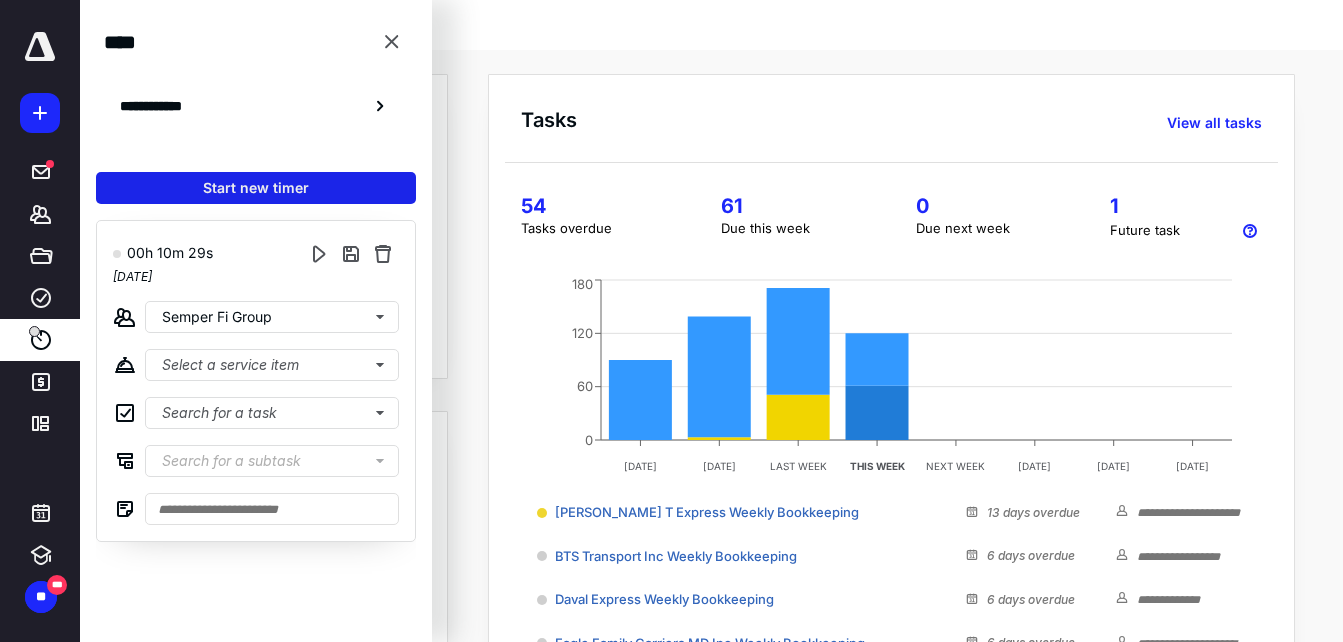 click on "Start new timer" at bounding box center [256, 188] 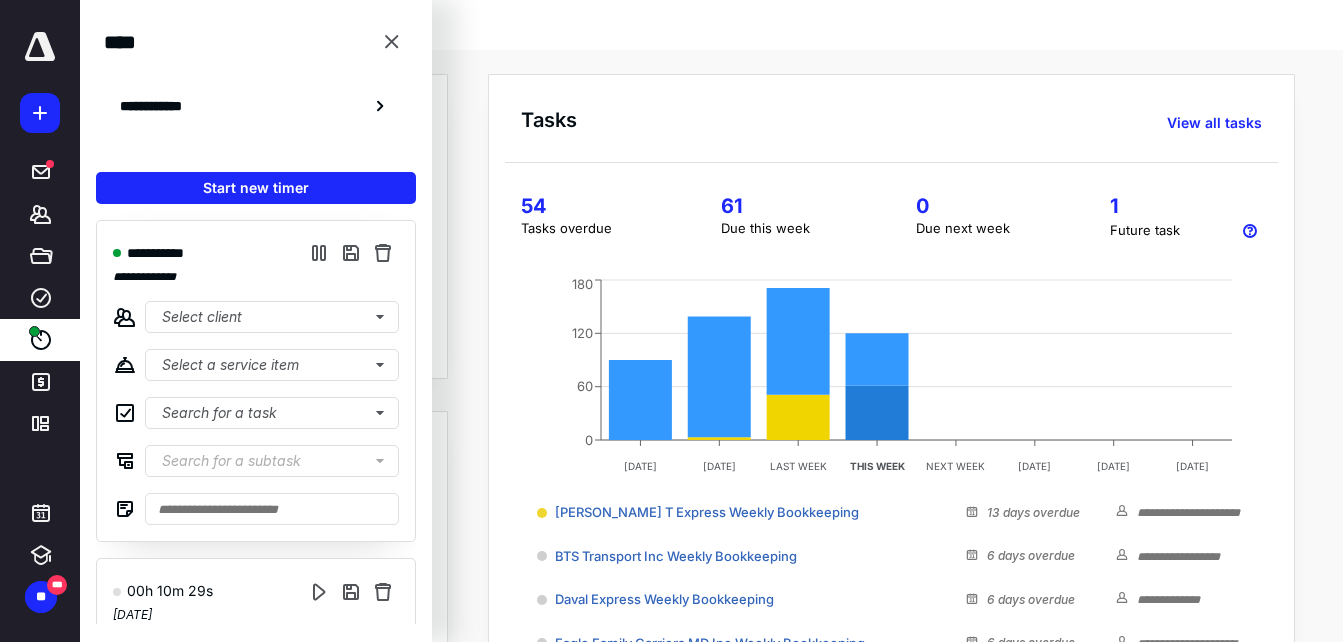 click on "**********" at bounding box center (256, 381) 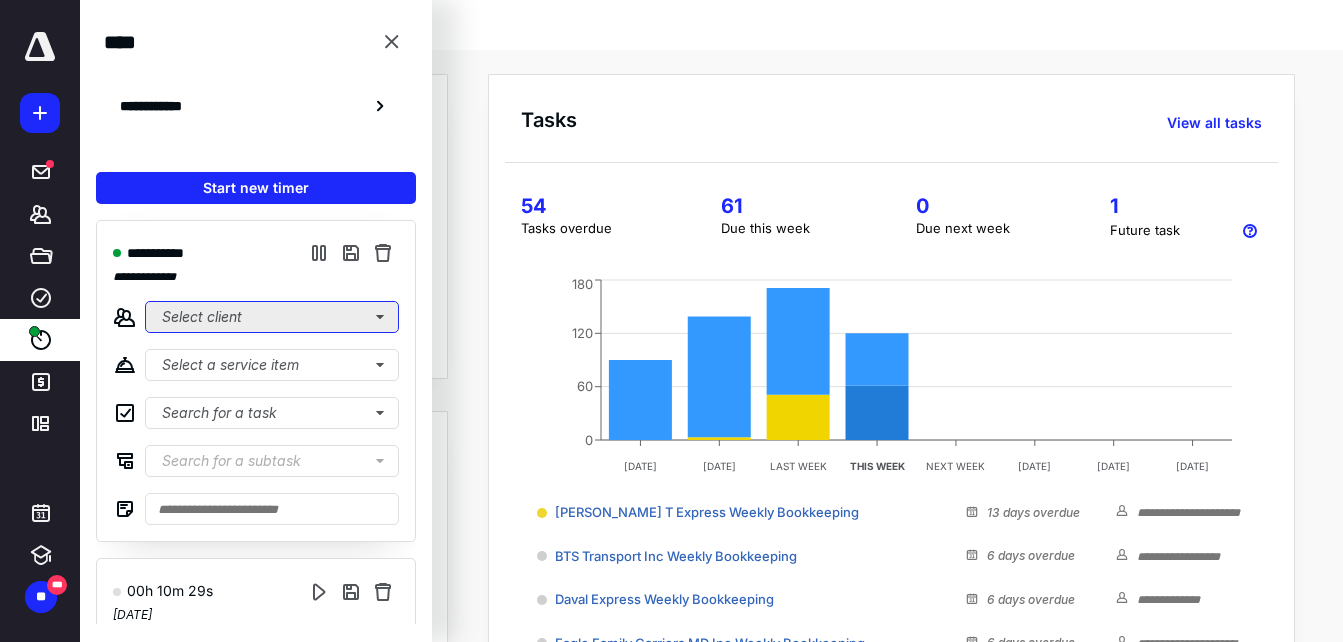 click on "Select client" at bounding box center (272, 317) 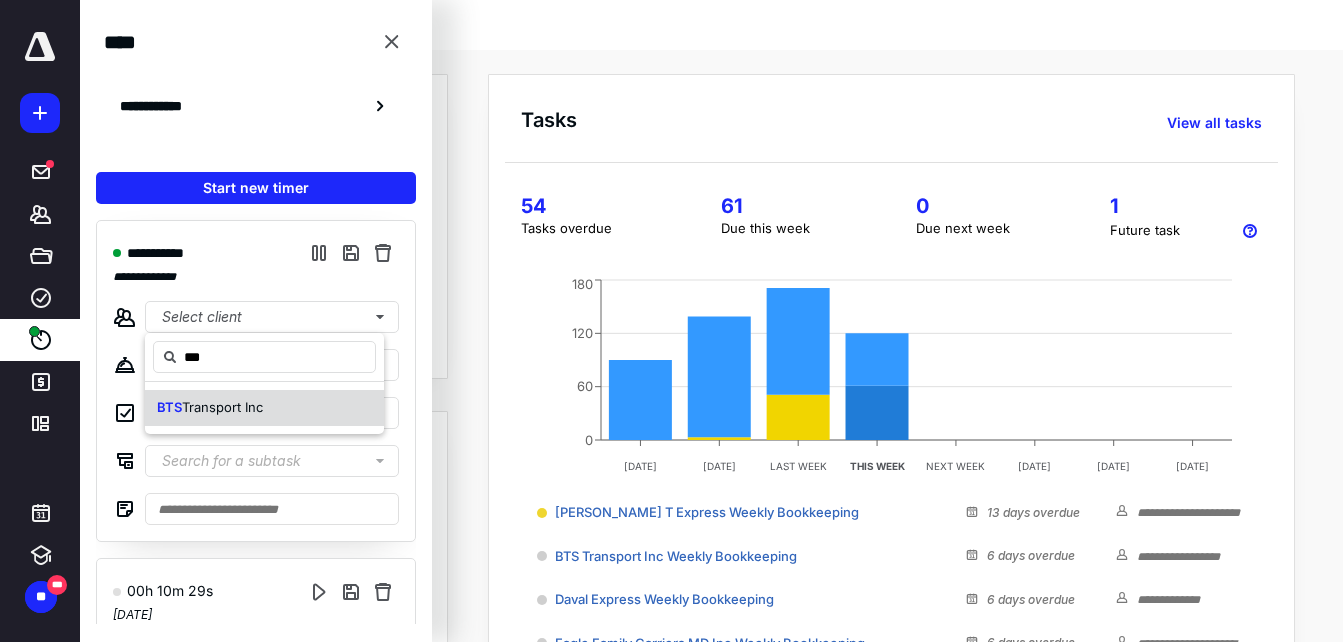 click on "BTS  Transport Inc" at bounding box center (264, 408) 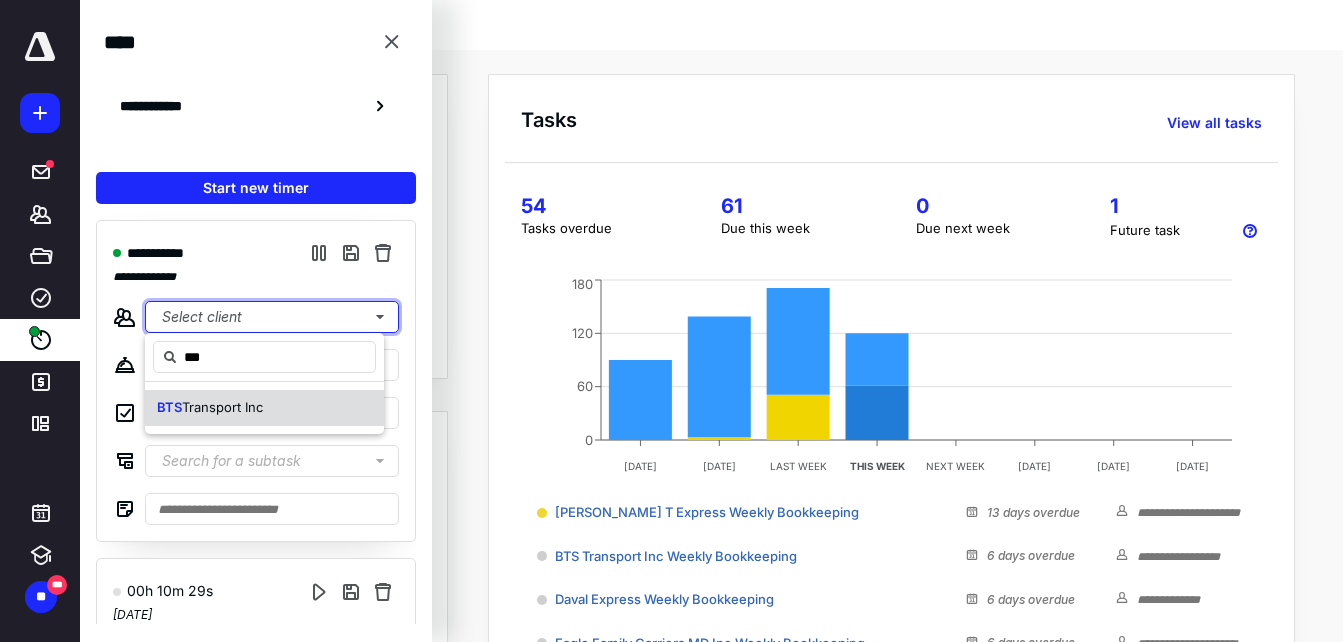 type 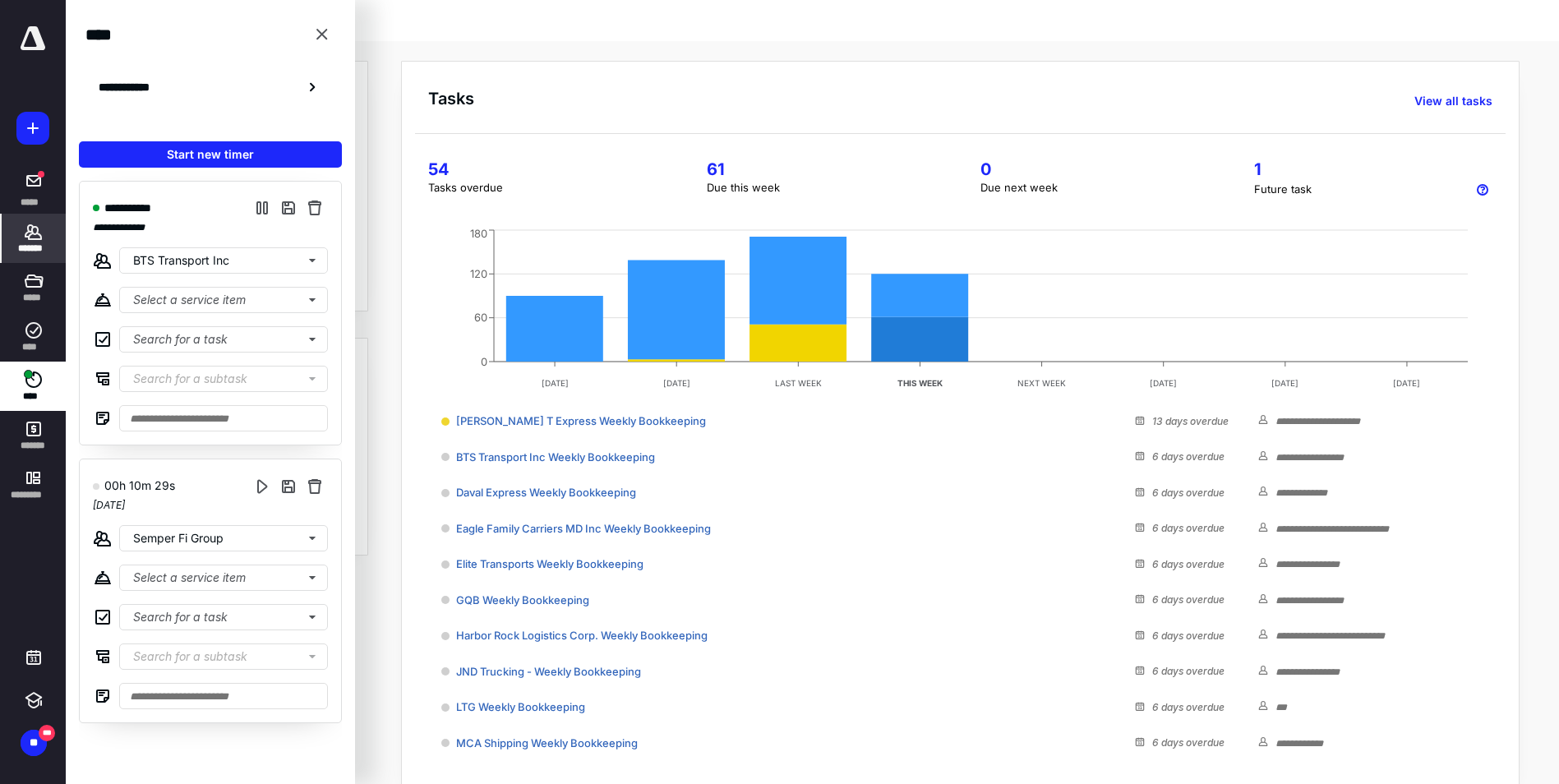 click on "*******" at bounding box center [34, 238] 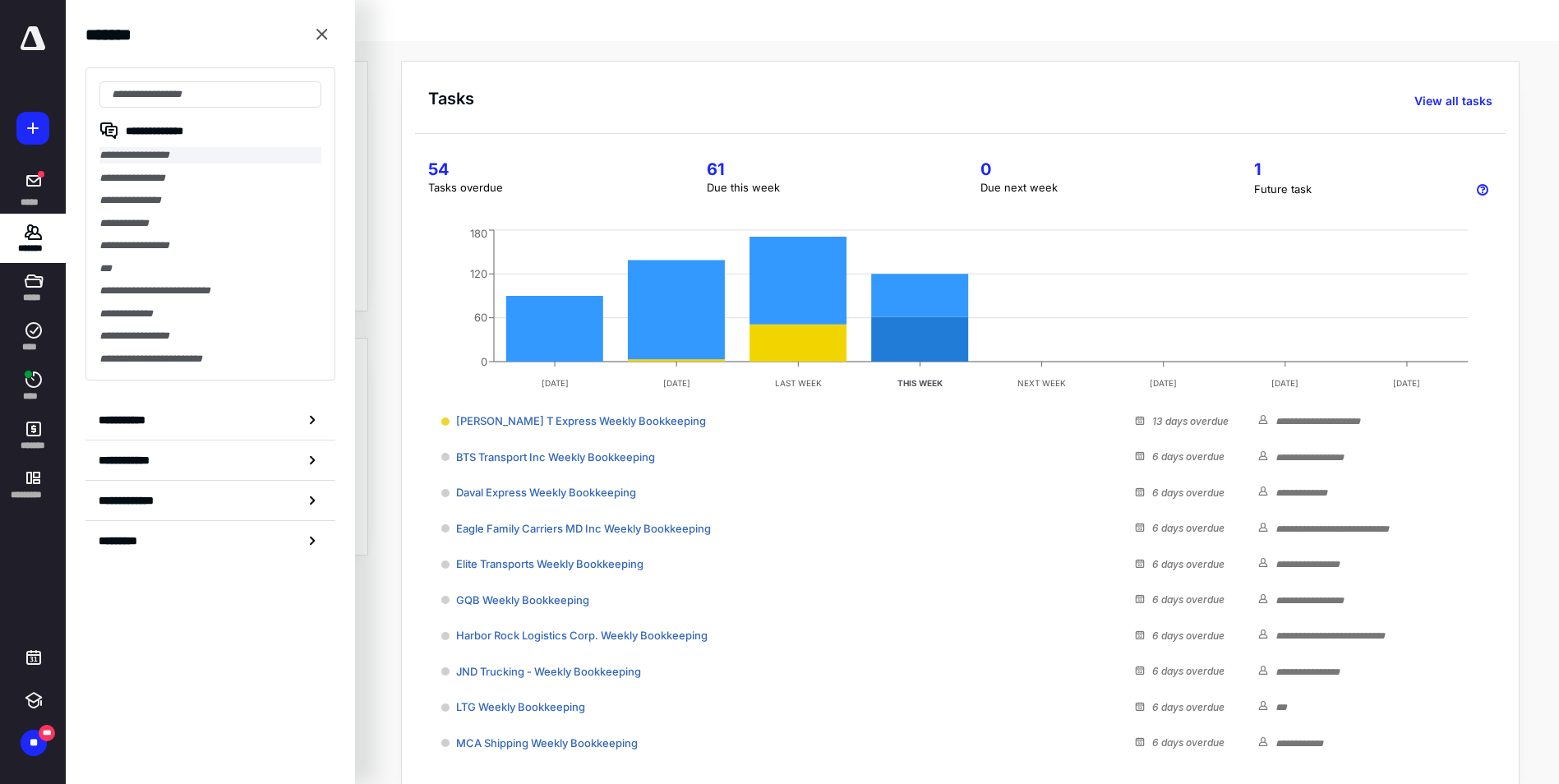 click on "**********" at bounding box center [210, 155] 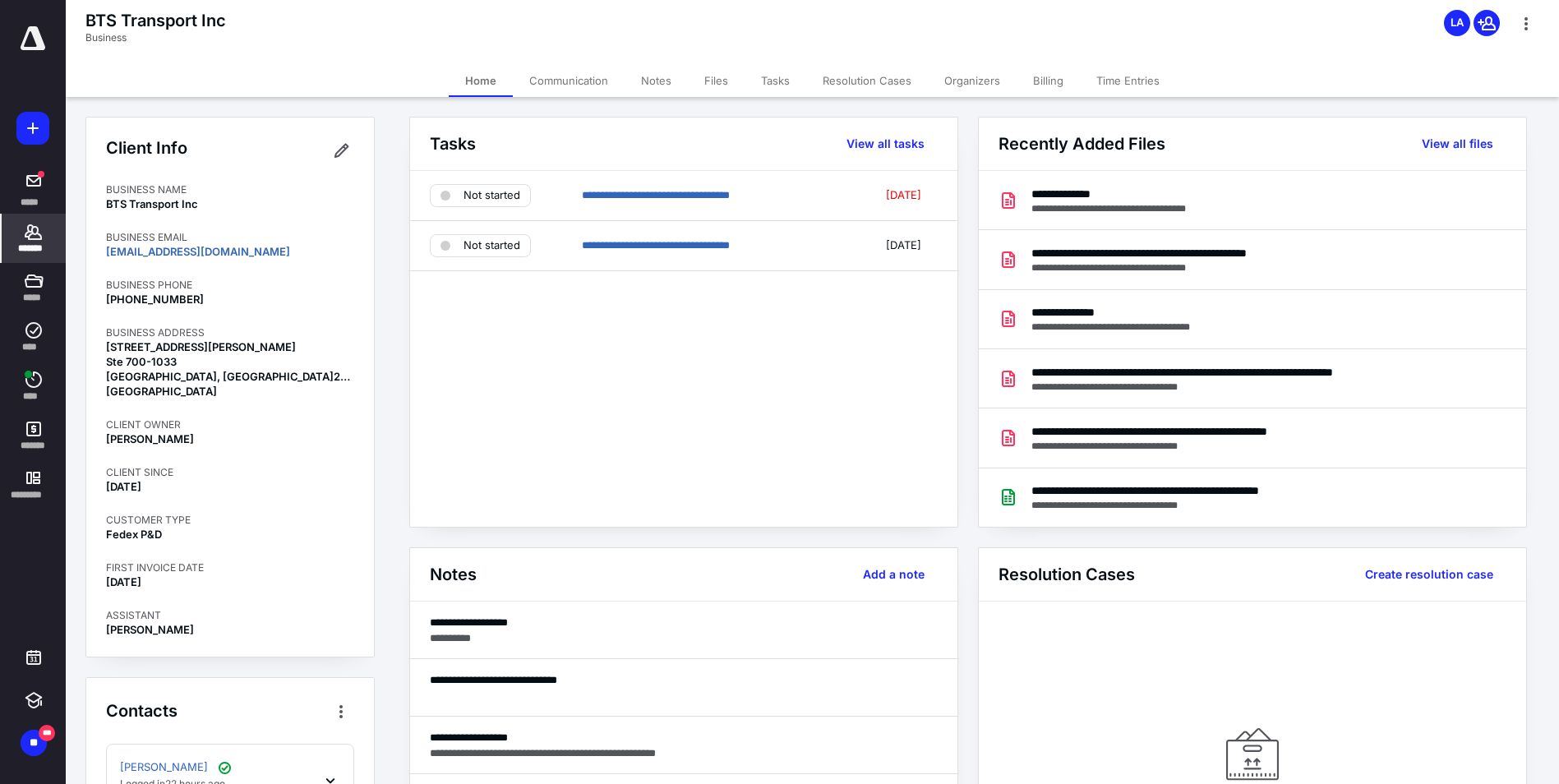 click on "Notes" at bounding box center [656, 81] 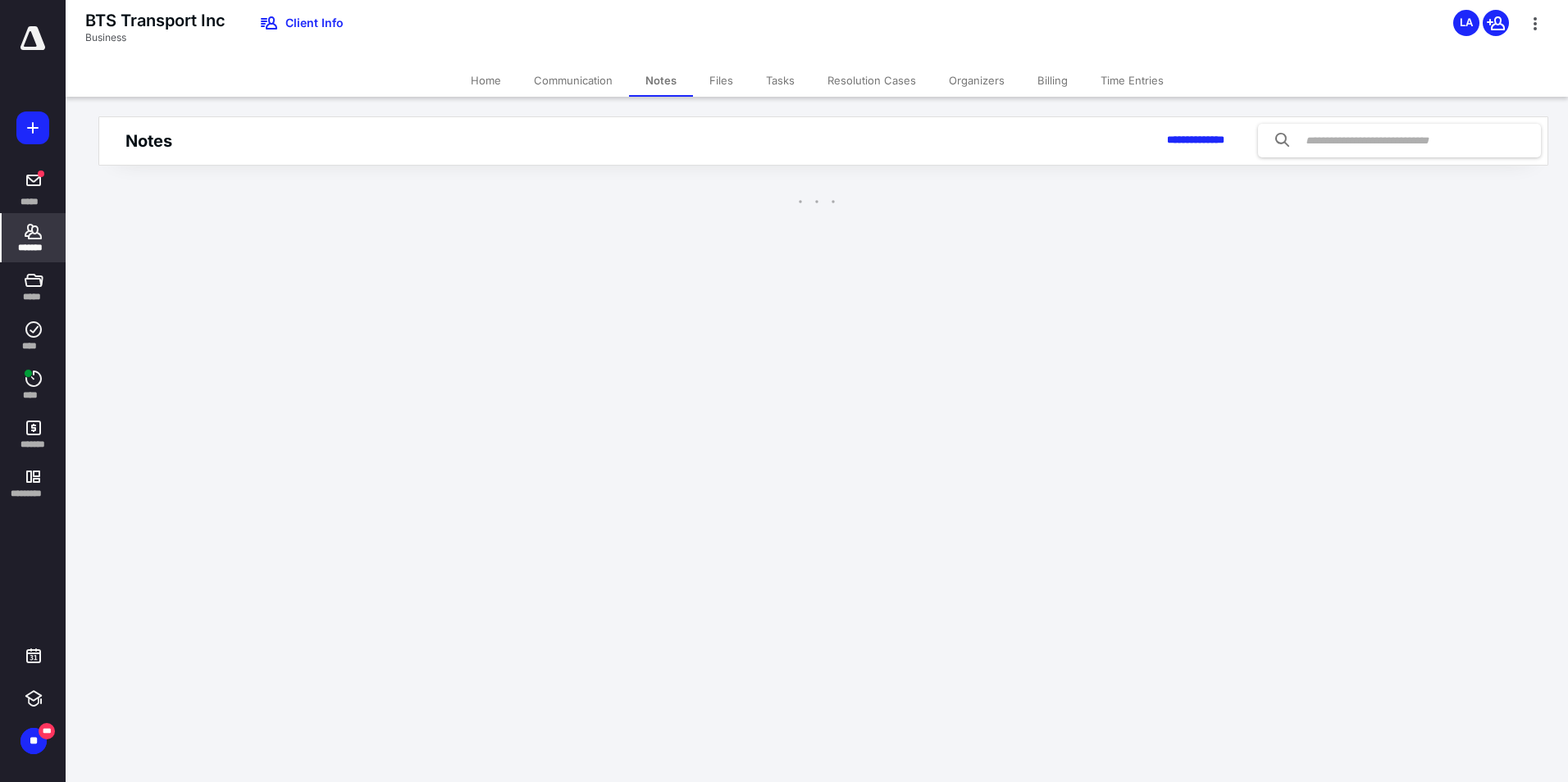 click on "Files" at bounding box center [721, 80] 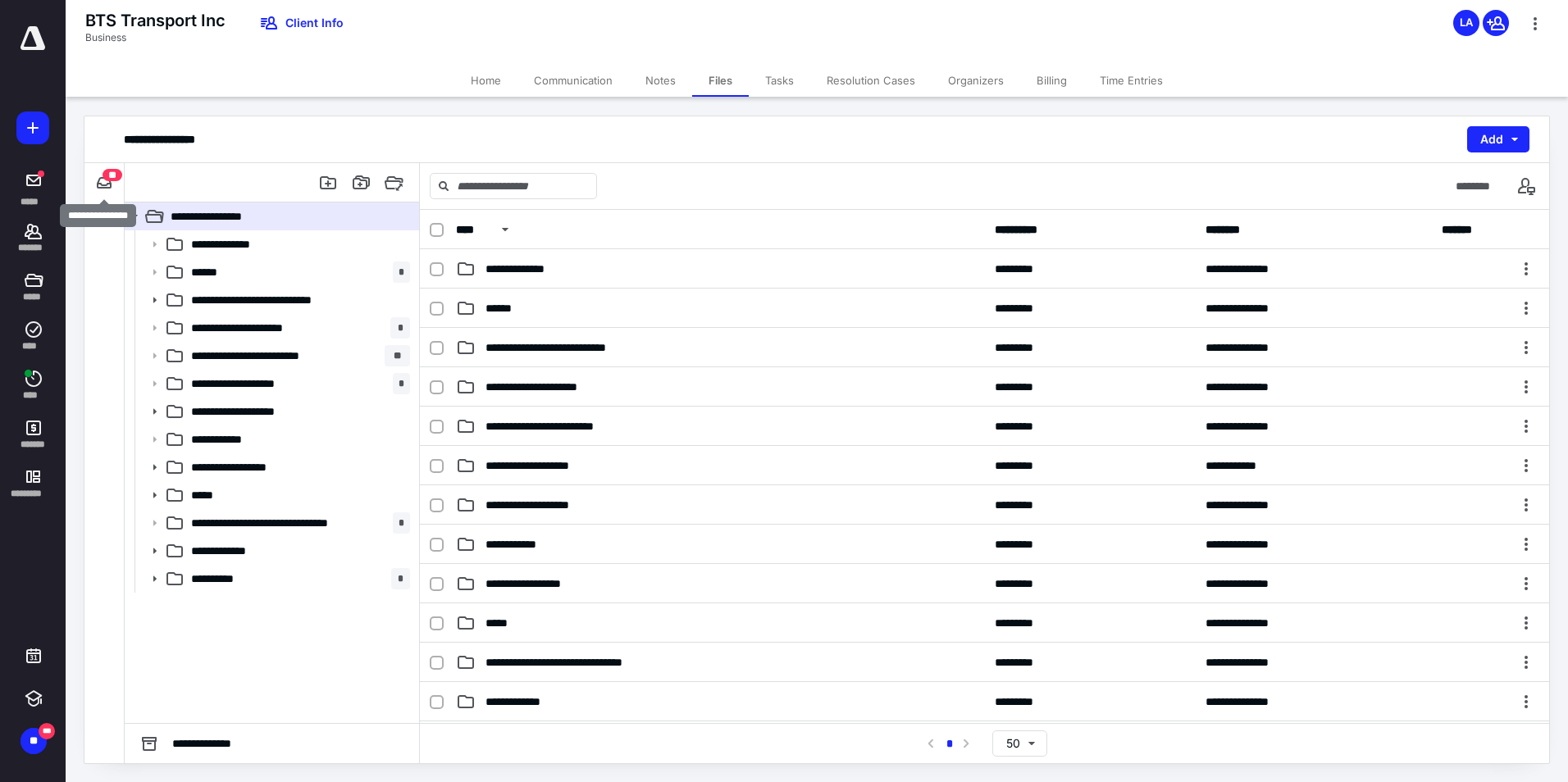 click on "**" at bounding box center (112, 175) 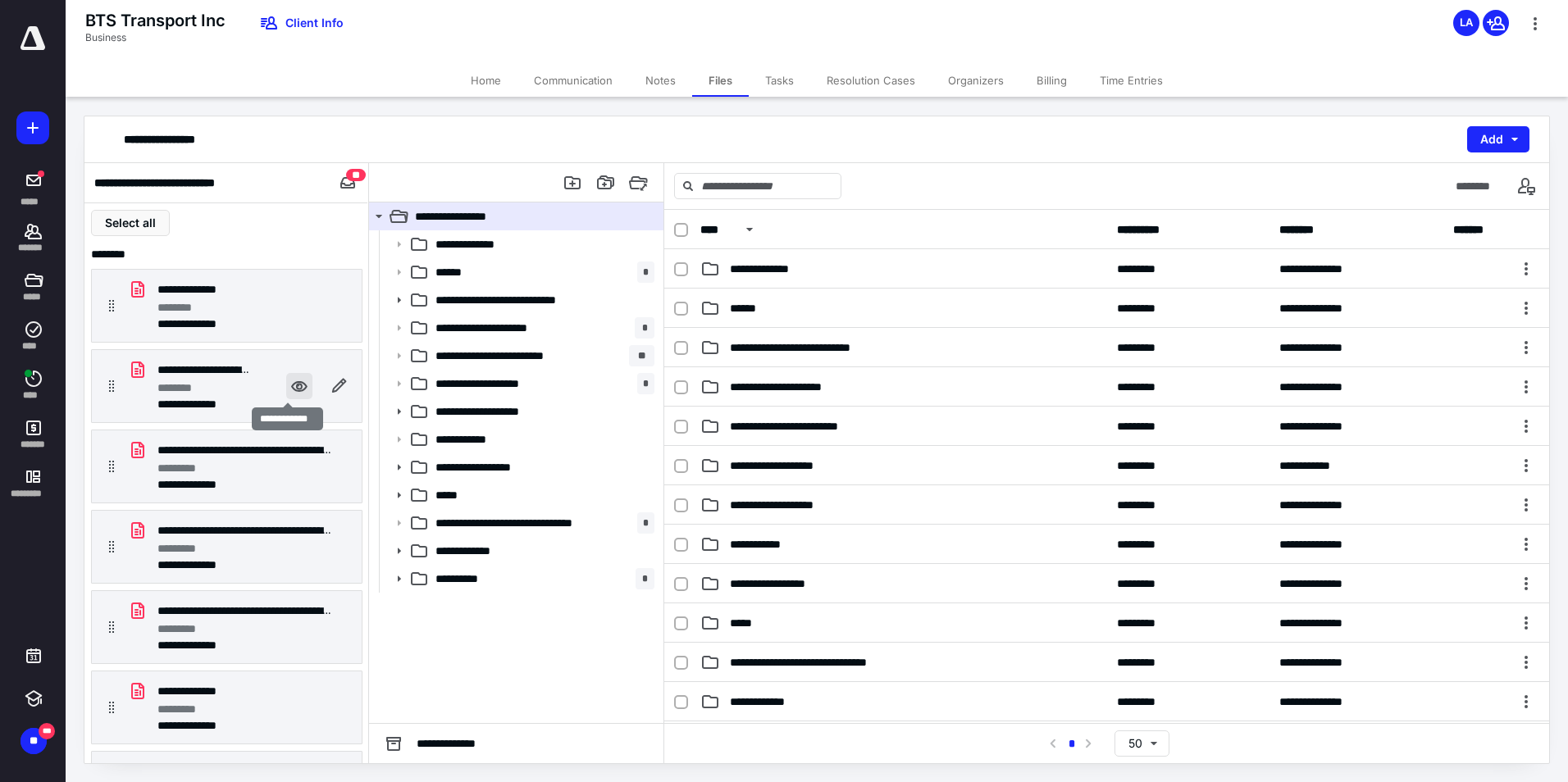 click at bounding box center [299, 386] 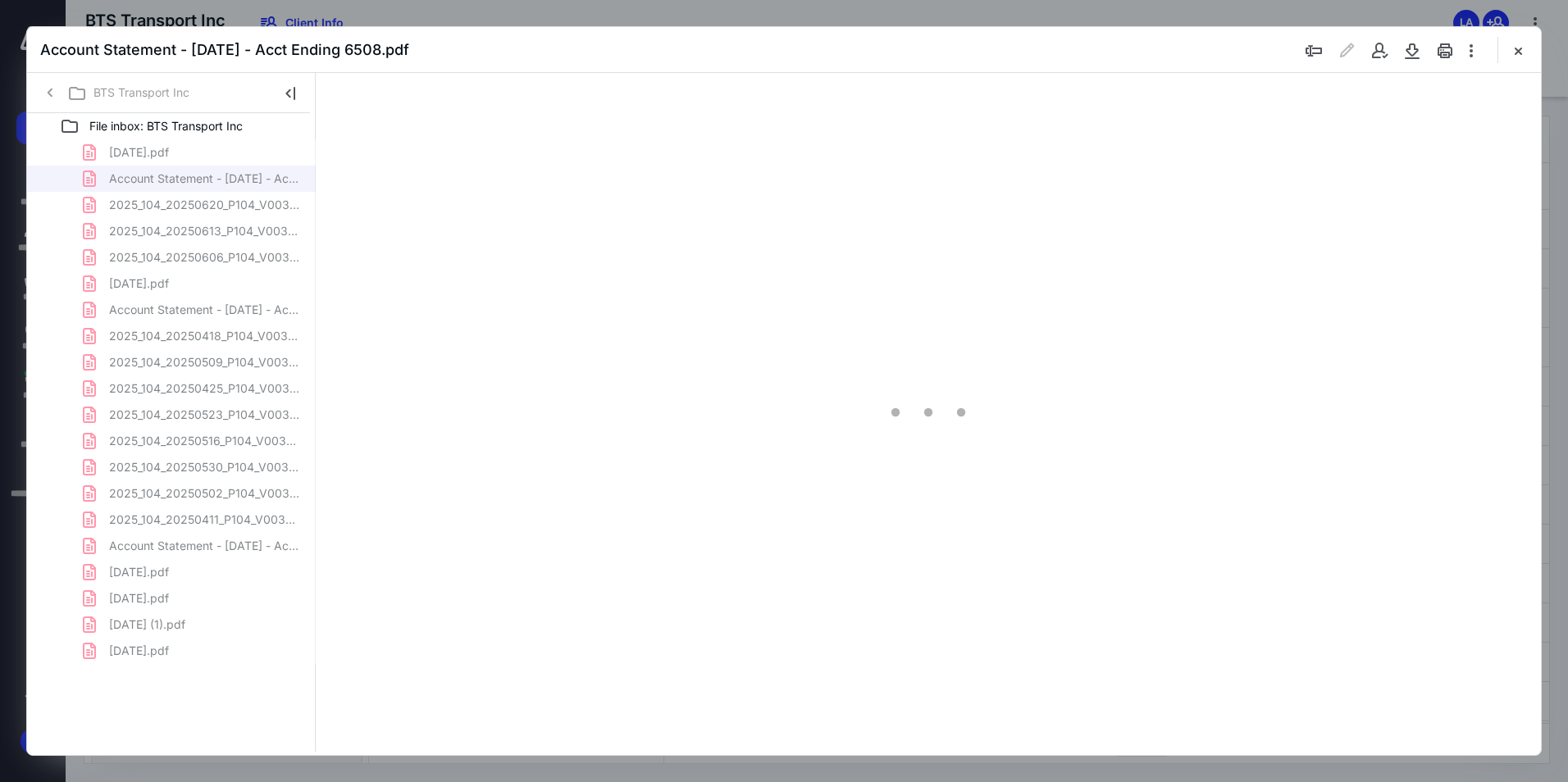scroll, scrollTop: 0, scrollLeft: 0, axis: both 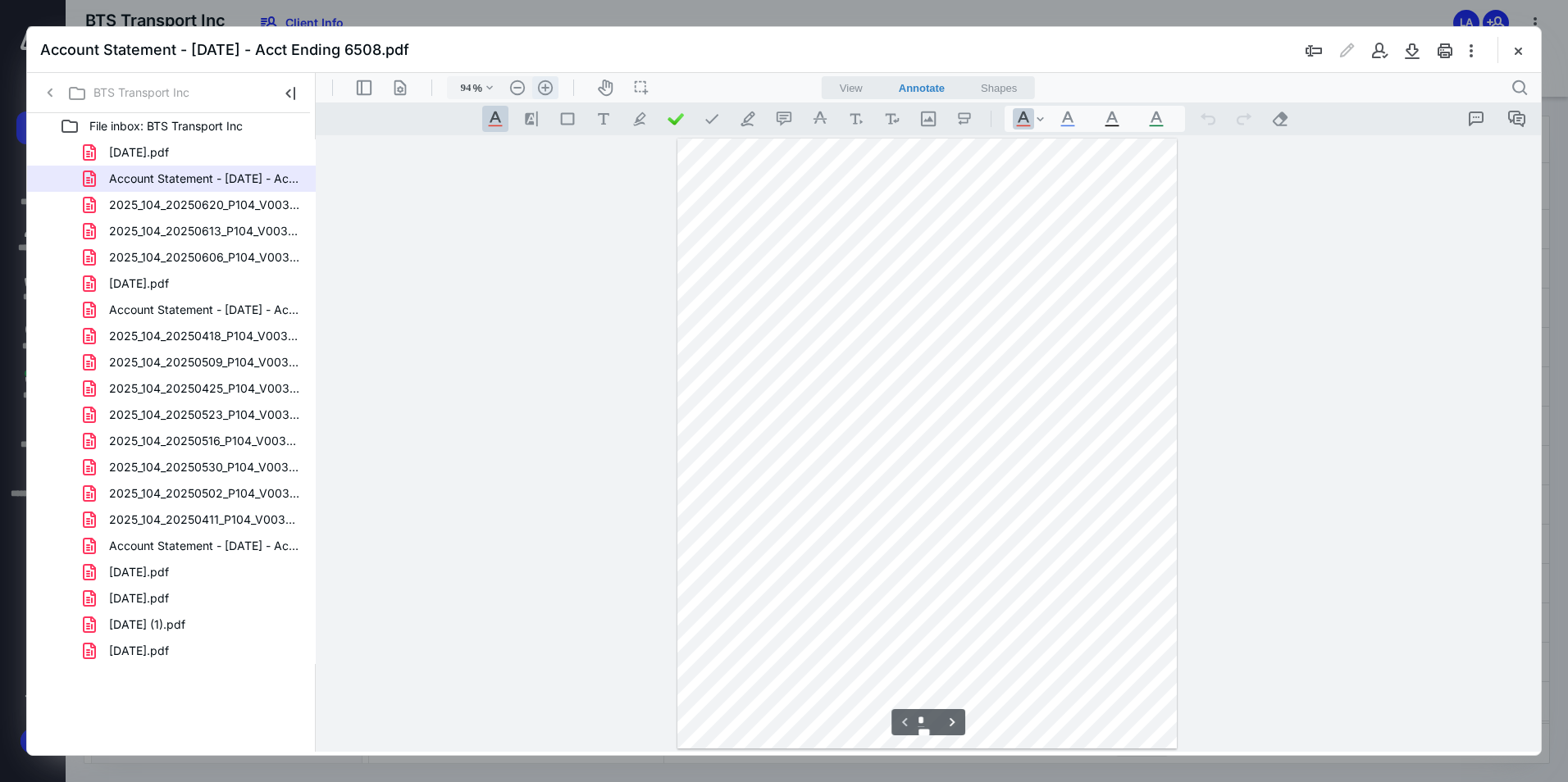 click on ".cls-1{fill:#abb0c4;} icon - header - zoom - in - line" at bounding box center (545, 88) 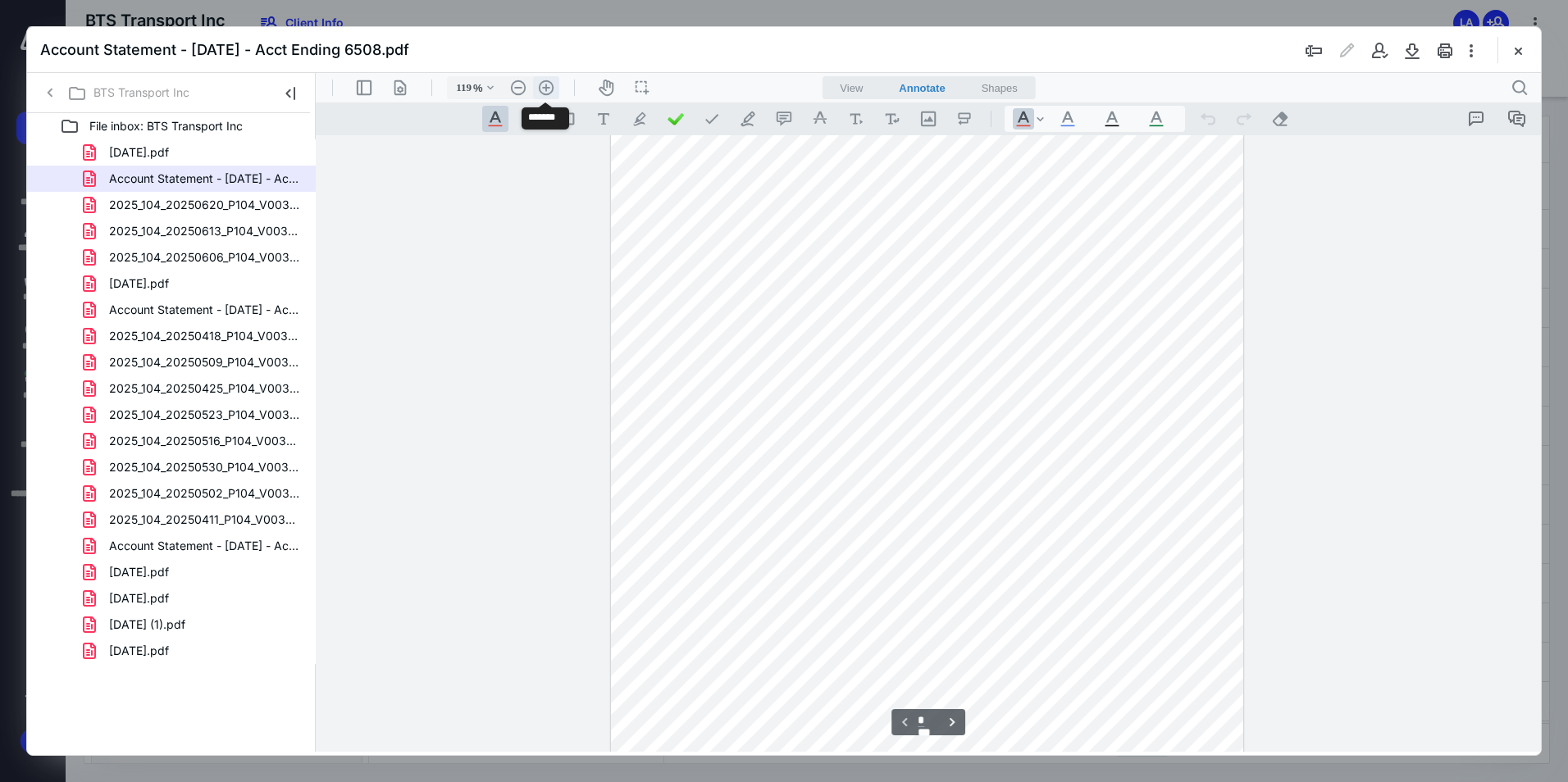 click on ".cls-1{fill:#abb0c4;} icon - header - zoom - in - line" at bounding box center (546, 88) 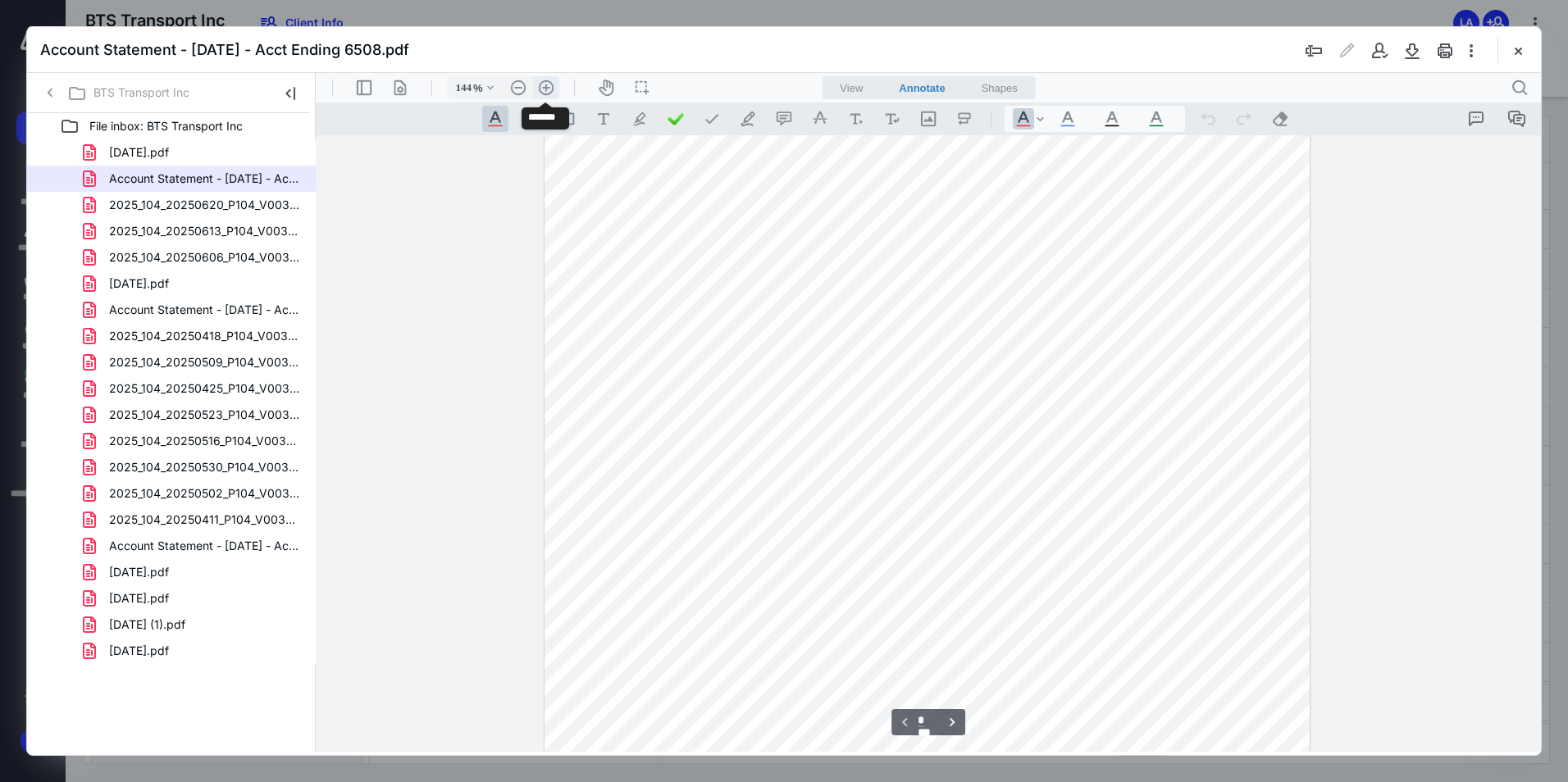 click on ".cls-1{fill:#abb0c4;} icon - header - zoom - in - line" at bounding box center (546, 88) 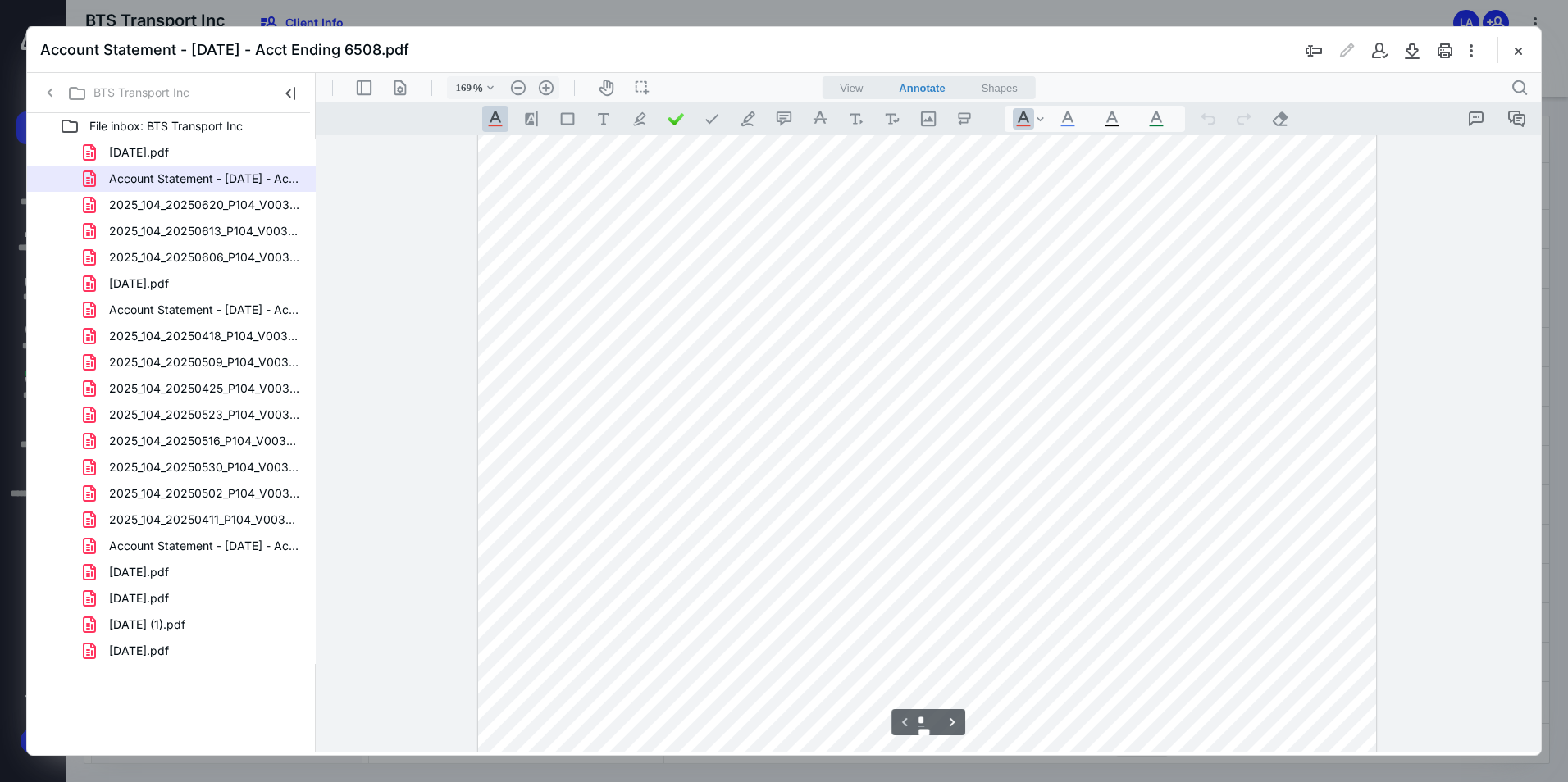 scroll, scrollTop: 0, scrollLeft: 0, axis: both 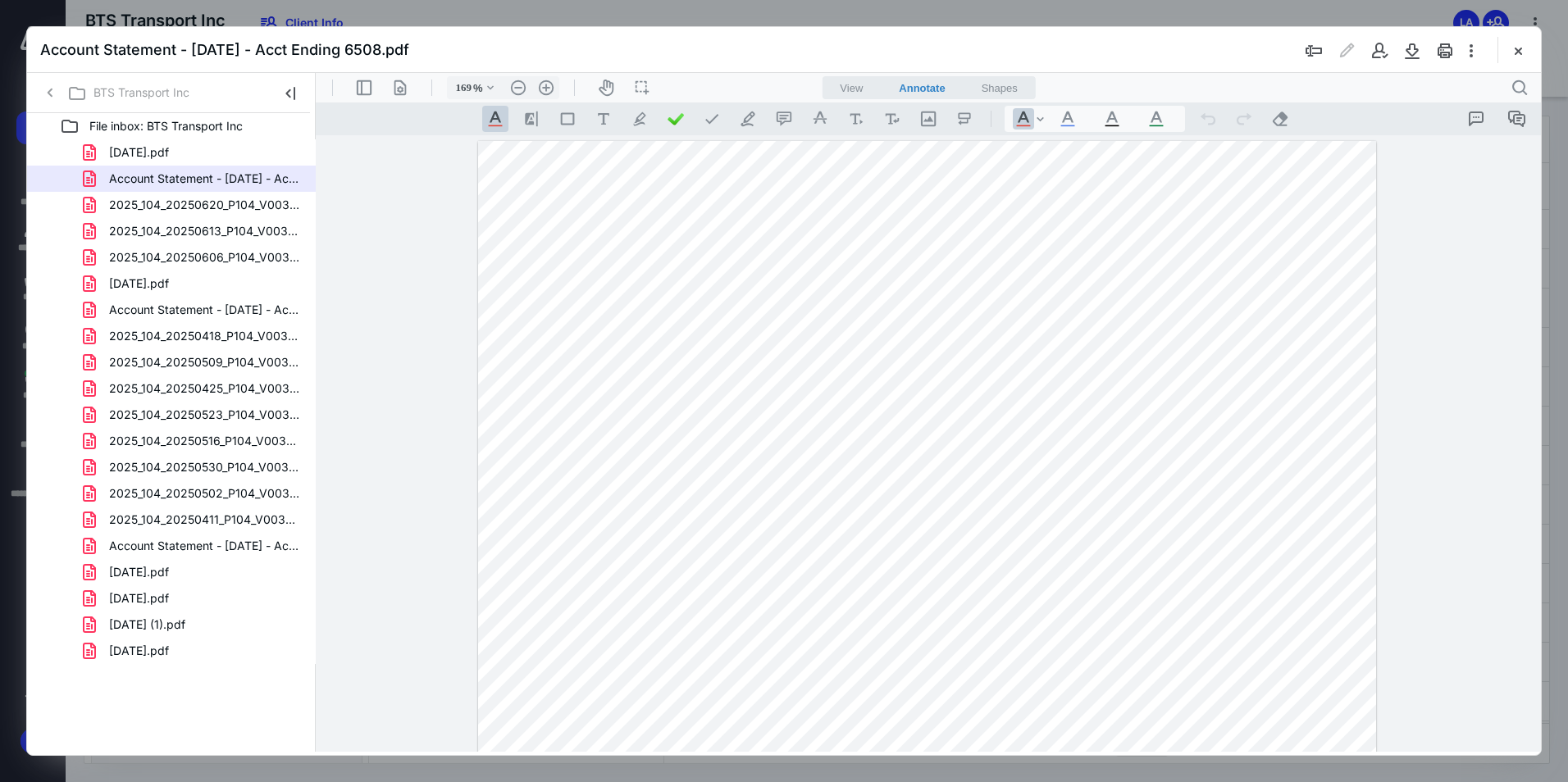 drag, startPoint x: 836, startPoint y: 374, endPoint x: 902, endPoint y: 372, distance: 66.0303 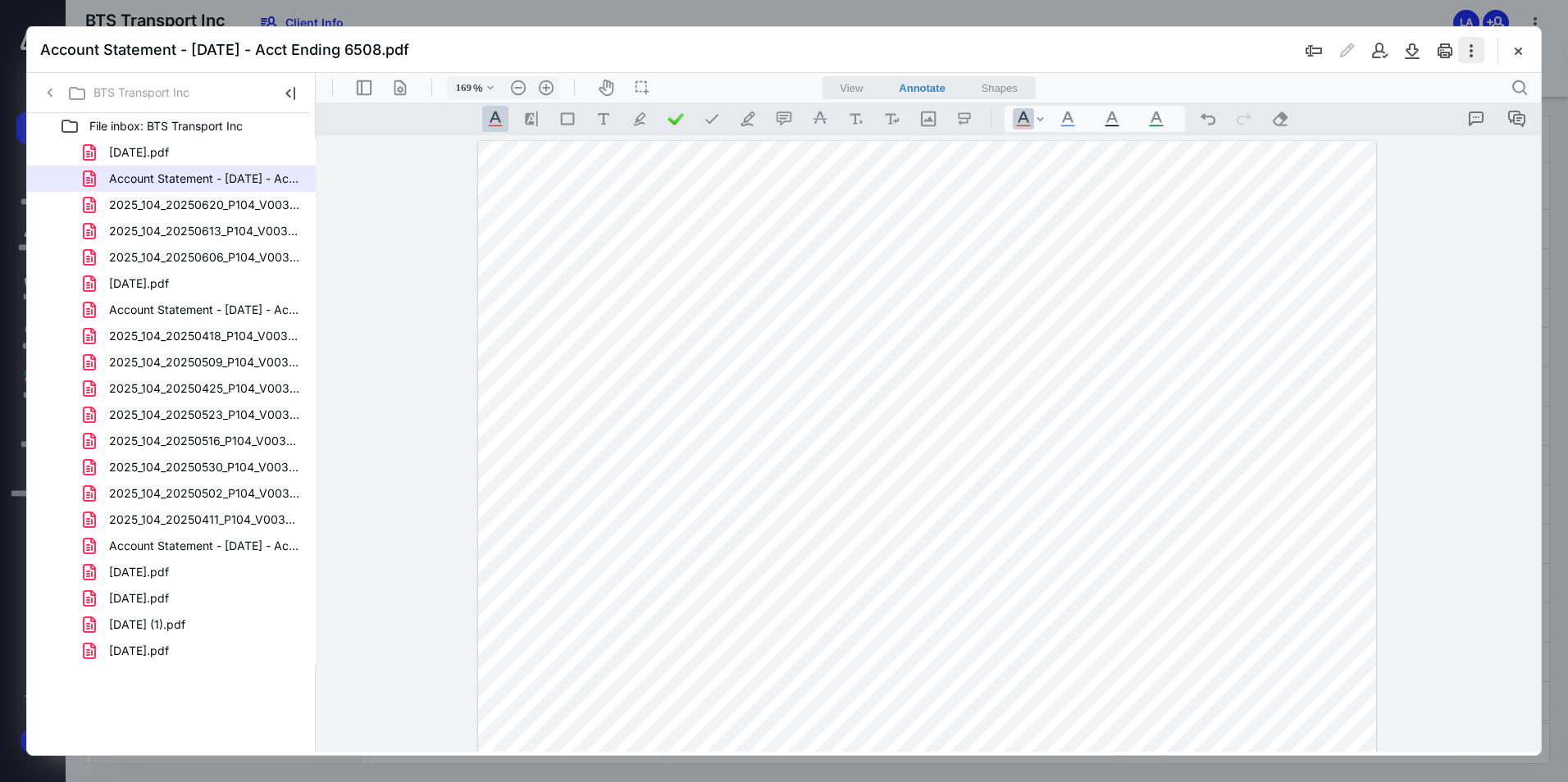 click at bounding box center [1471, 50] 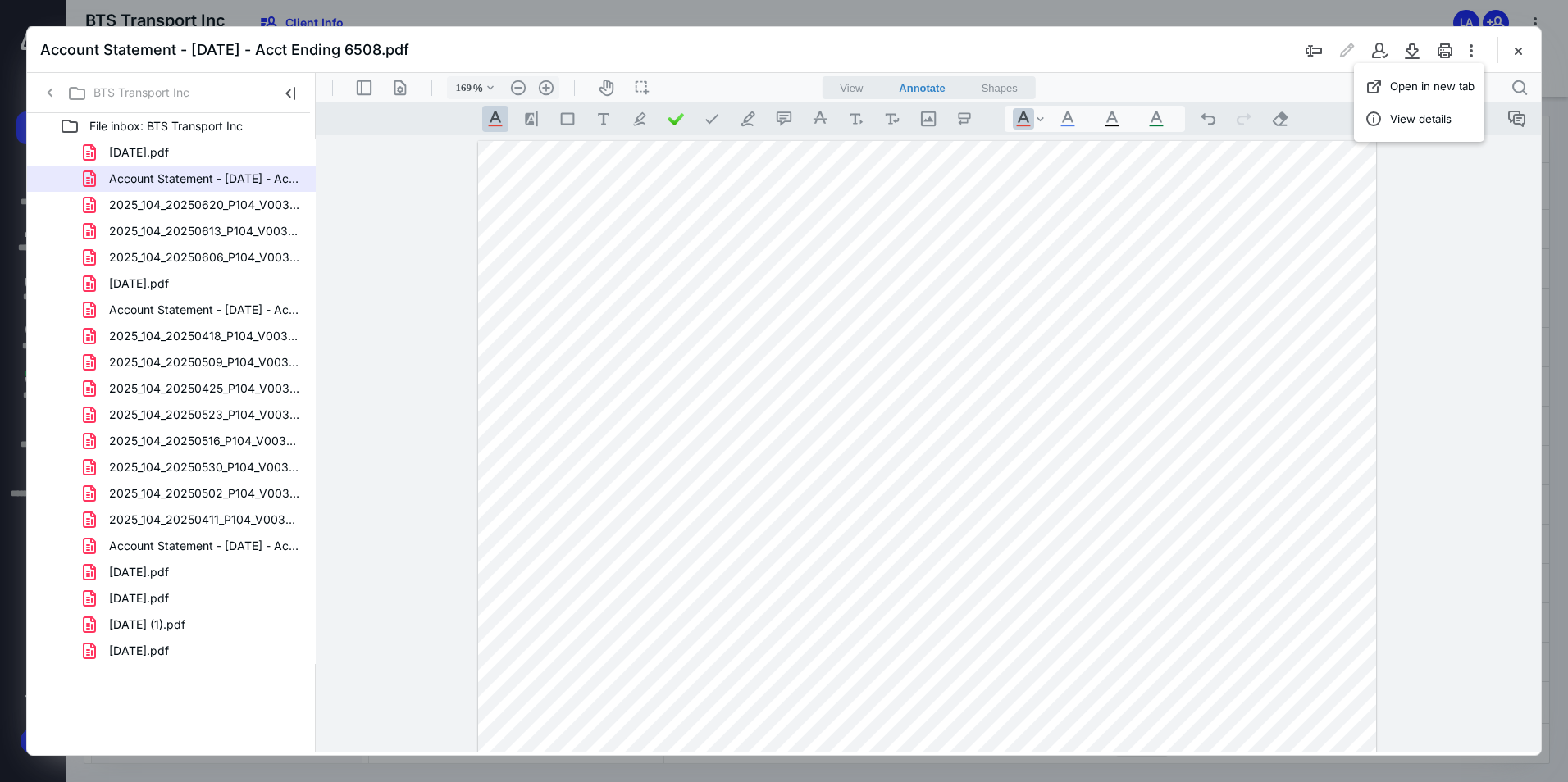 click at bounding box center (928, 443) 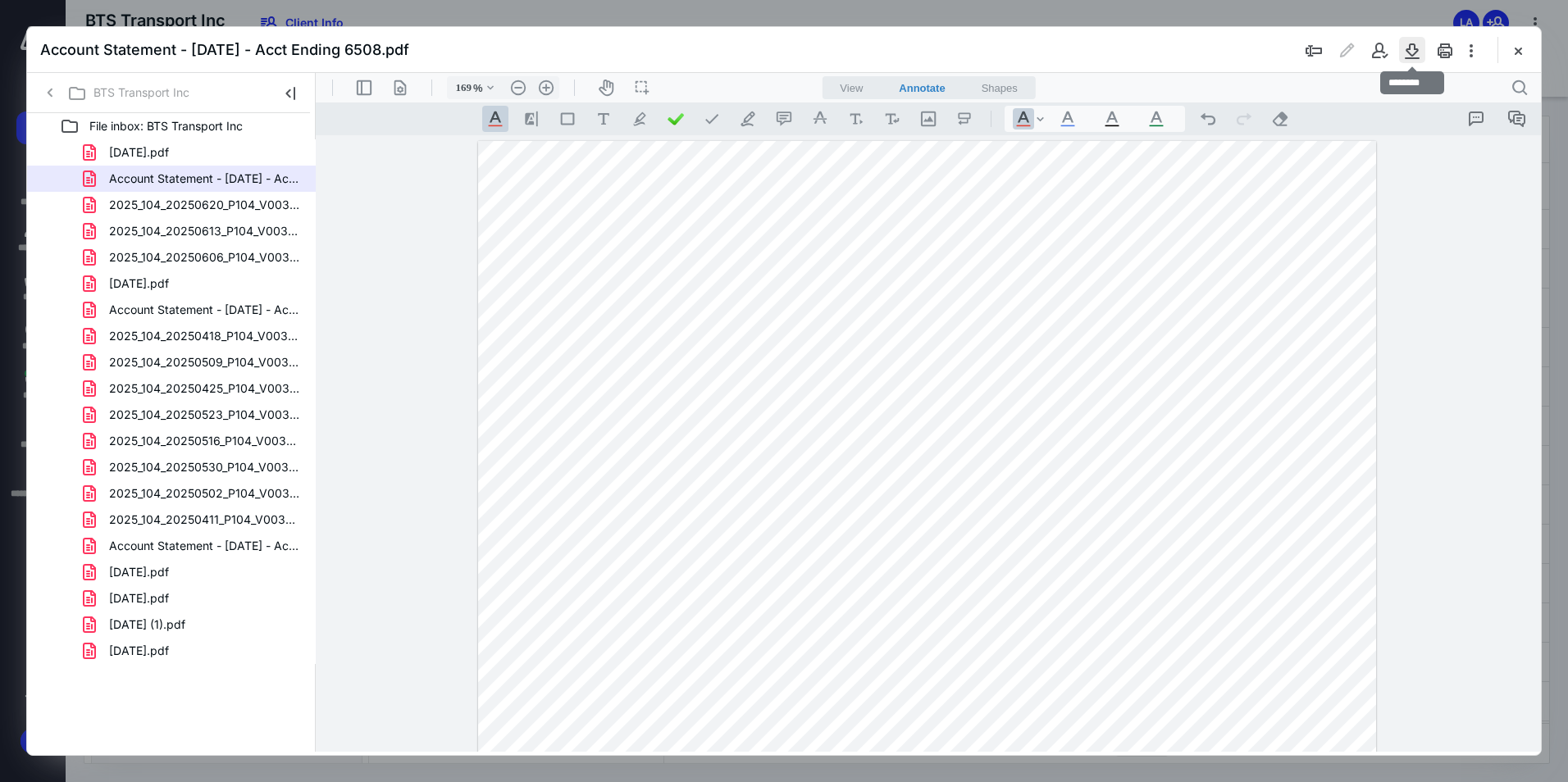 click at bounding box center [1412, 50] 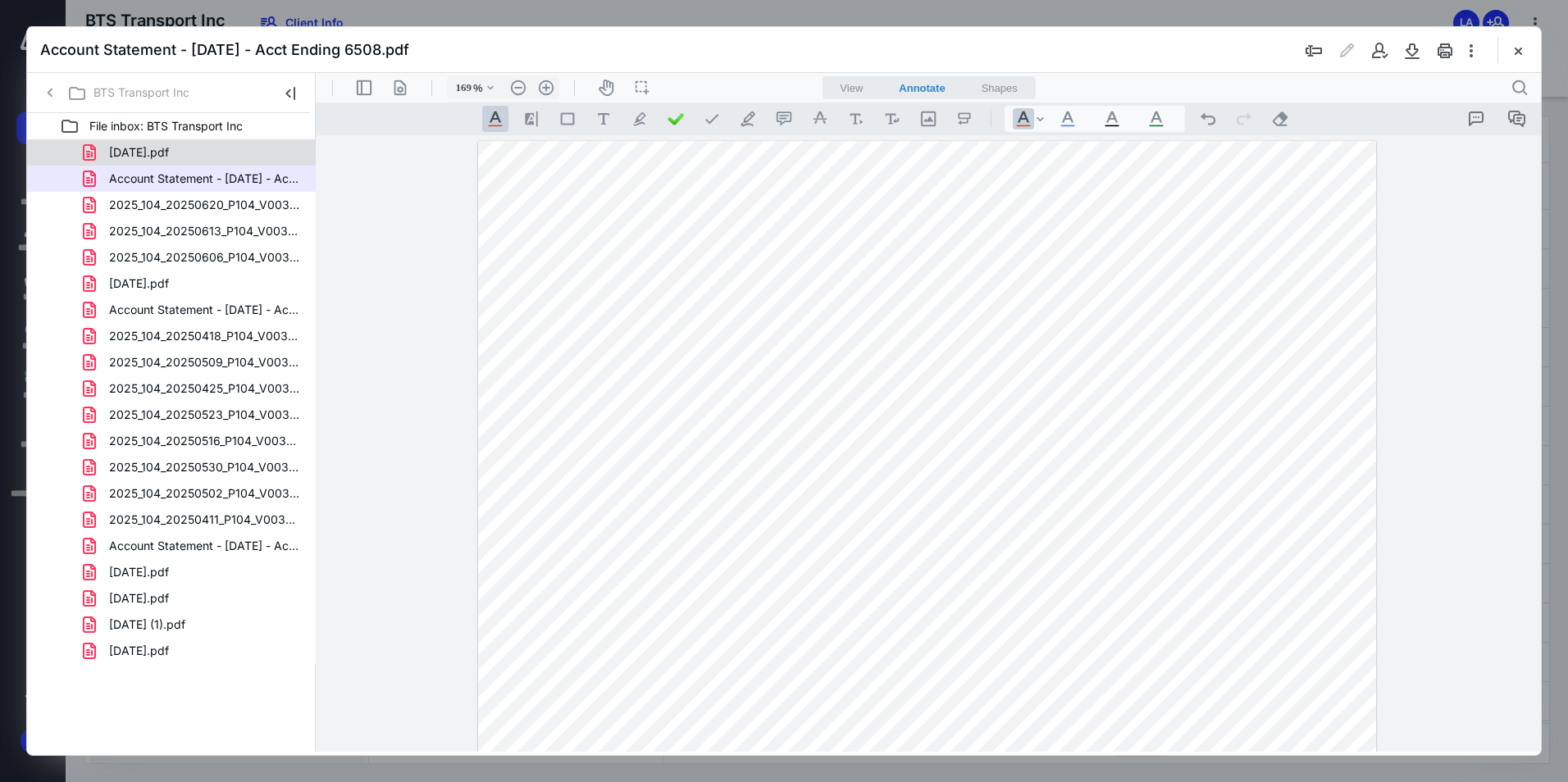 click on "[DATE].pdf" at bounding box center [194, 152] 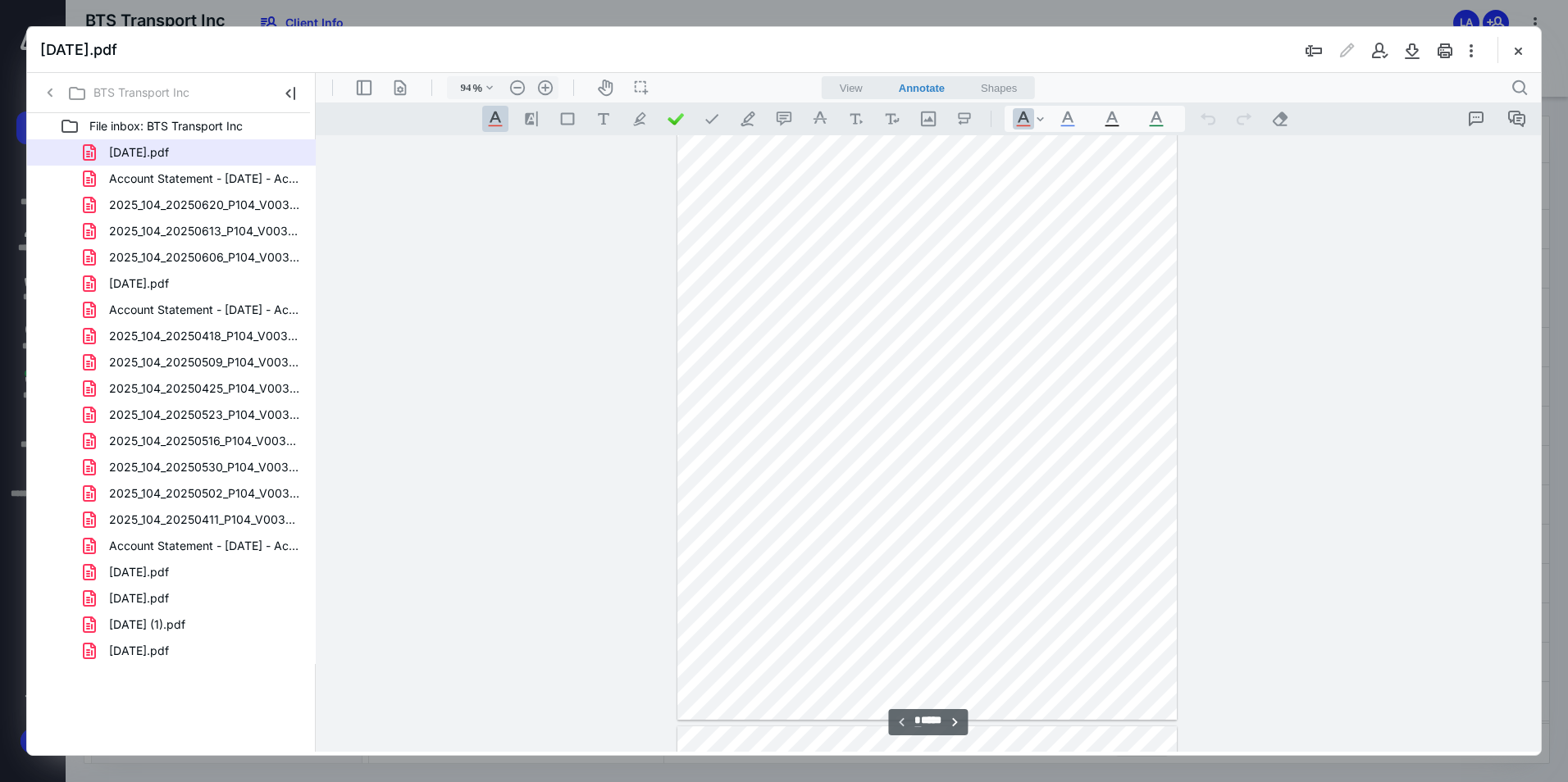 scroll, scrollTop: 0, scrollLeft: 0, axis: both 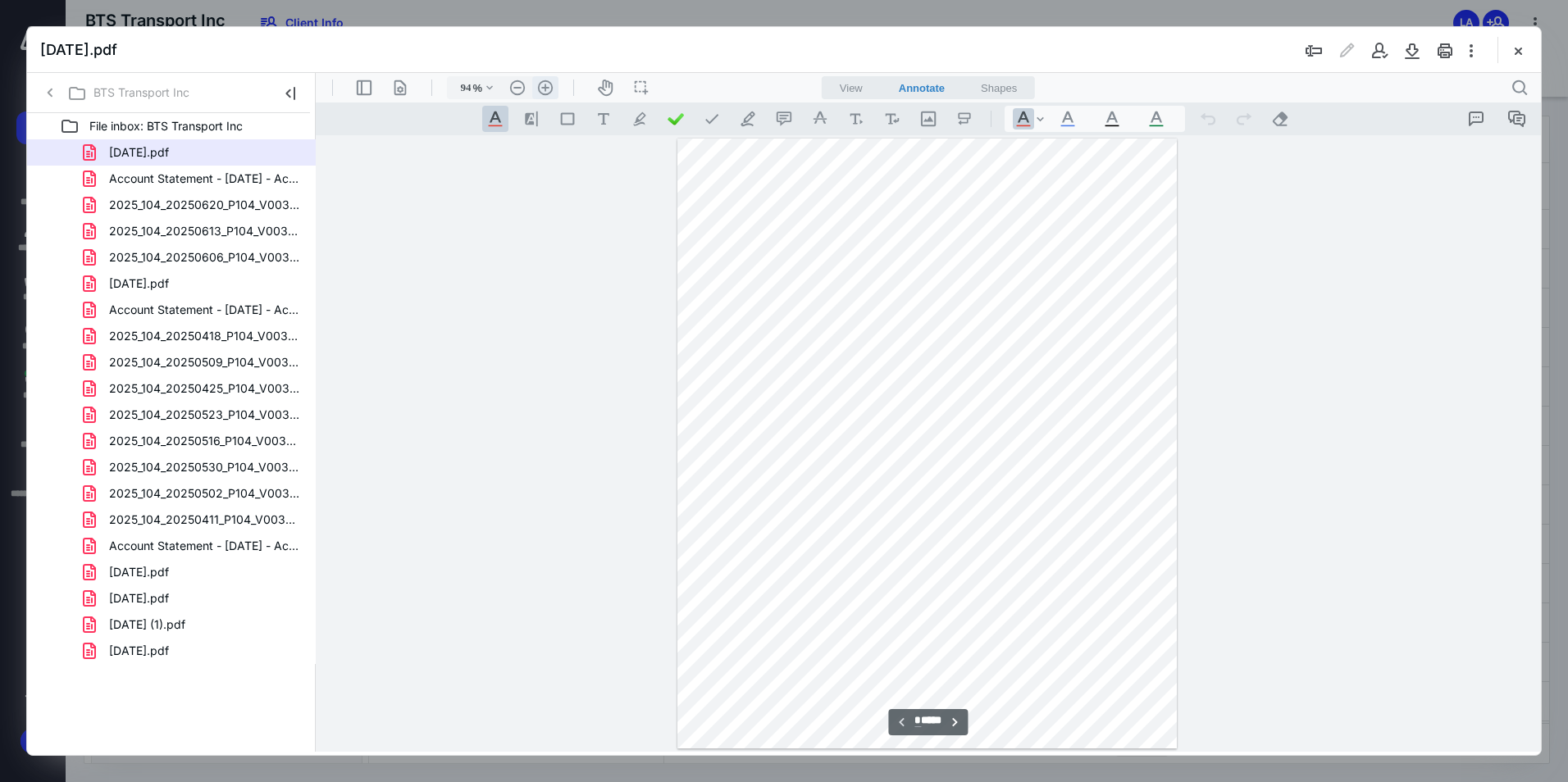 click on ".cls-1{fill:#abb0c4;} icon - header - zoom - in - line" at bounding box center (545, 88) 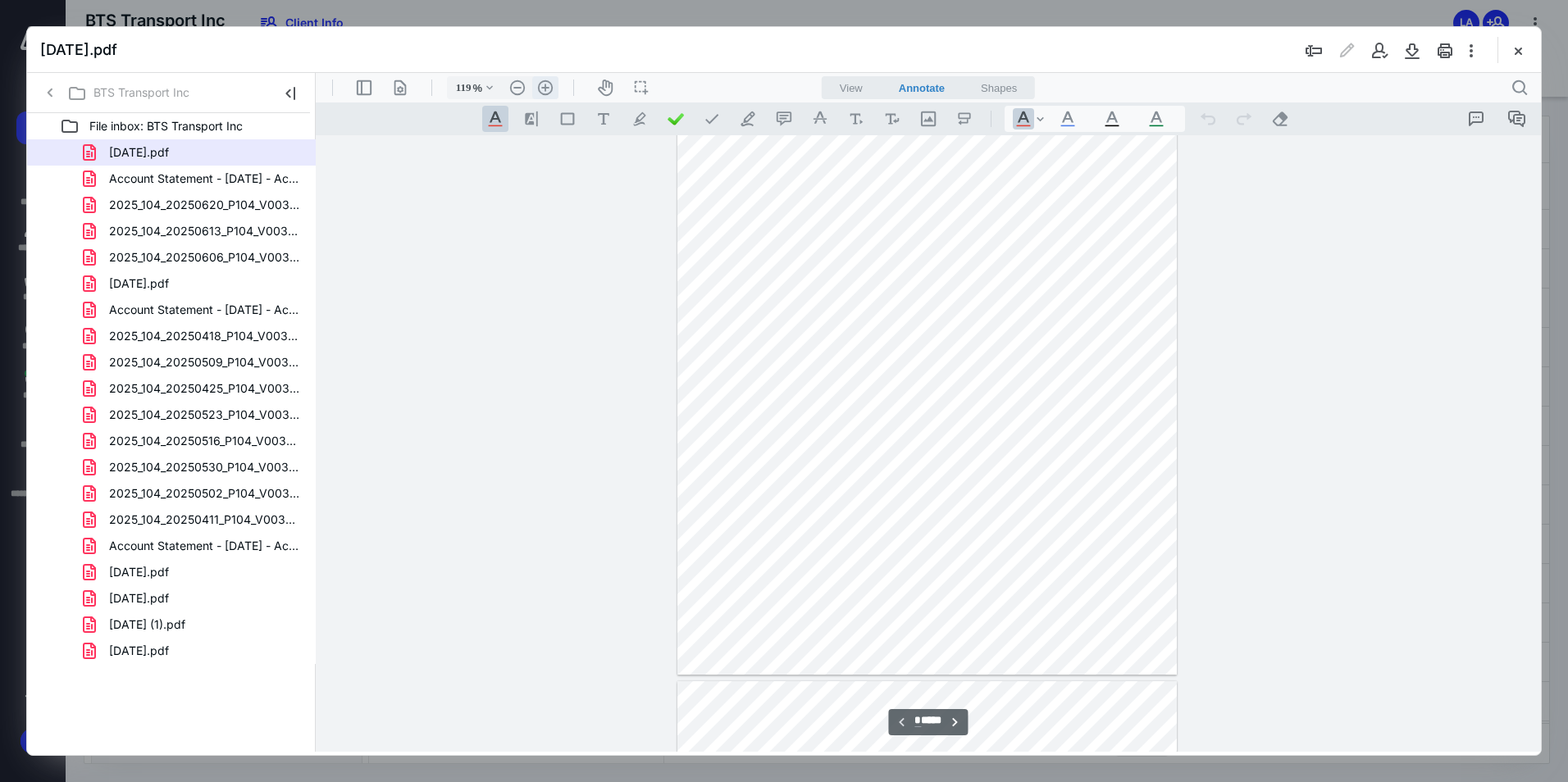 click on ".cls-1{fill:#abb0c4;} icon - header - zoom - in - line" at bounding box center [545, 88] 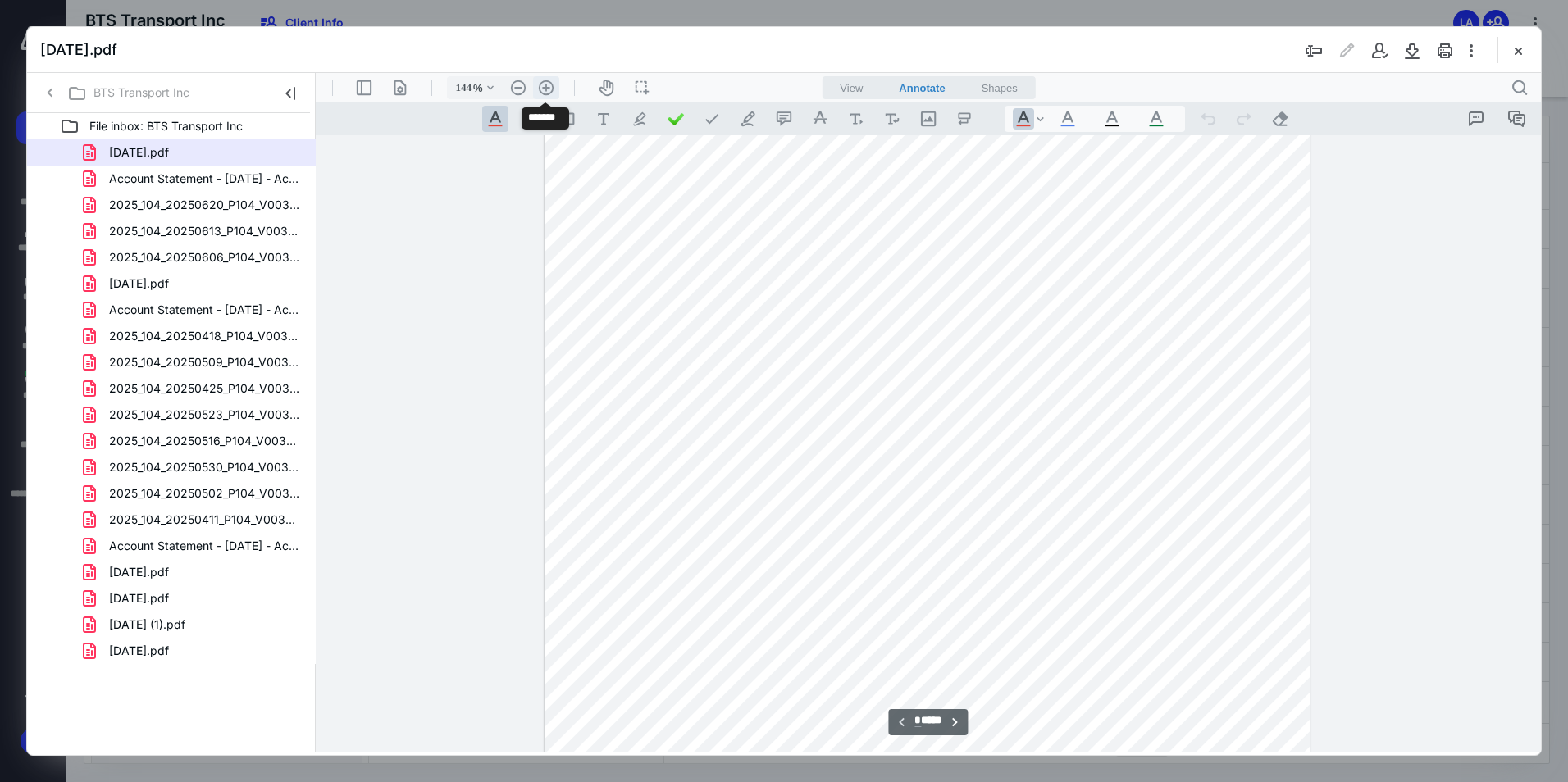 click on ".cls-1{fill:#abb0c4;} icon - header - zoom - in - line" at bounding box center (546, 88) 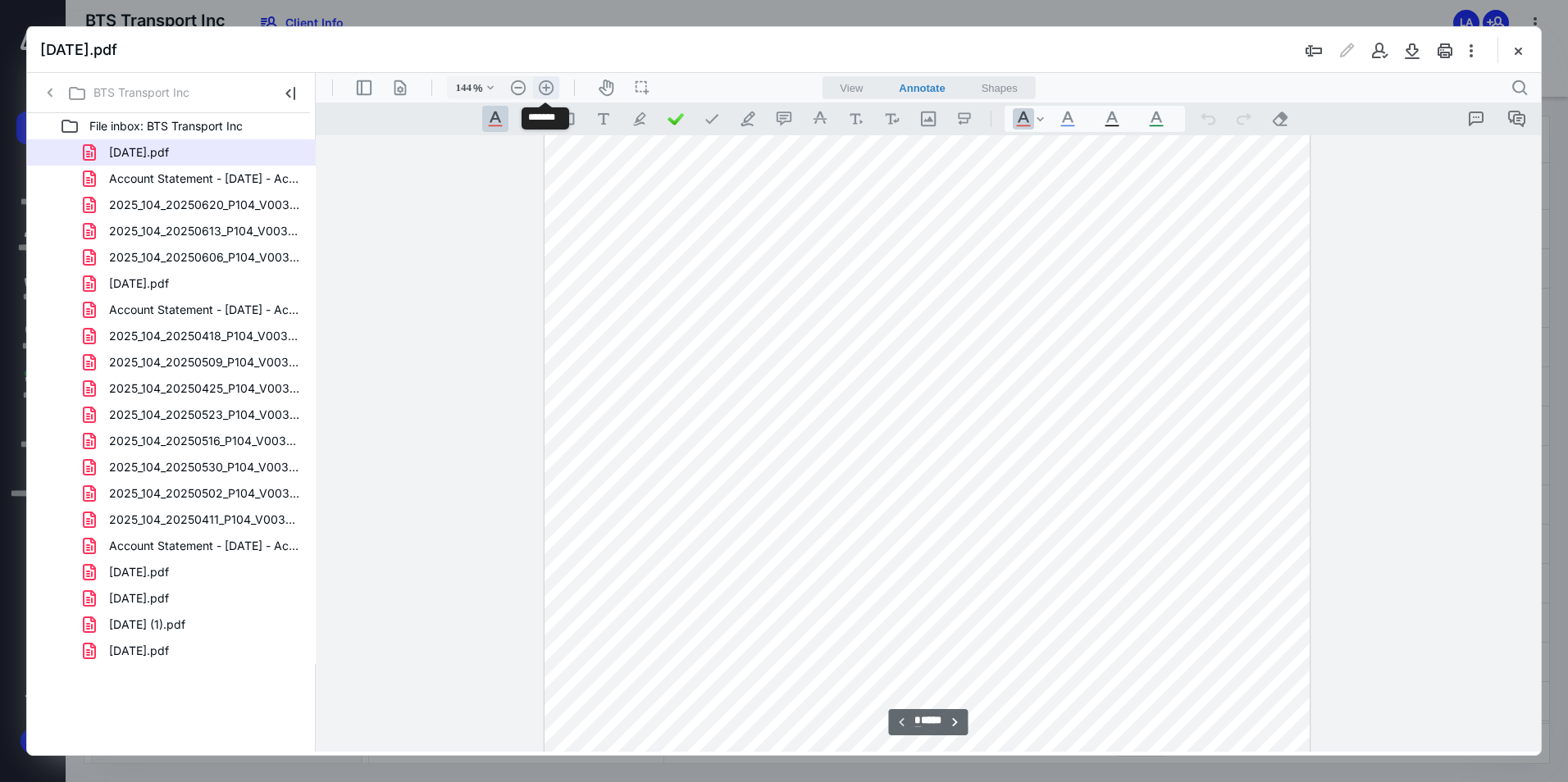 type on "169" 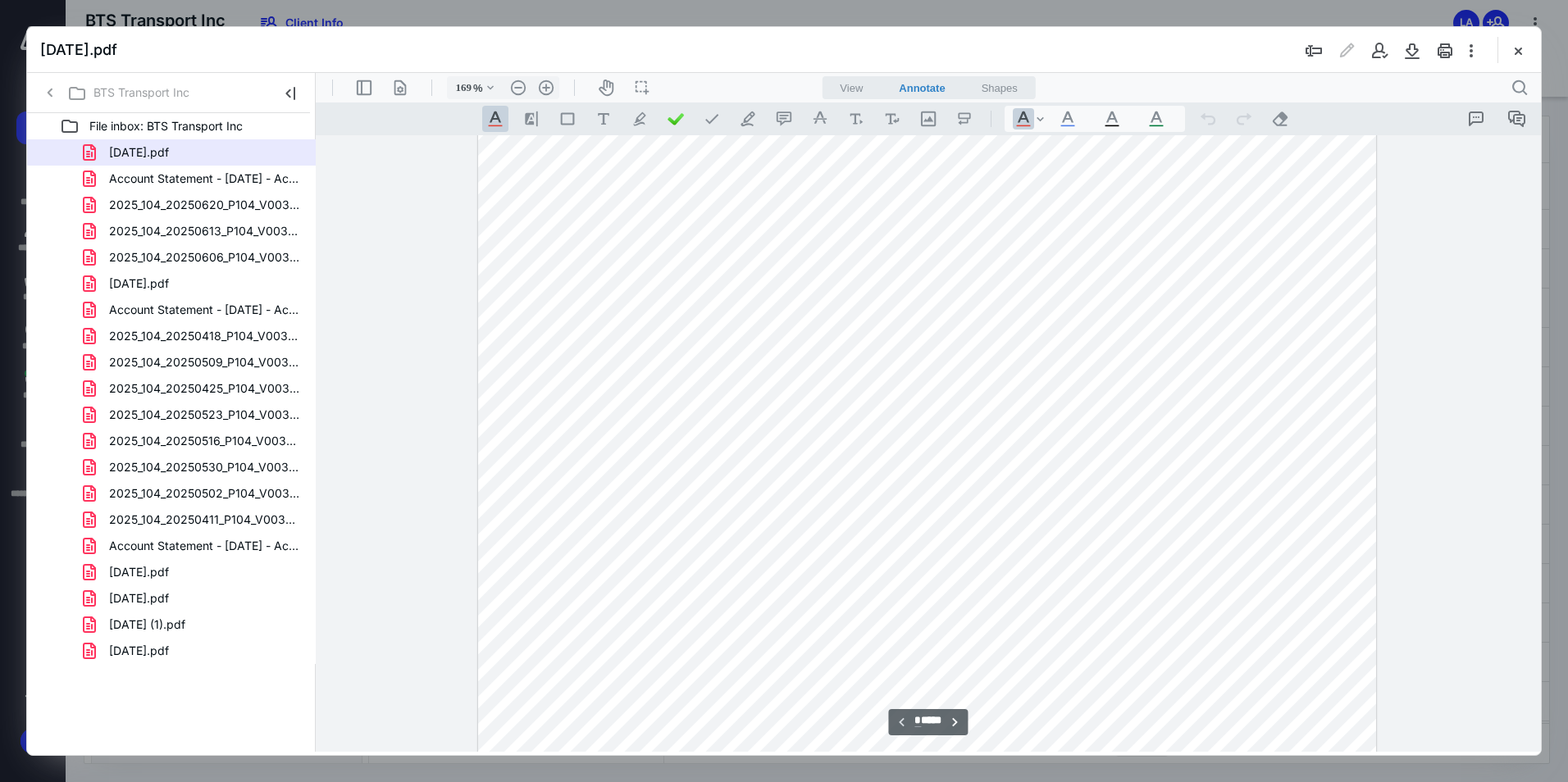 scroll, scrollTop: 164, scrollLeft: 0, axis: vertical 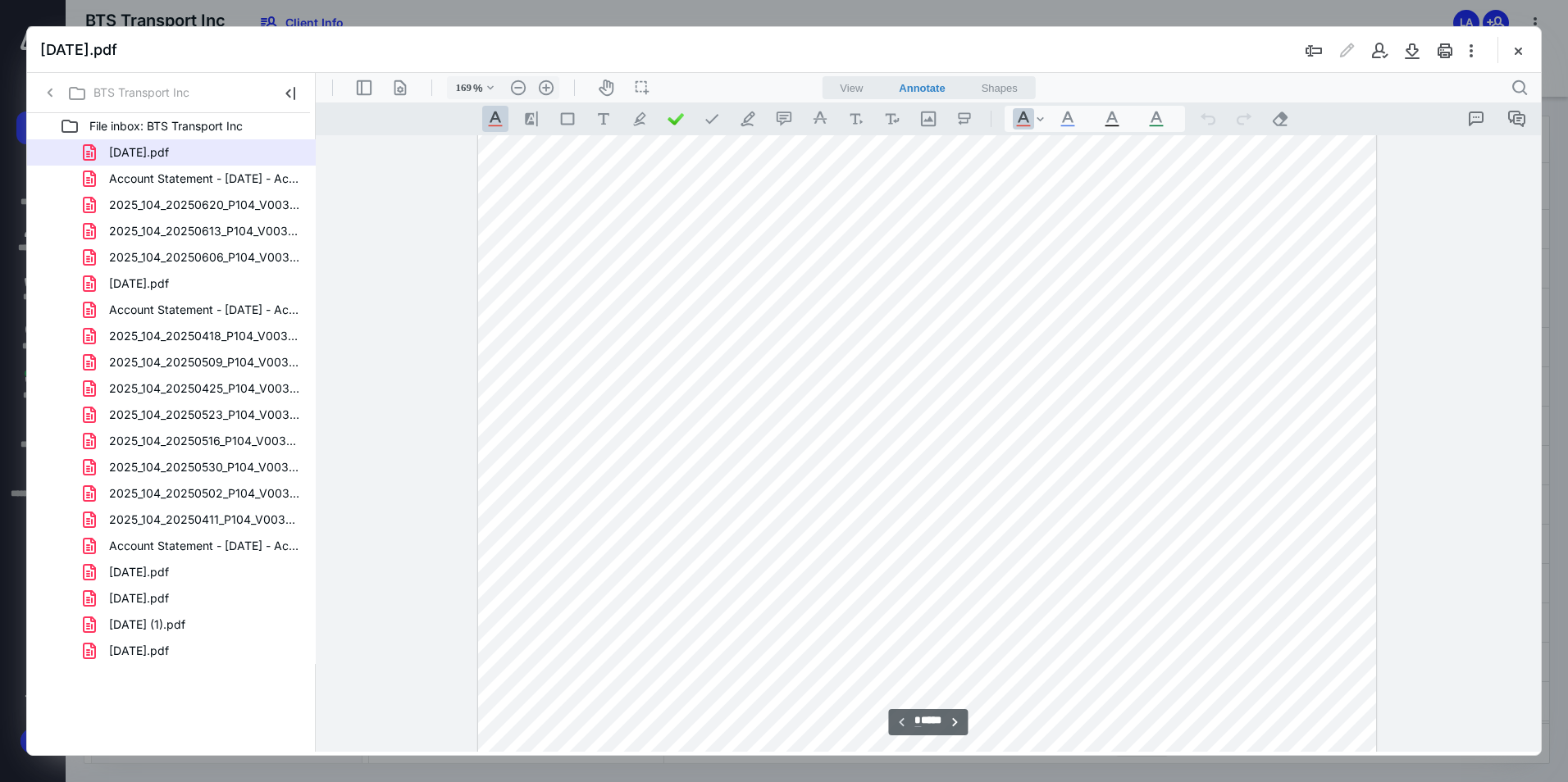 drag, startPoint x: 1194, startPoint y: 520, endPoint x: 1225, endPoint y: 518, distance: 31.064449 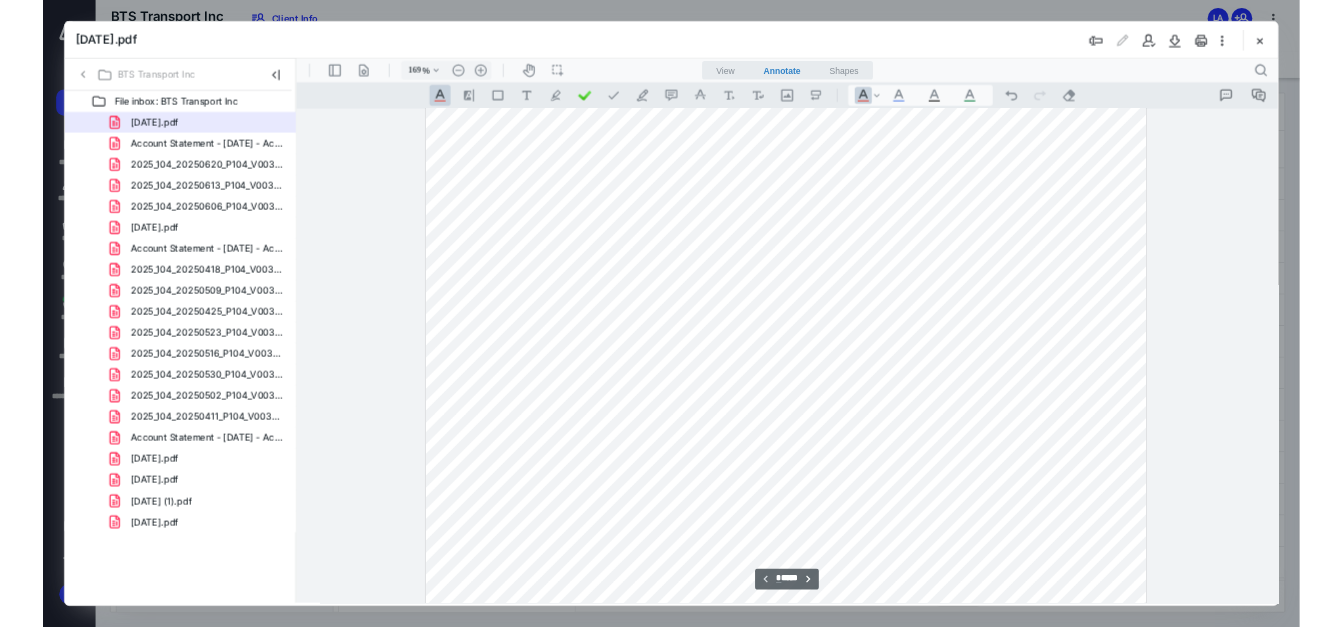 scroll, scrollTop: 0, scrollLeft: 0, axis: both 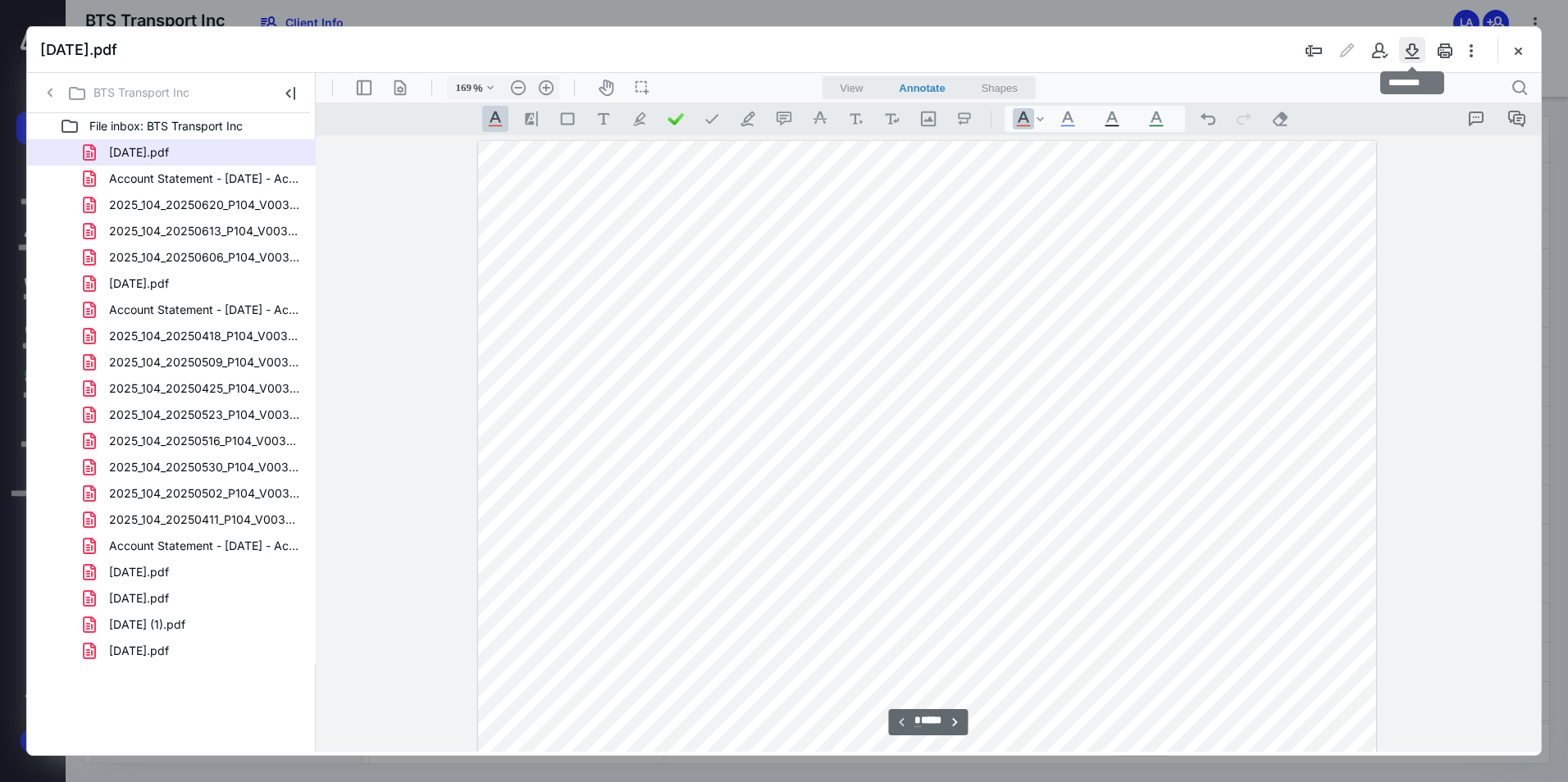 click at bounding box center (1412, 50) 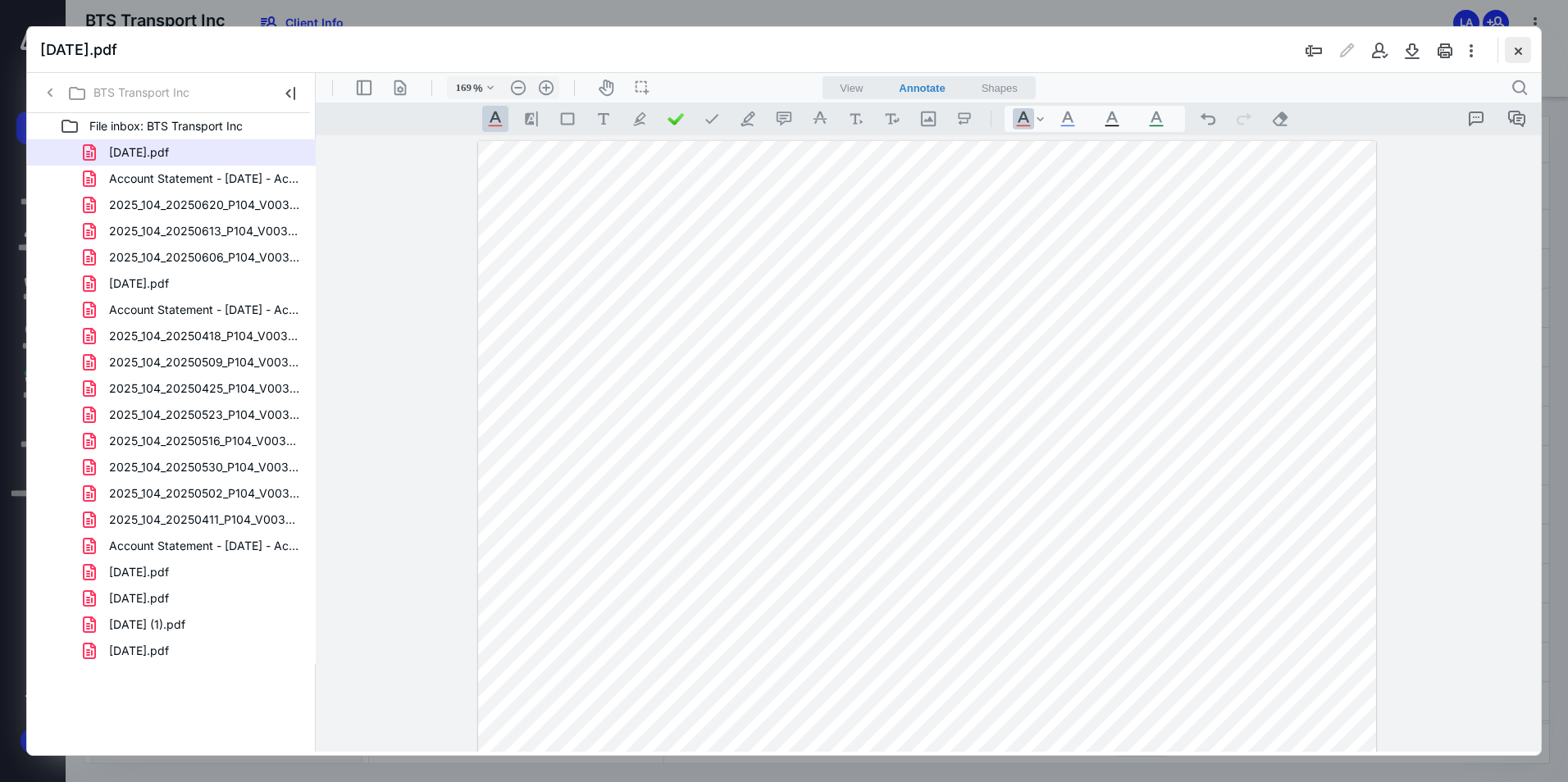 click at bounding box center [1518, 50] 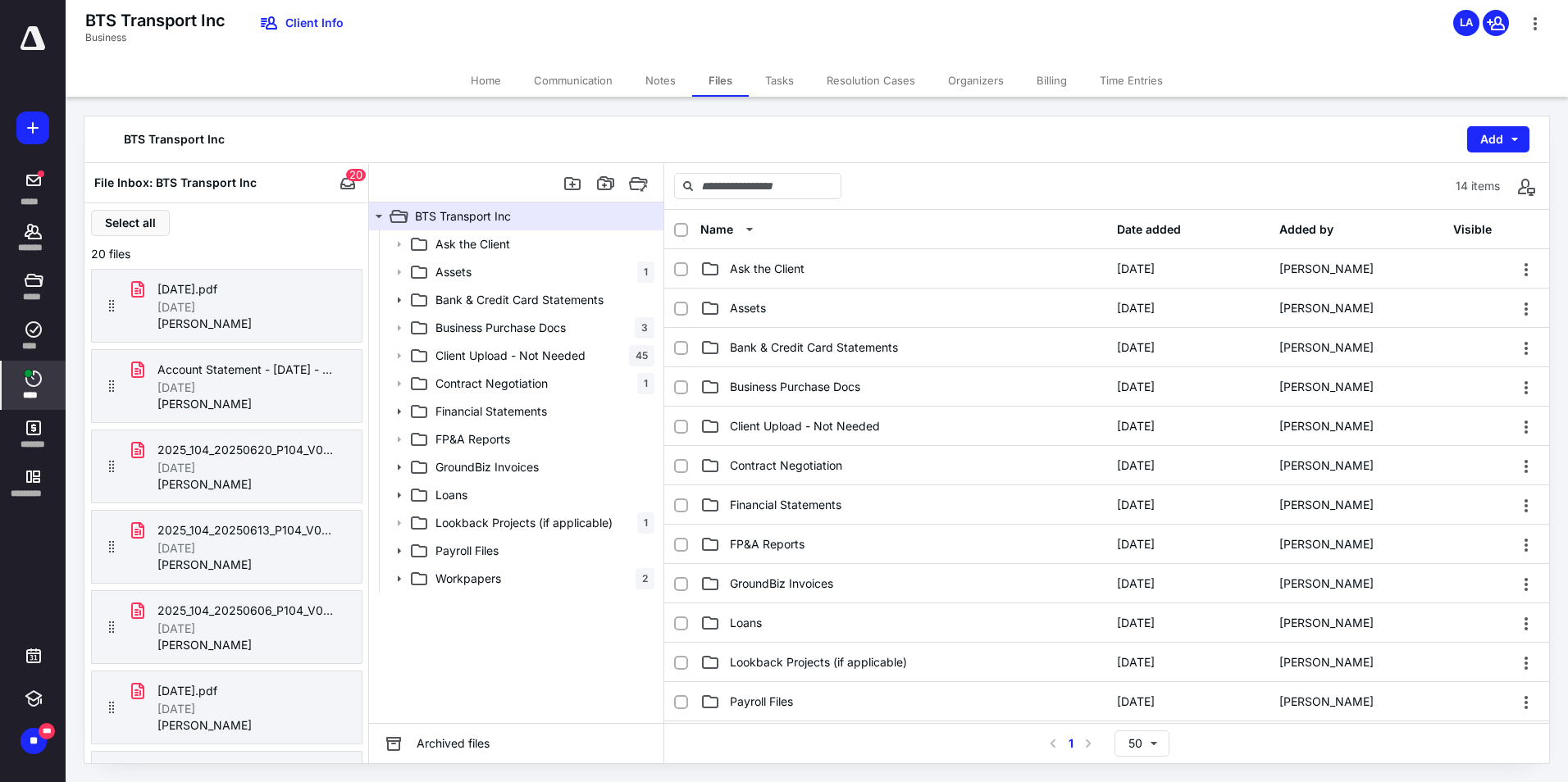 click on "****" at bounding box center (34, 385) 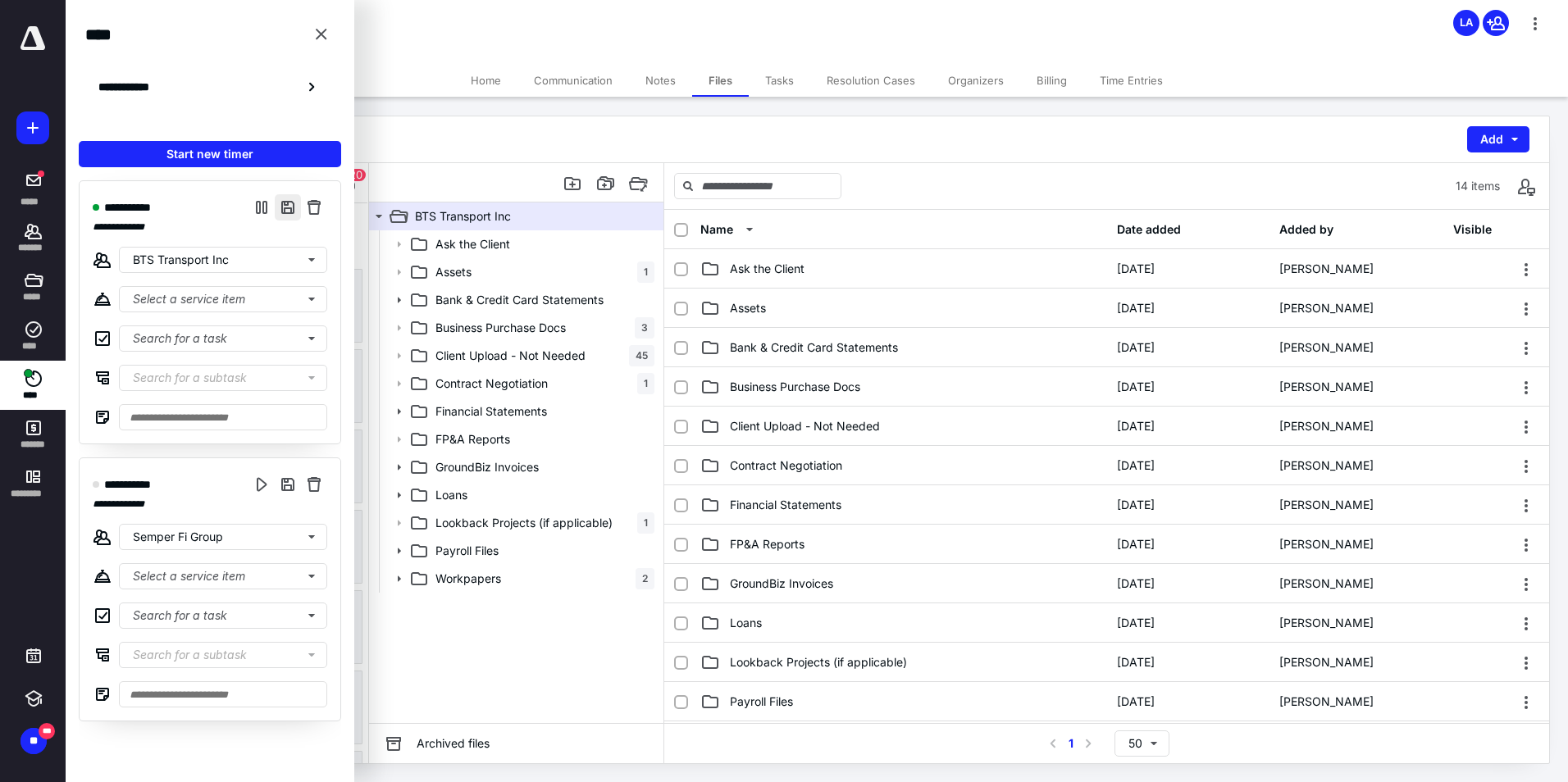 click at bounding box center (288, 207) 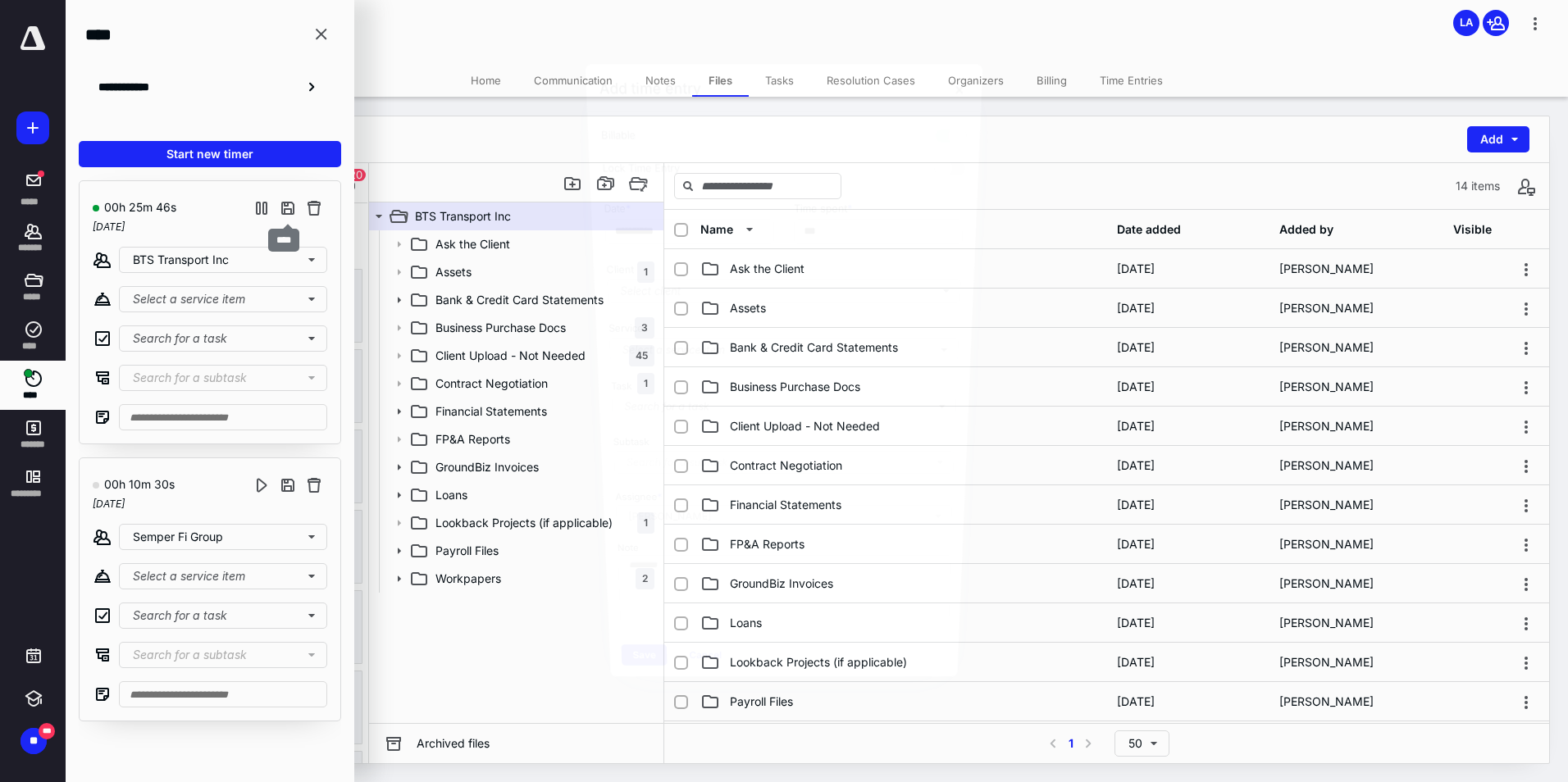 type on "***" 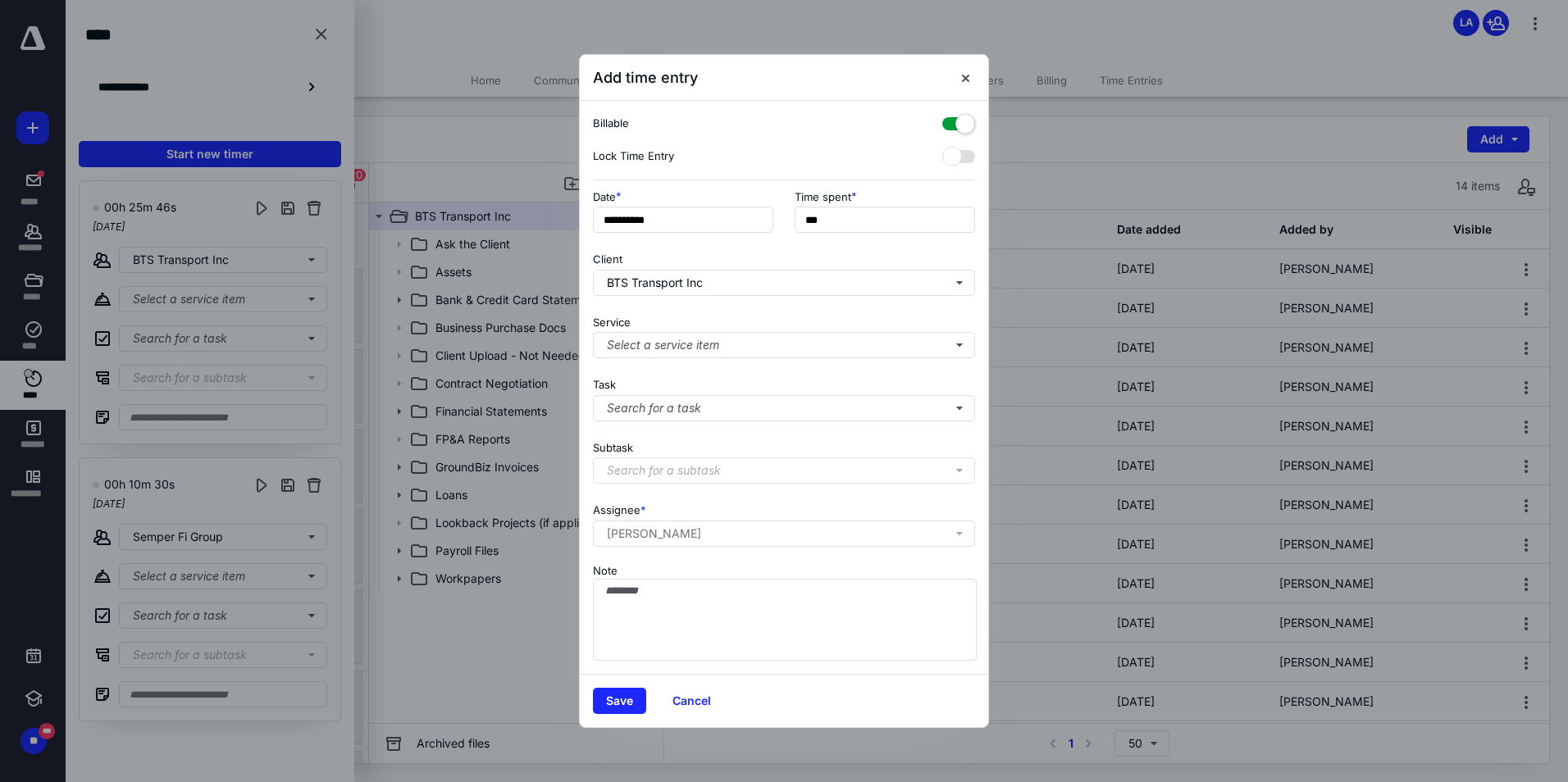 click at bounding box center (959, 120) 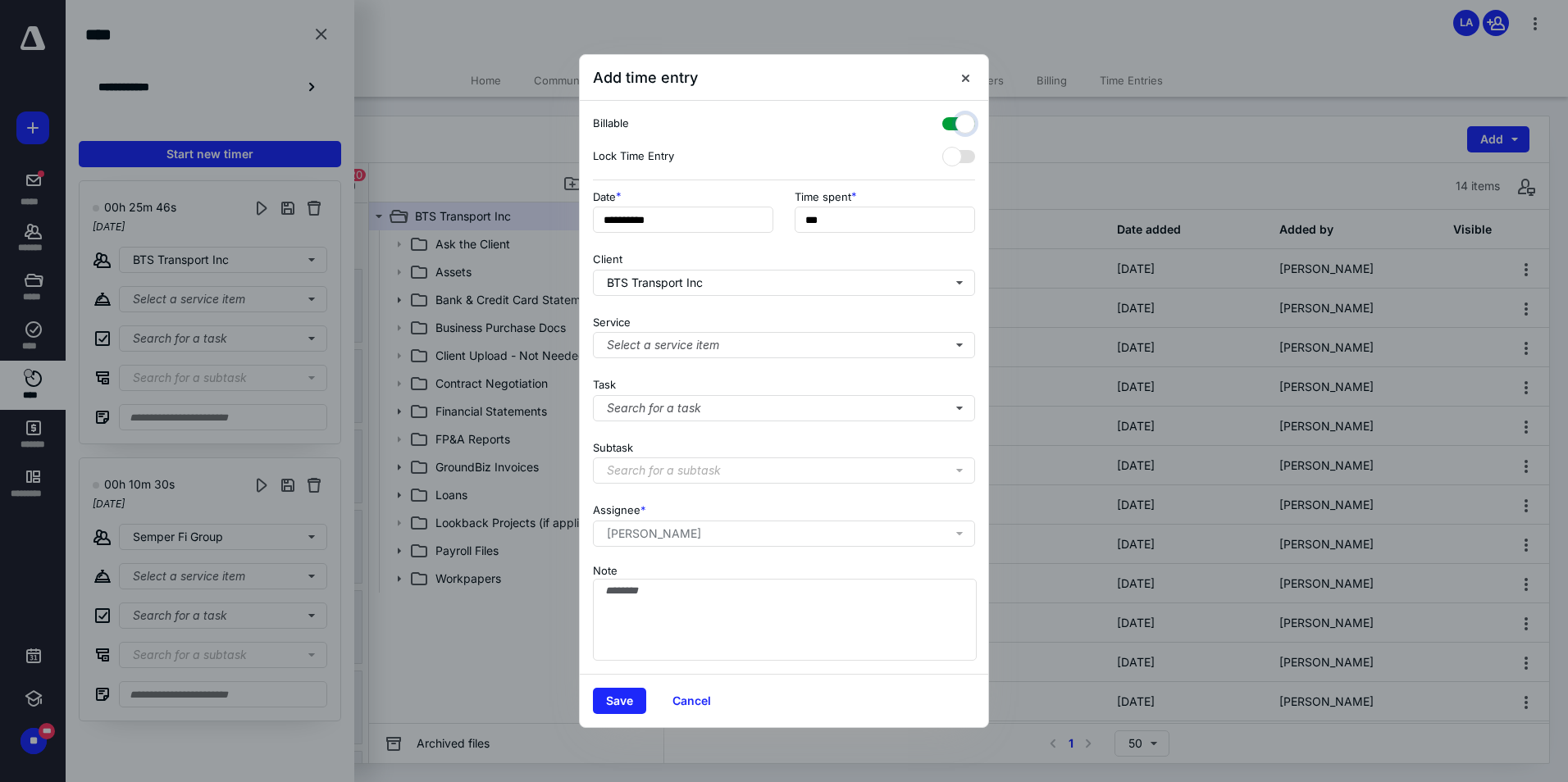 click at bounding box center (950, 121) 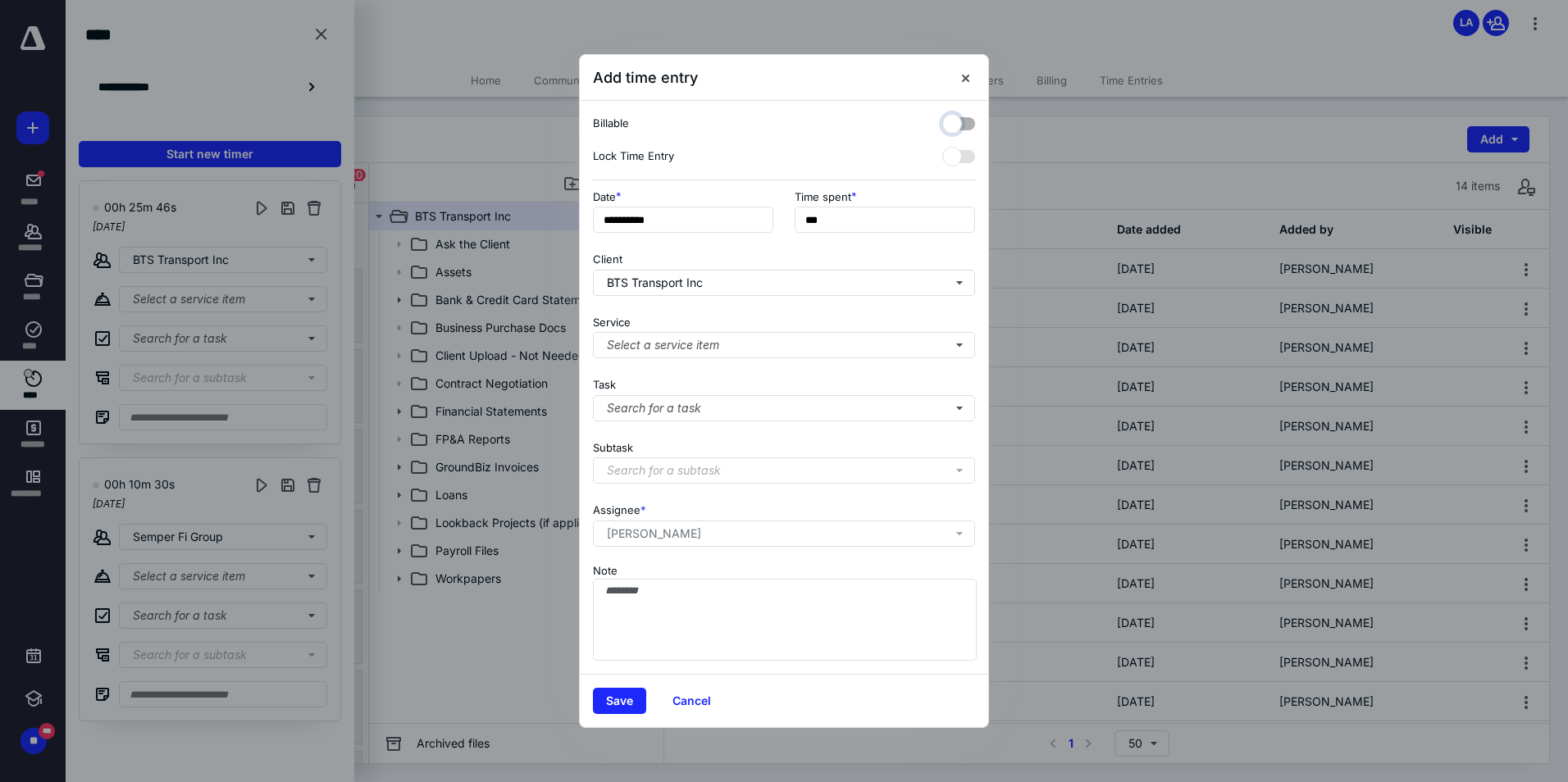 checkbox on "false" 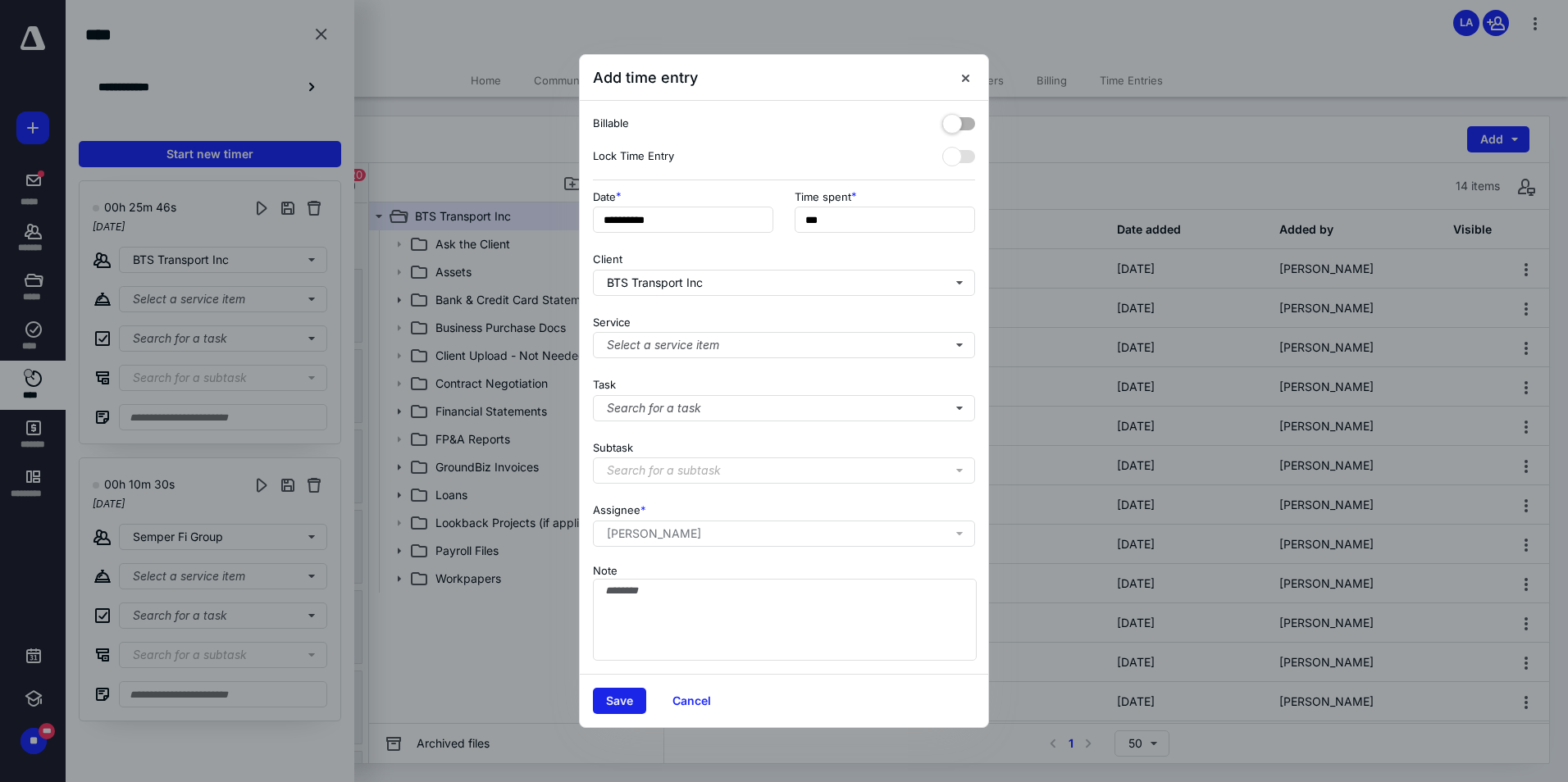 click on "Save" at bounding box center [619, 701] 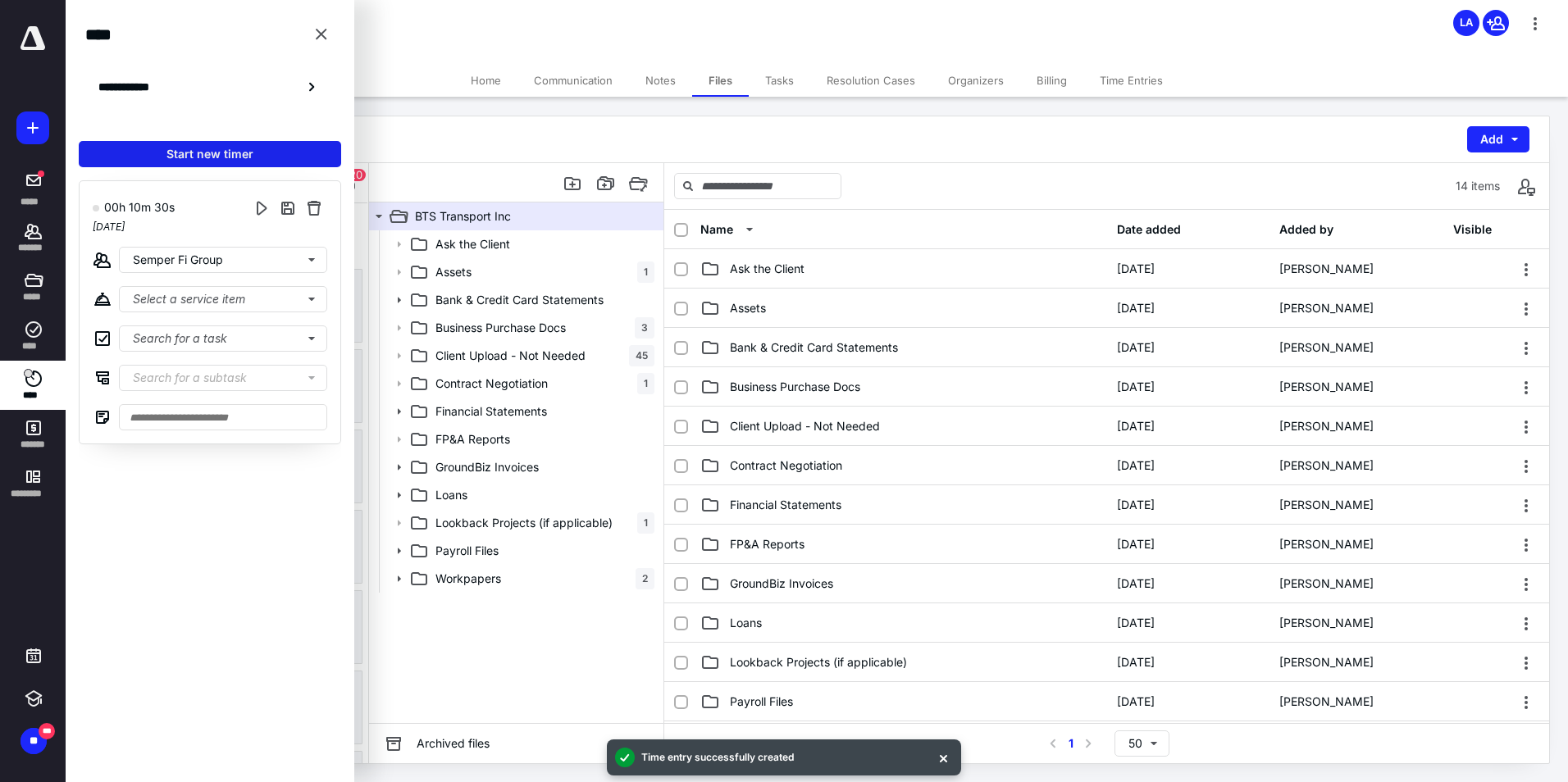click on "Start new timer" at bounding box center (210, 154) 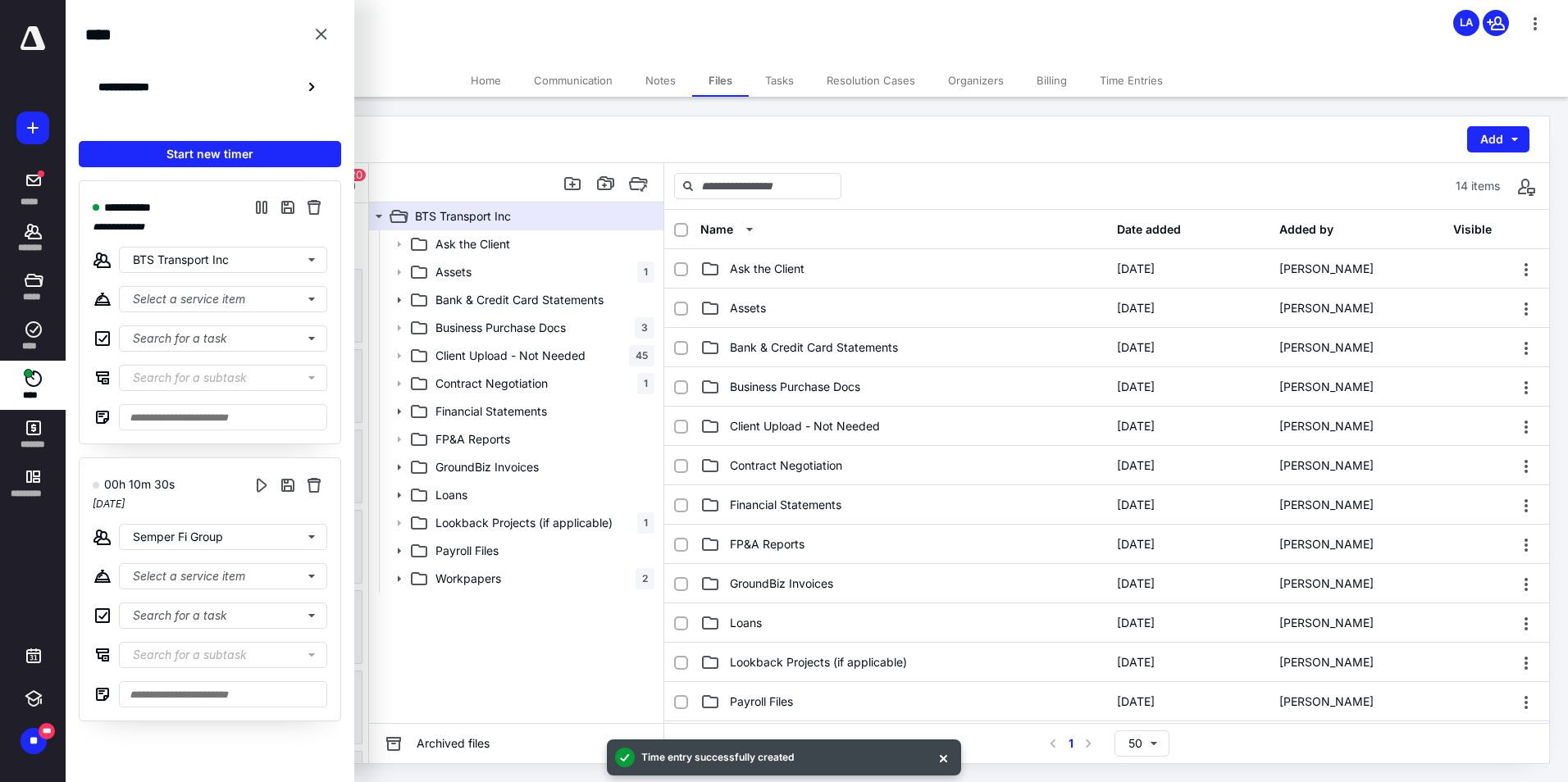 click on "BTS Transport Inc Business Client Info LA" at bounding box center [817, 32] 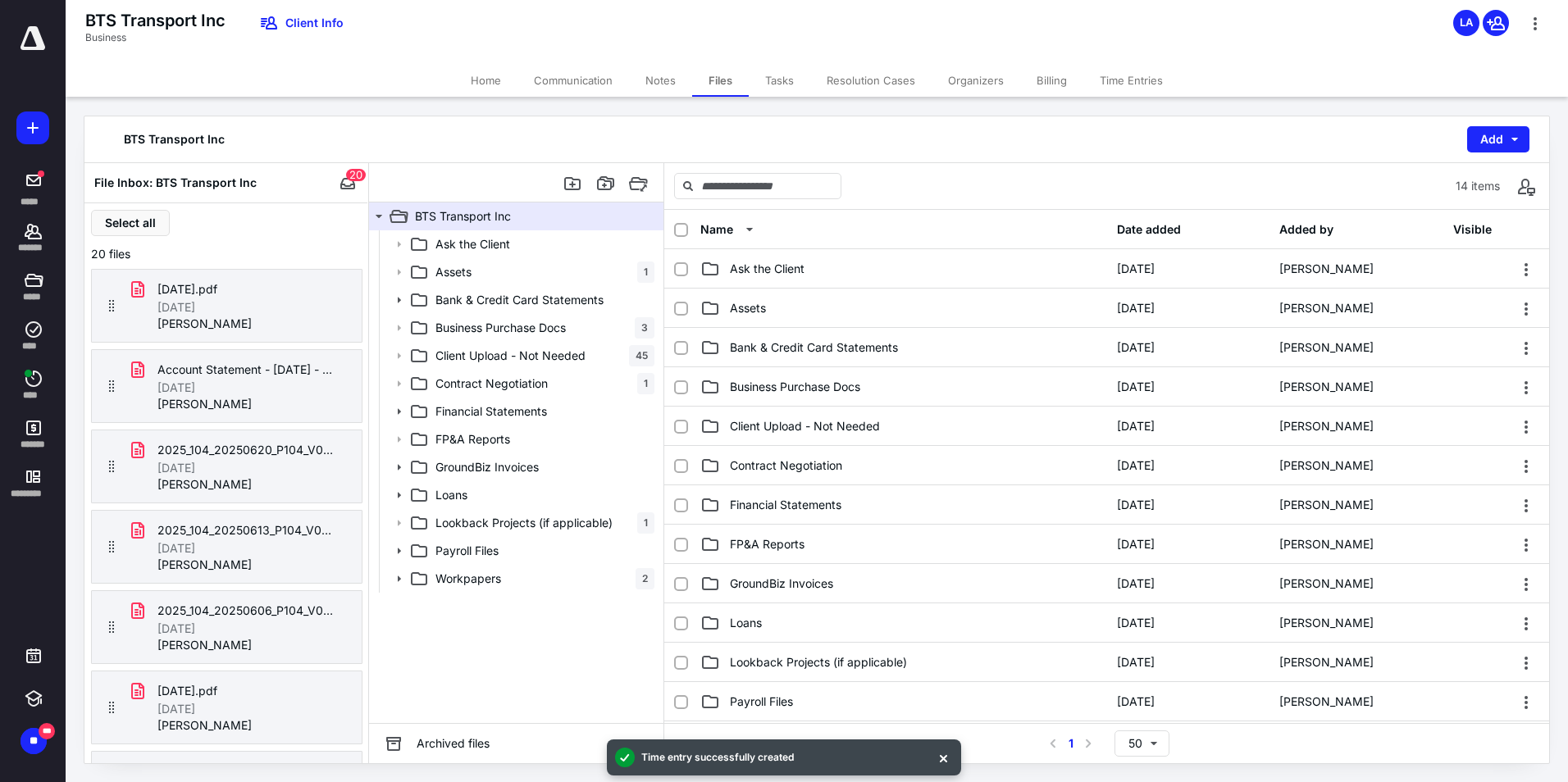 click on "**********" at bounding box center [33, 391] 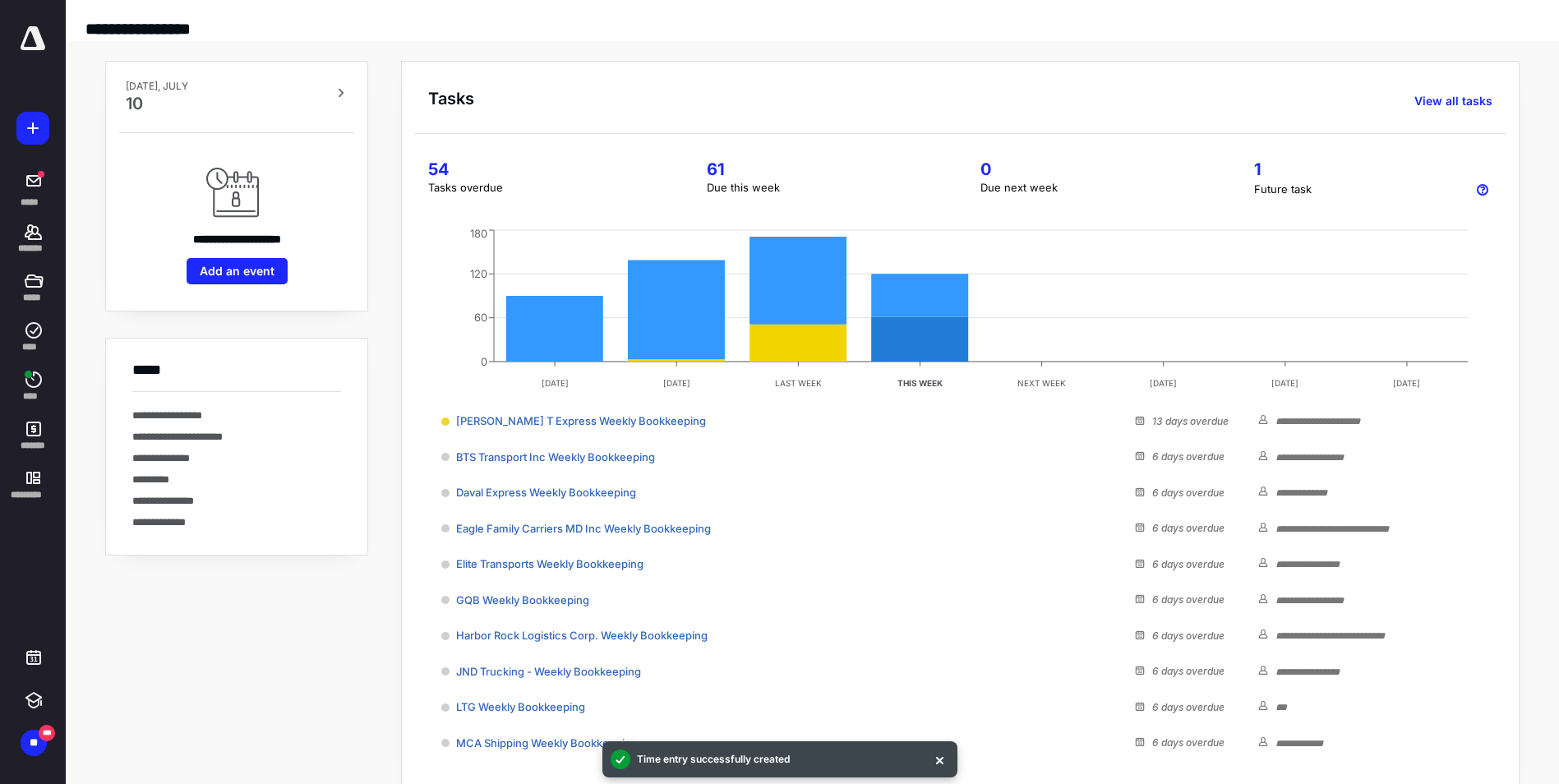 click on "54" at bounding box center (547, 169) 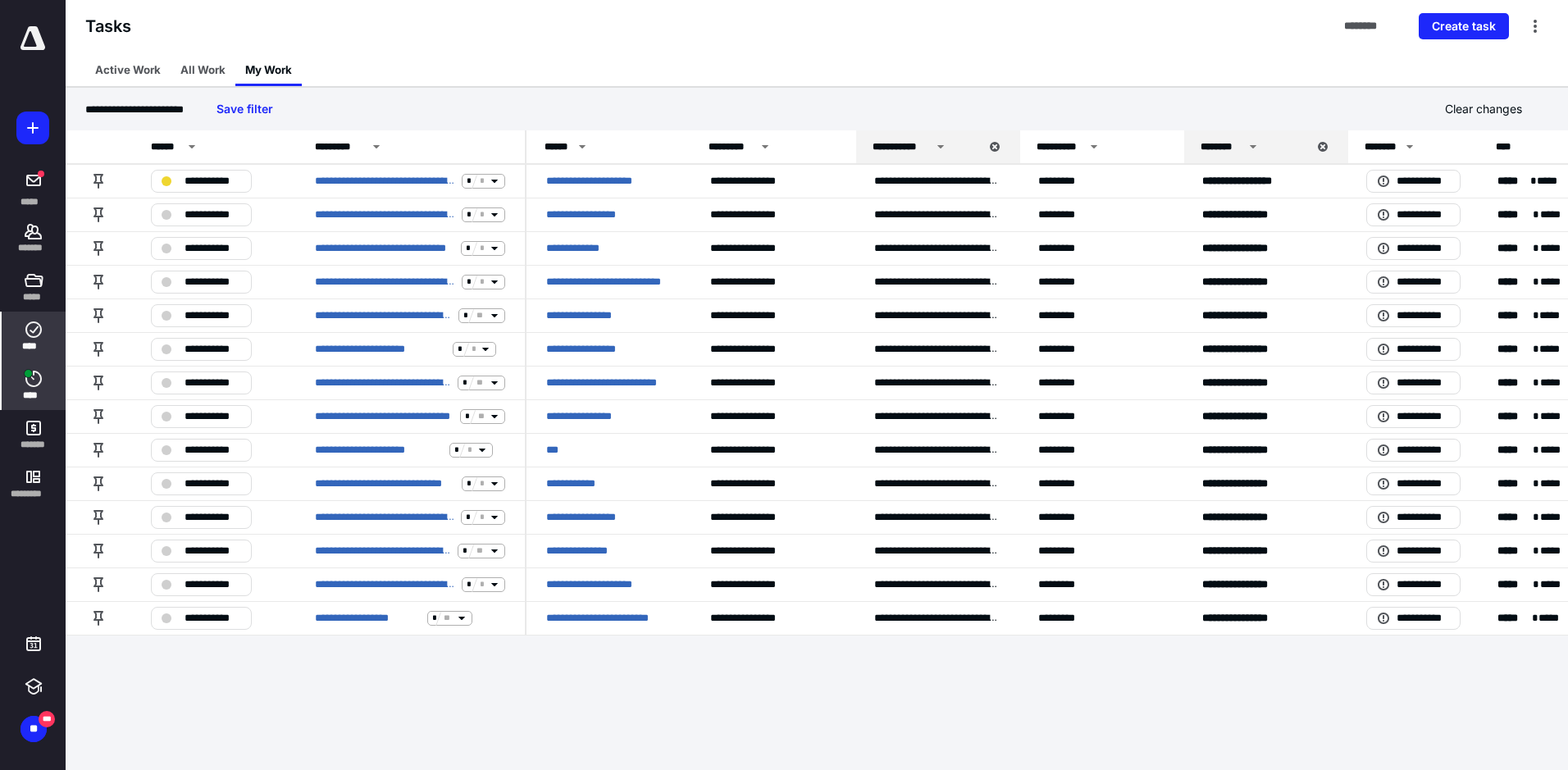 click 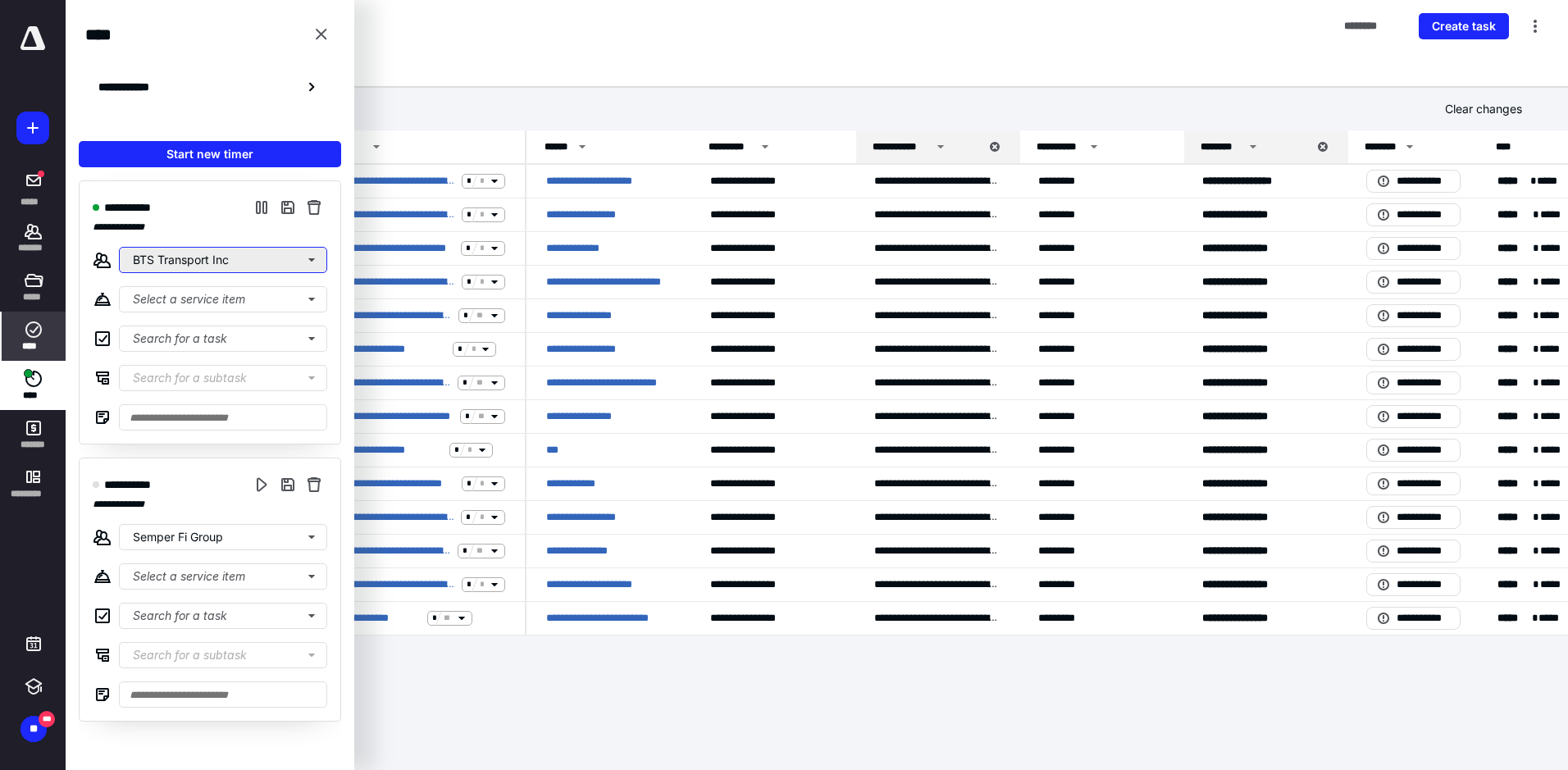 click on "BTS Transport Inc" at bounding box center [223, 260] 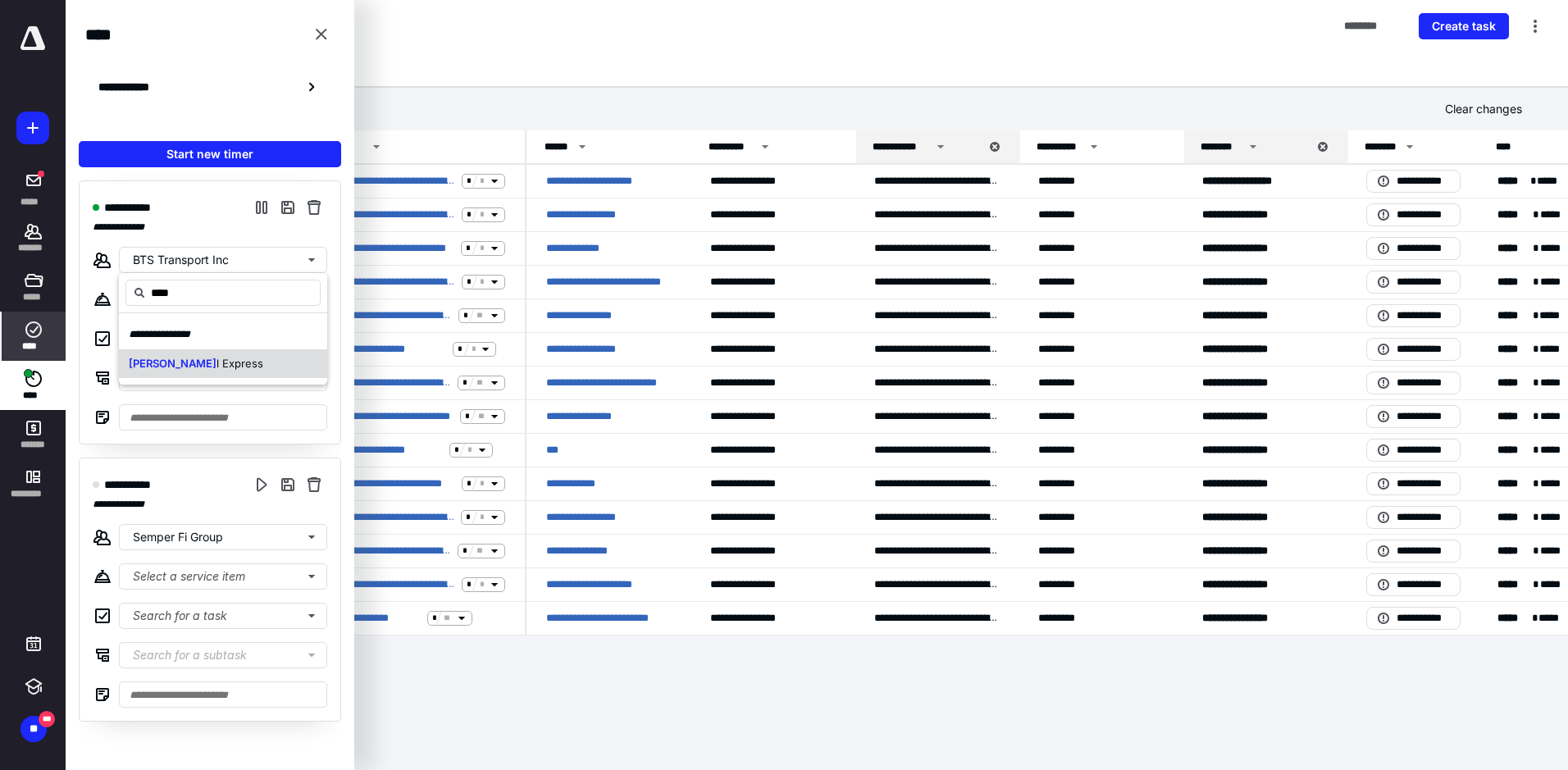 click on "[PERSON_NAME] l Express" at bounding box center (223, 364) 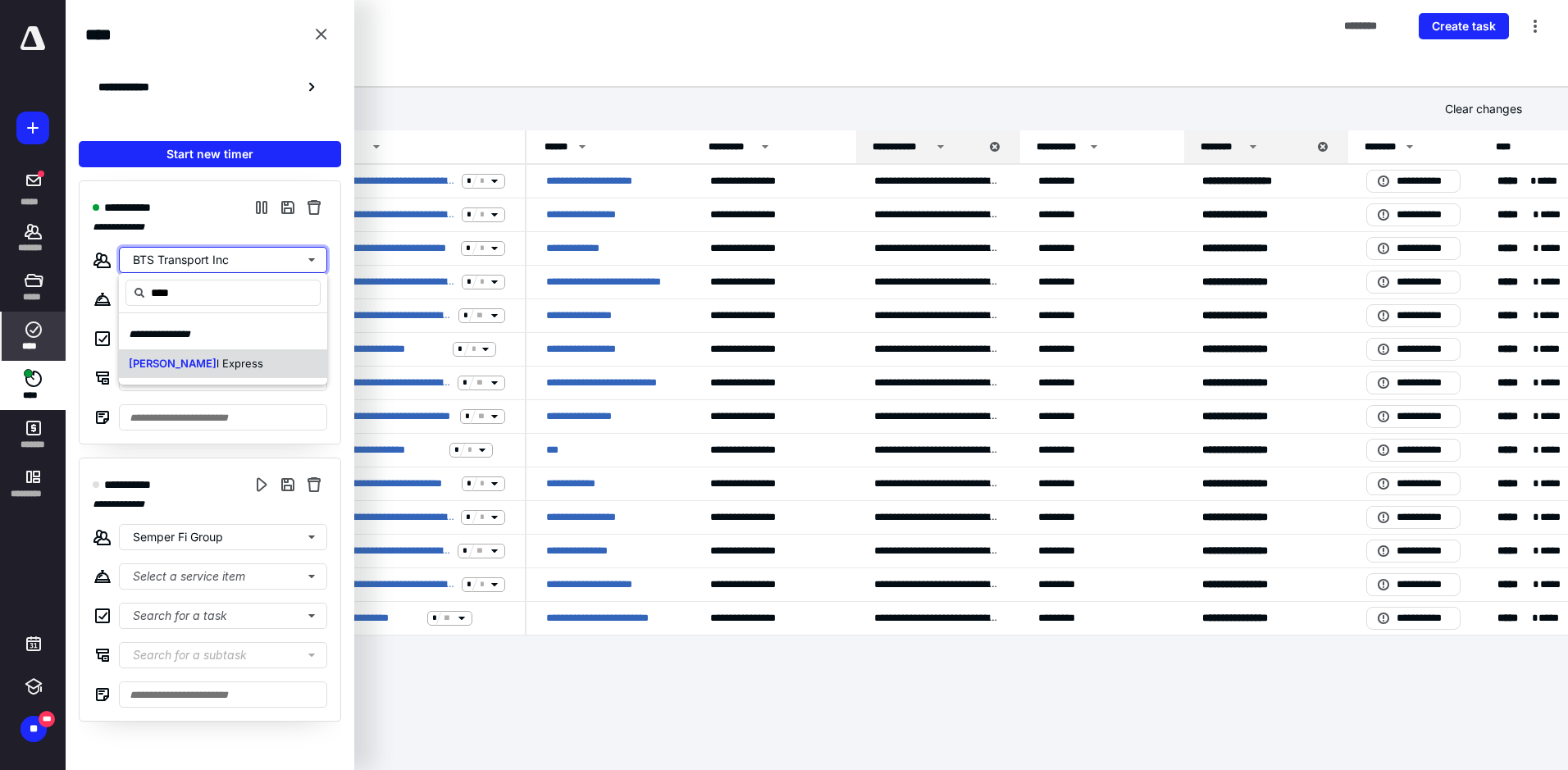 type 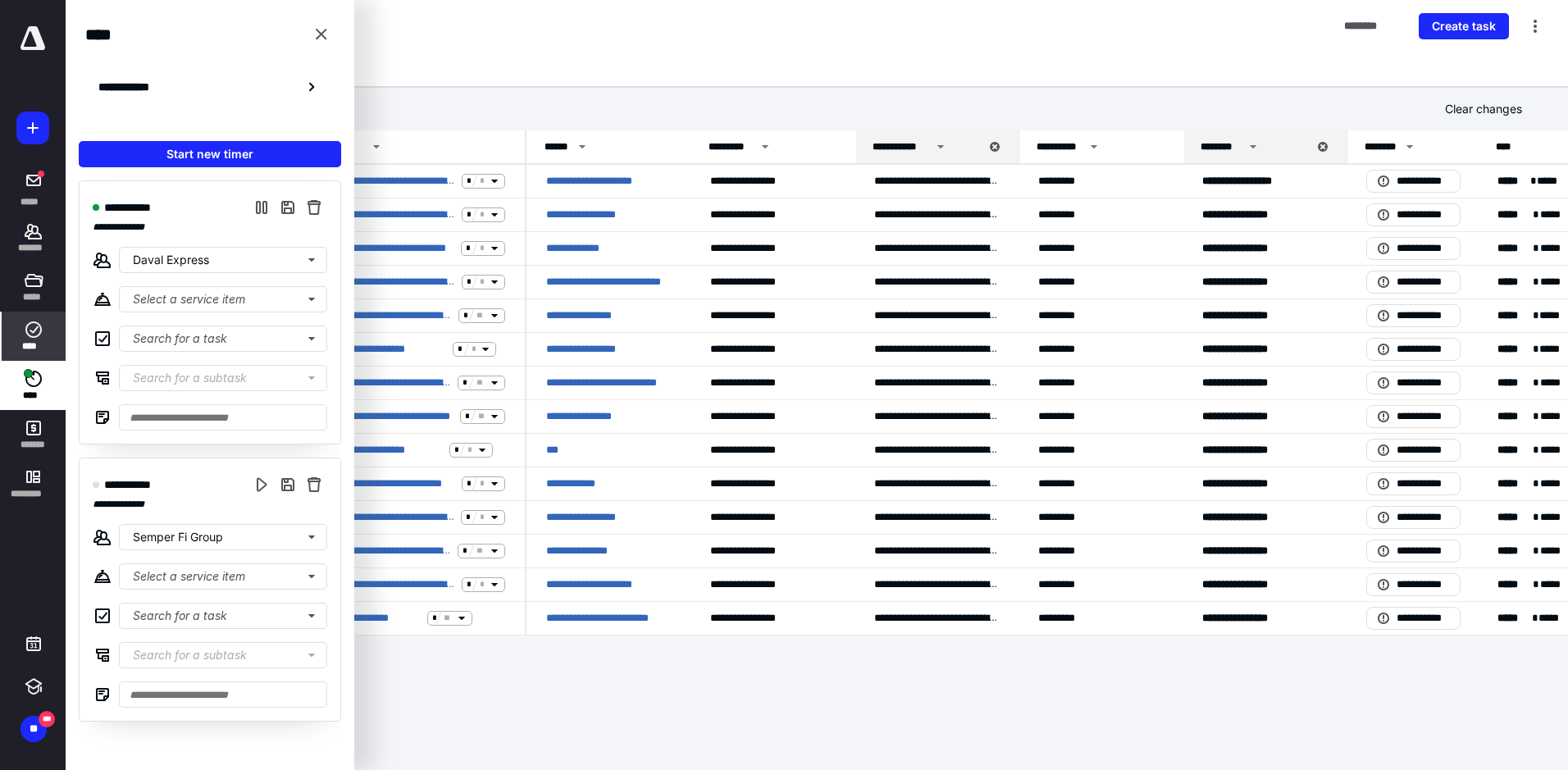 click on "Tasks ******** Create task" at bounding box center (817, 26) 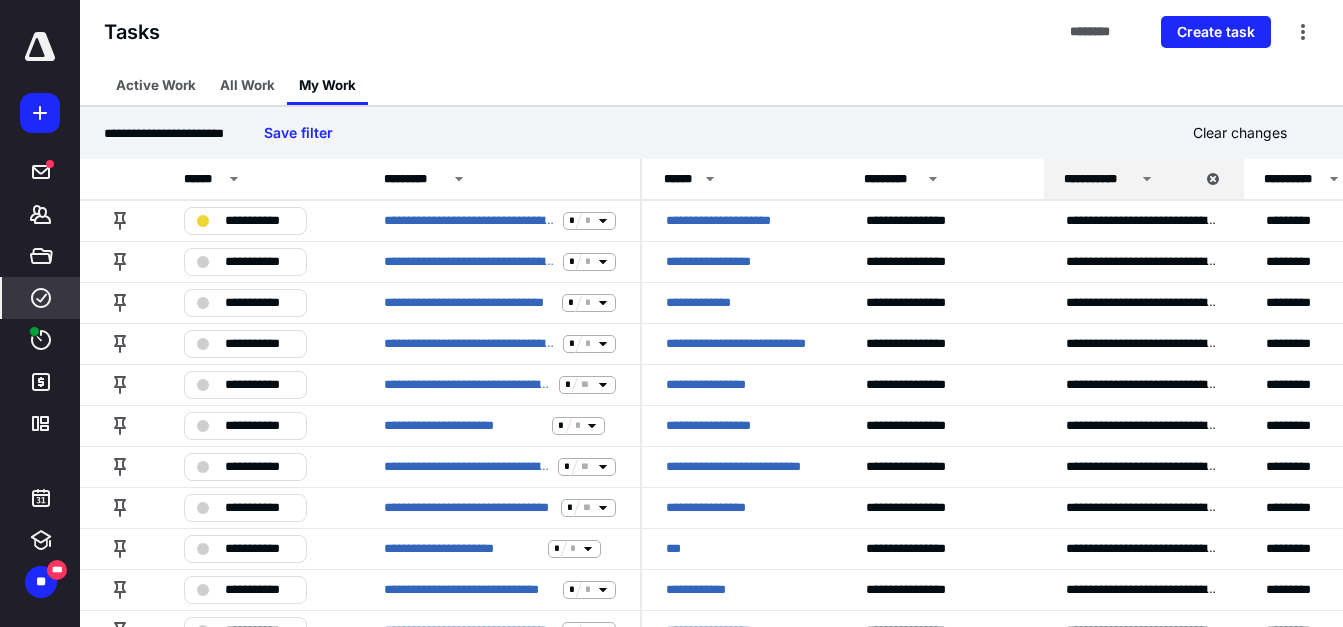 click at bounding box center [40, 47] 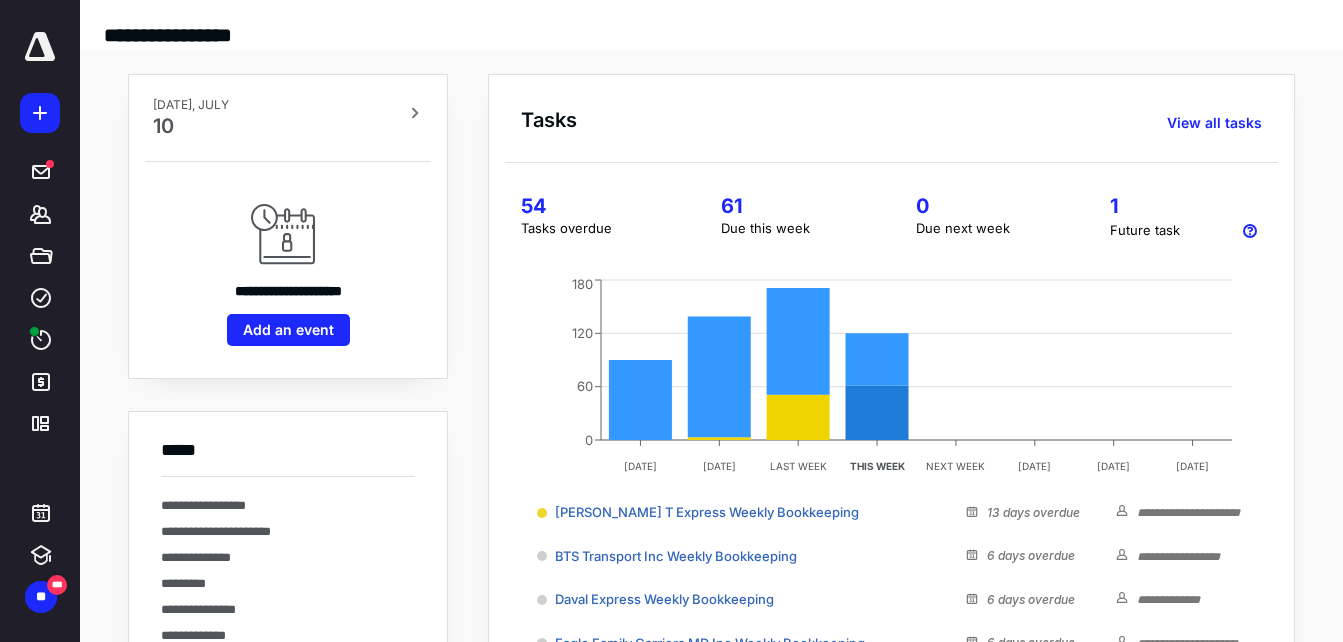 click on "54" at bounding box center [597, 206] 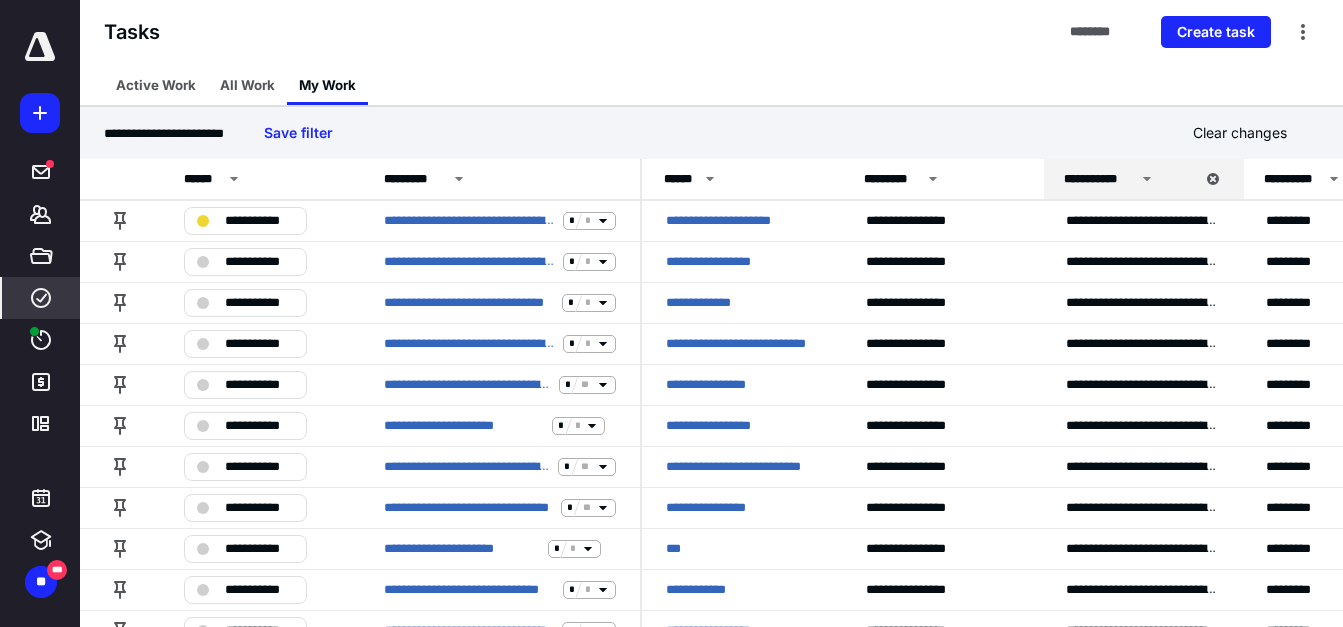 click at bounding box center [40, 47] 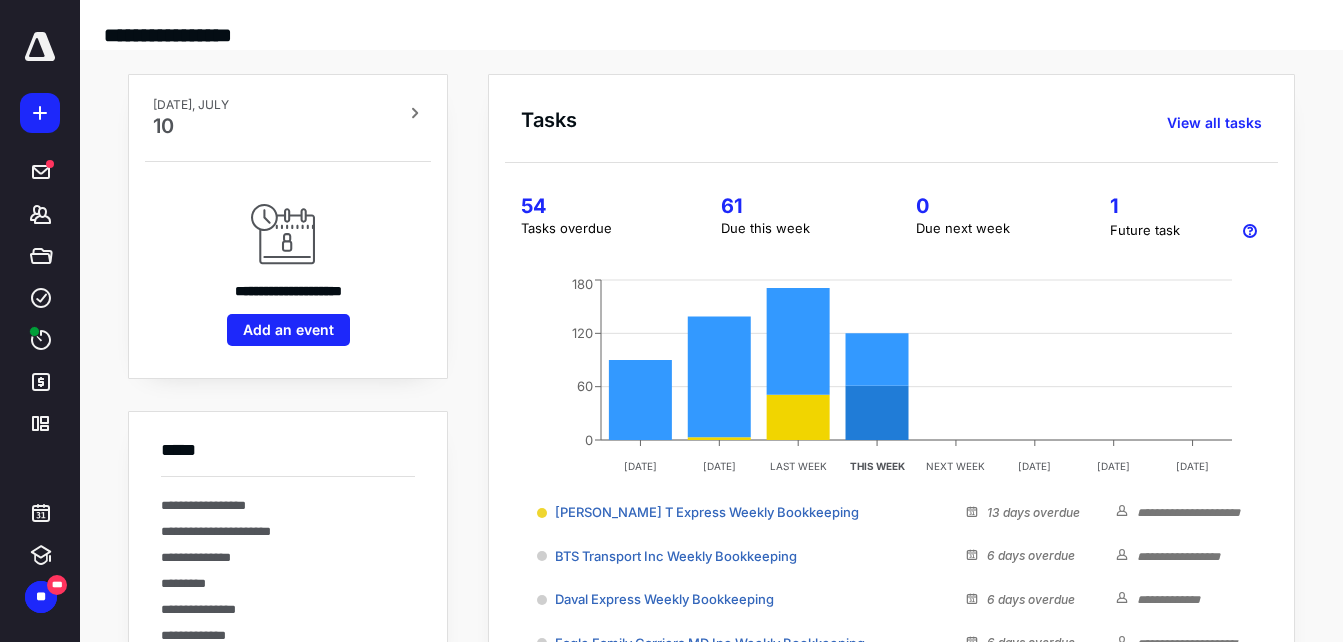 click on "61" at bounding box center (794, 206) 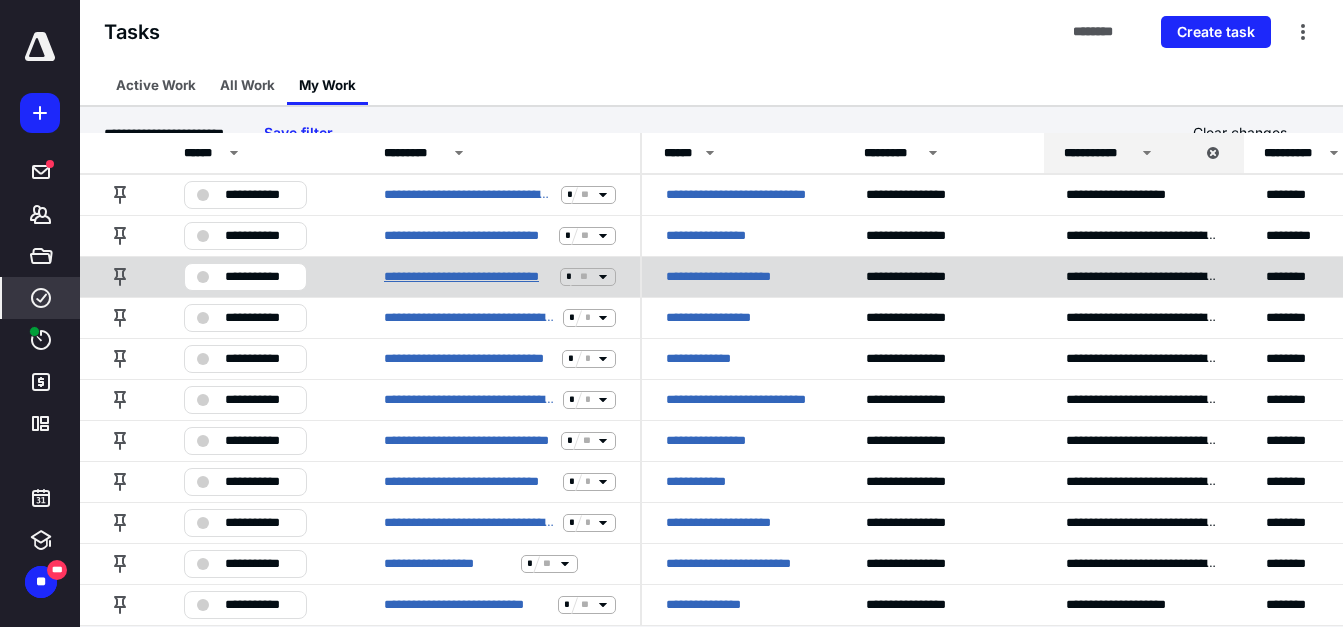 scroll, scrollTop: 49, scrollLeft: 0, axis: vertical 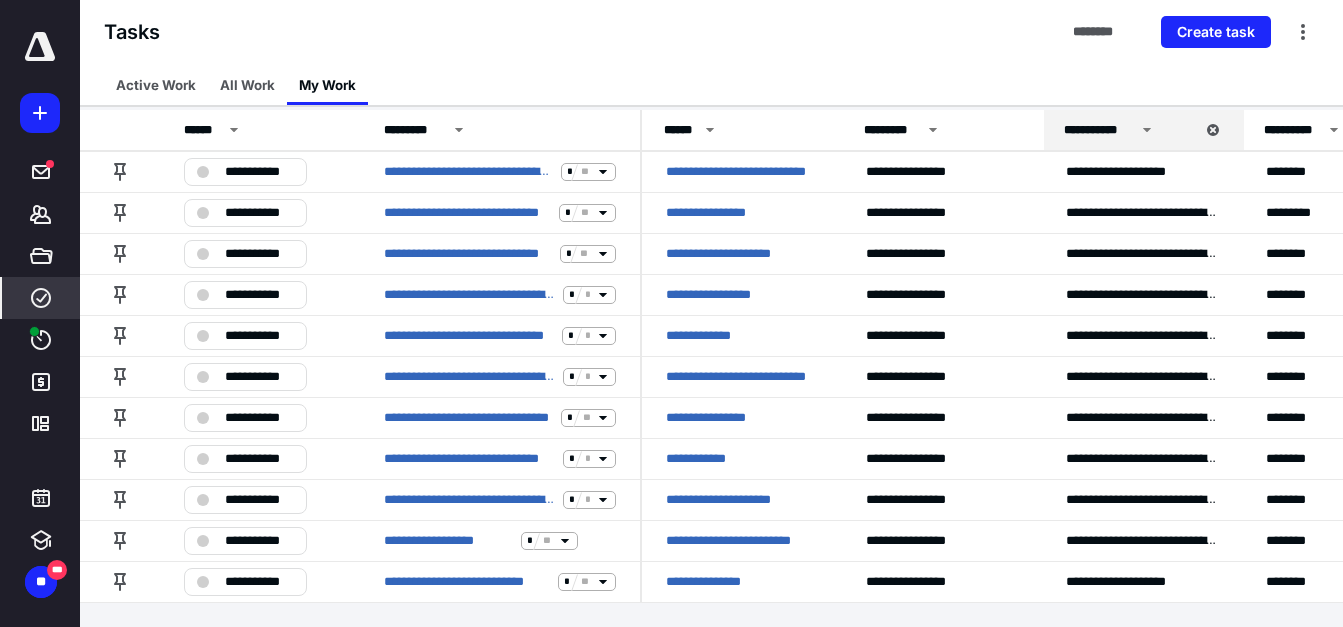 click on "***** ******* ***** **** **** ******* *********" at bounding box center [40, 238] 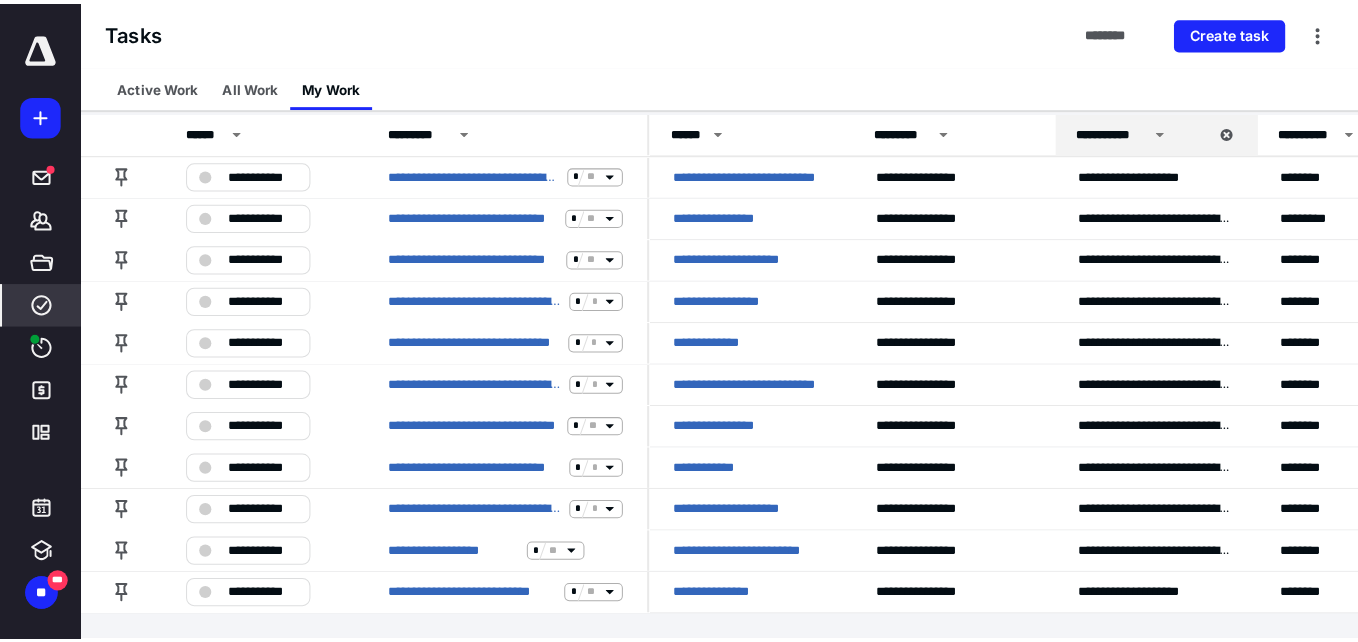 scroll, scrollTop: 0, scrollLeft: 0, axis: both 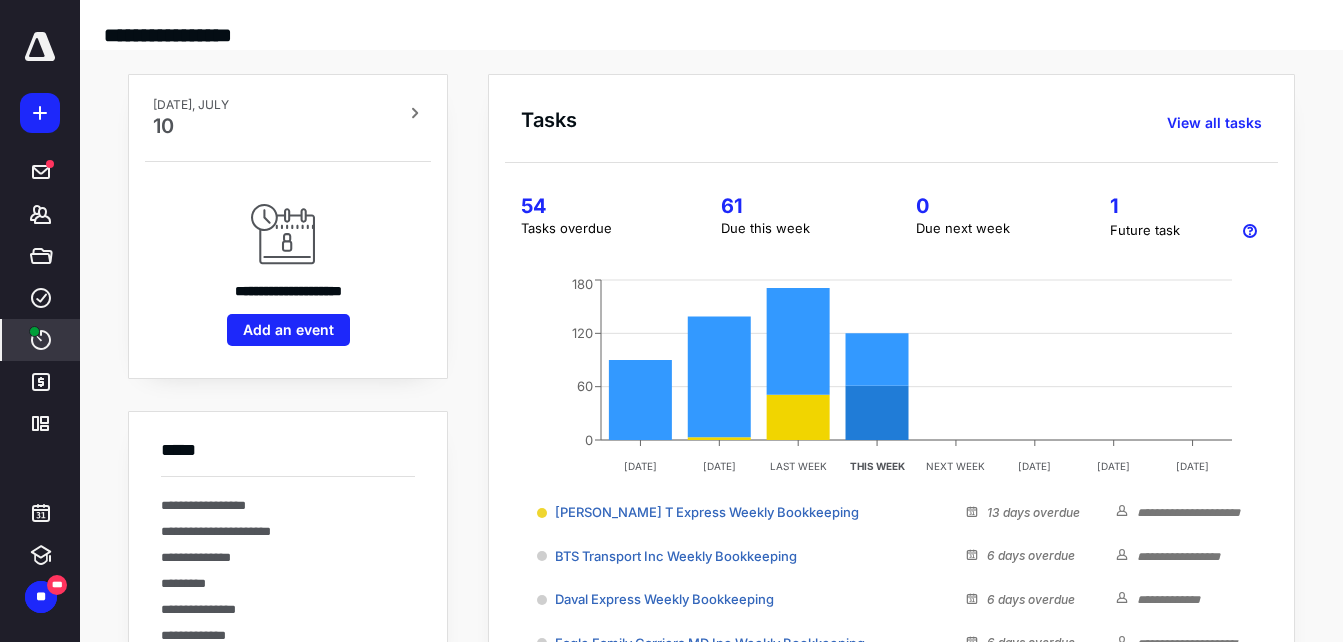 click on "****" at bounding box center [41, 340] 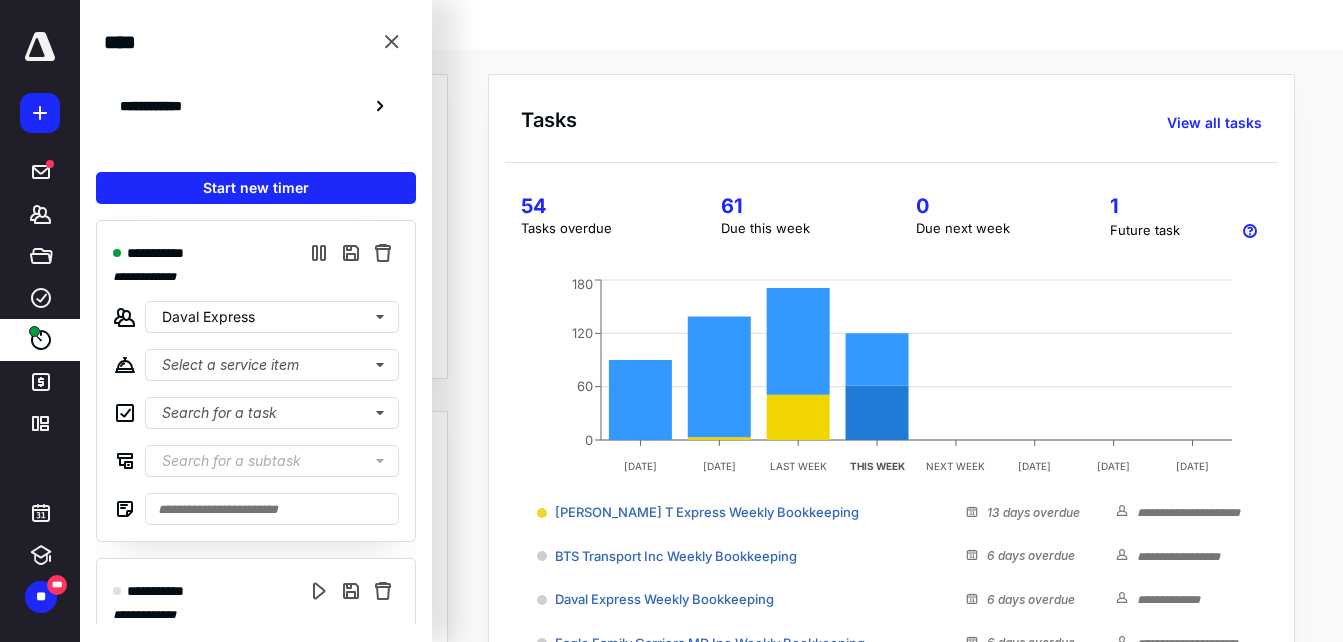 click on "54" at bounding box center [597, 206] 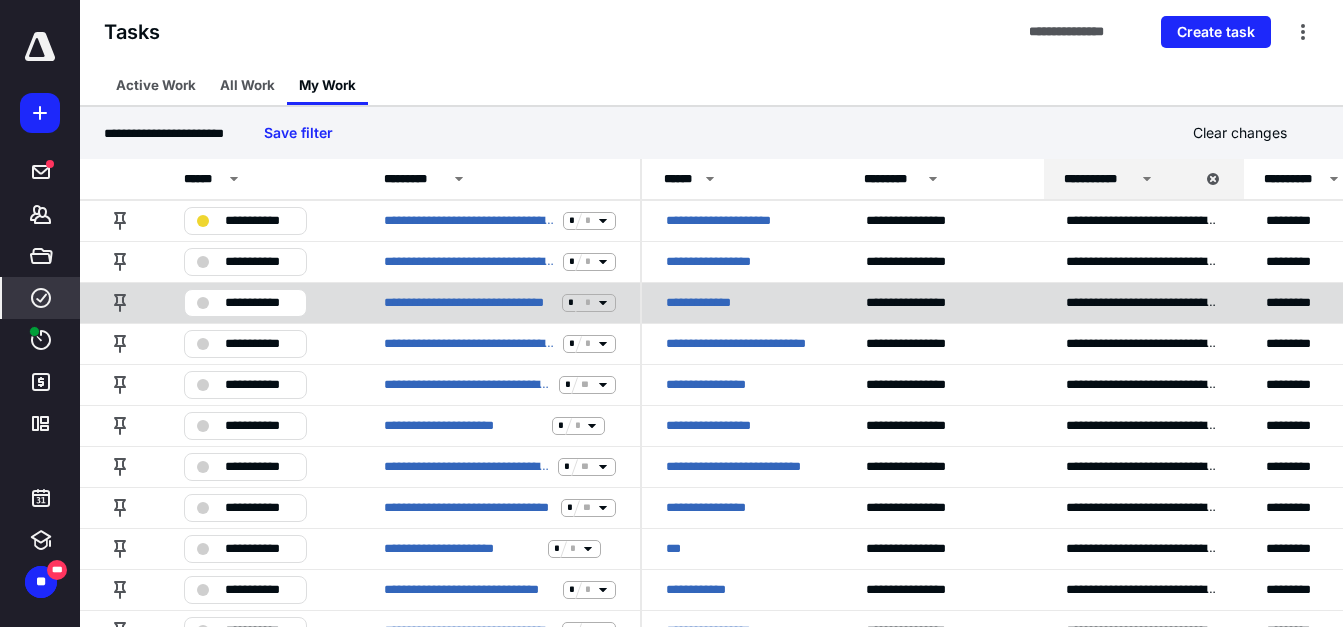 click on "**********" at bounding box center [259, 303] 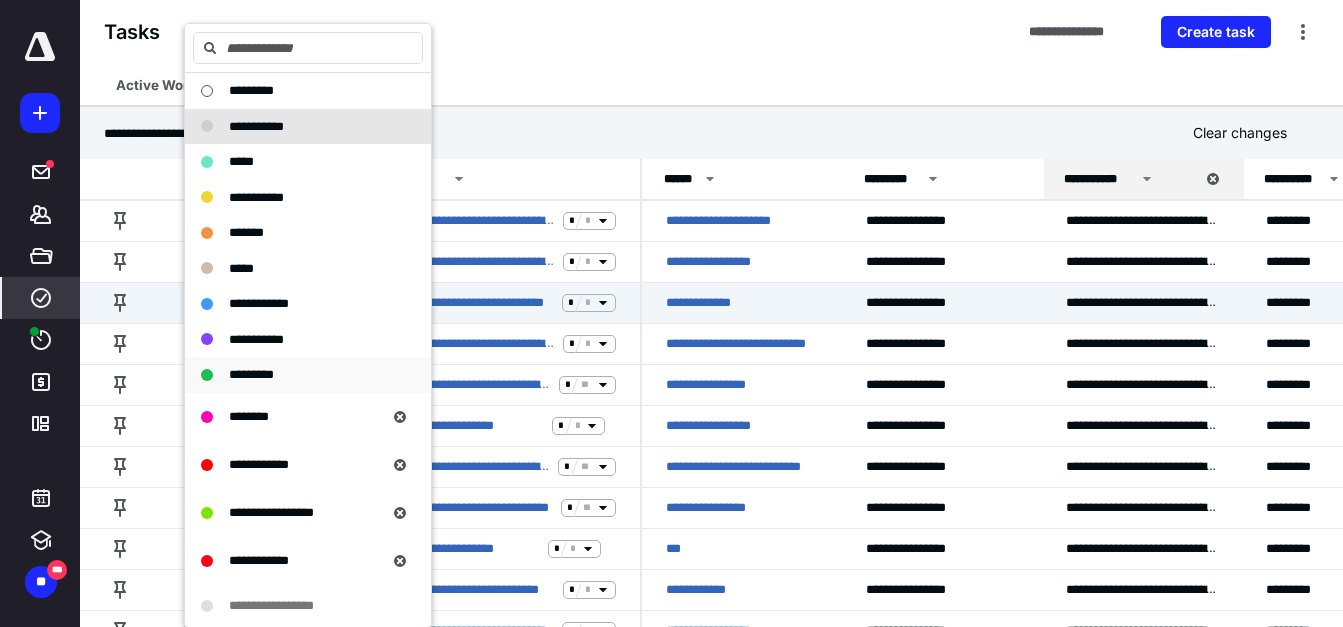 click on "*********" at bounding box center [251, 374] 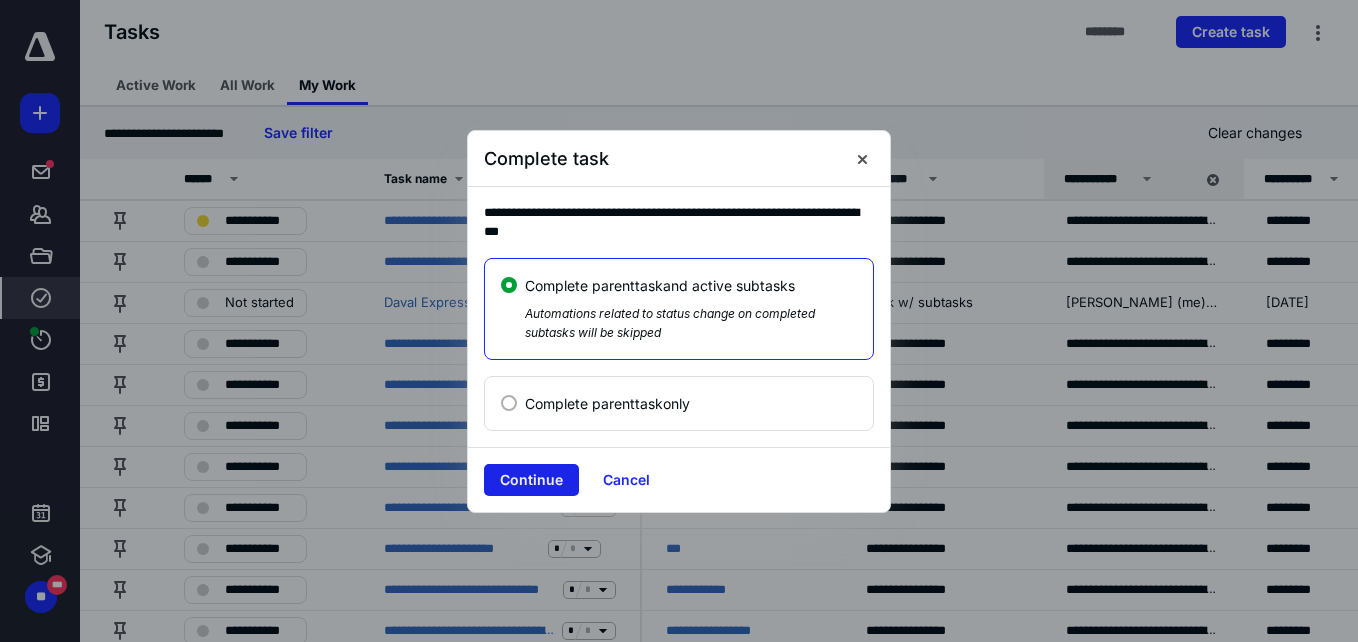 click on "Continue" at bounding box center [531, 480] 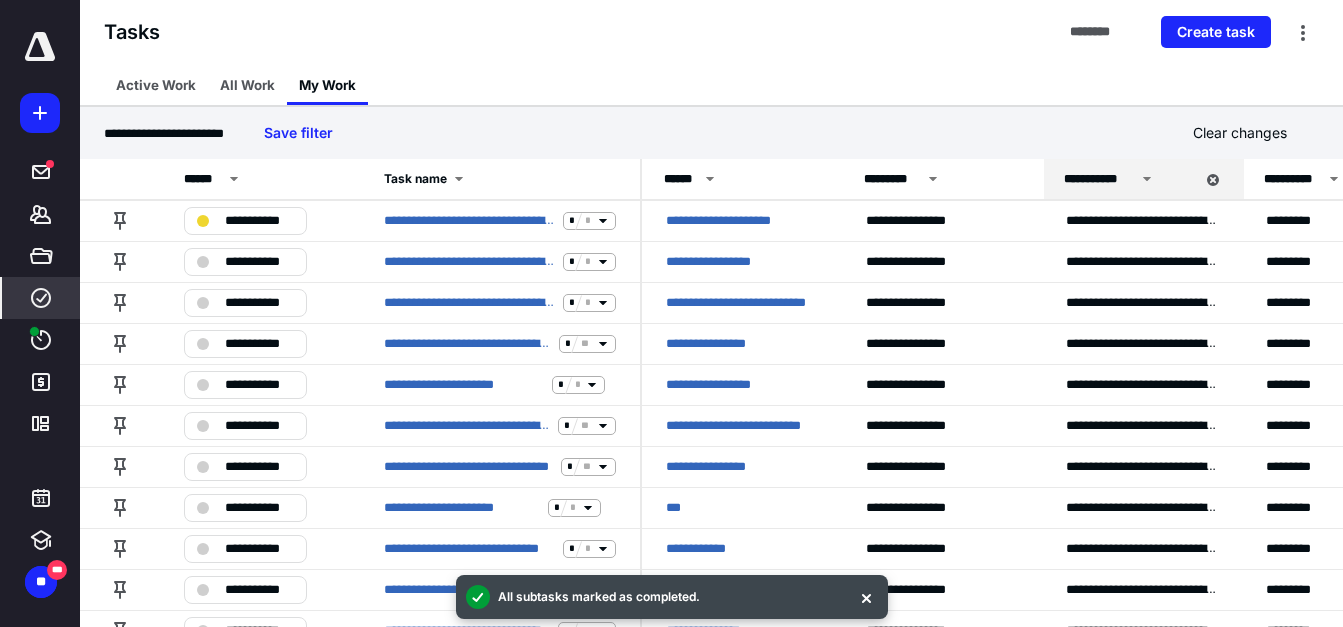 click at bounding box center [40, 47] 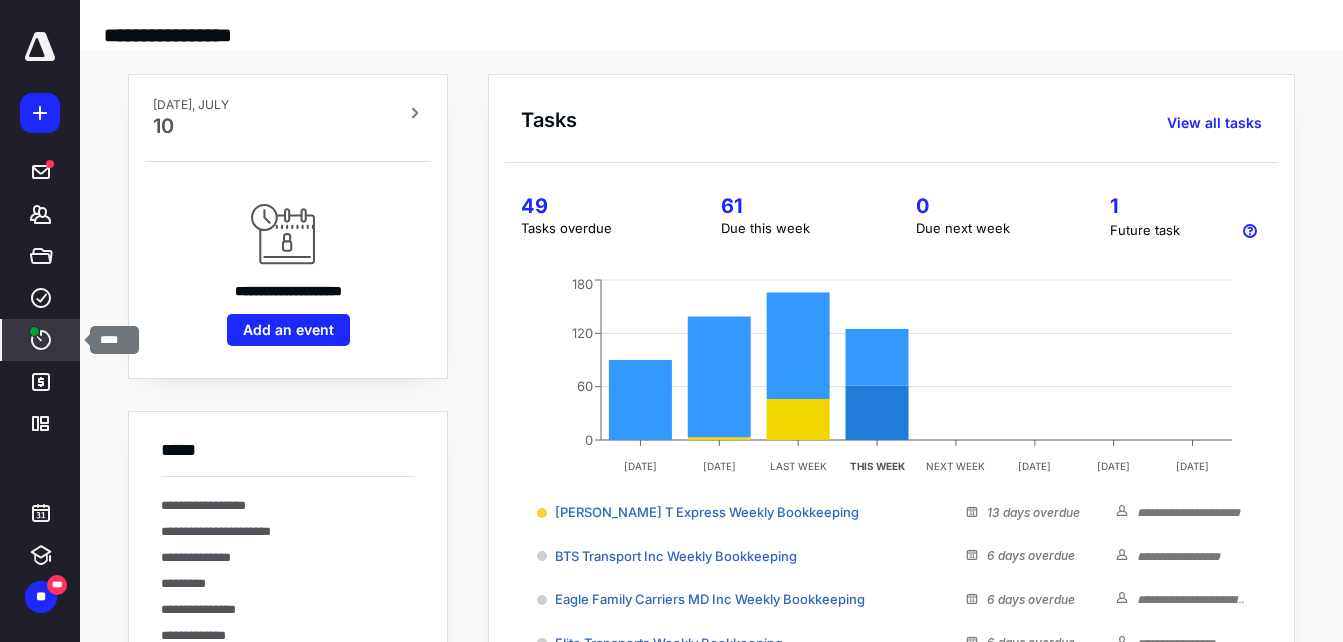 drag, startPoint x: 54, startPoint y: 353, endPoint x: 72, endPoint y: 338, distance: 23.43075 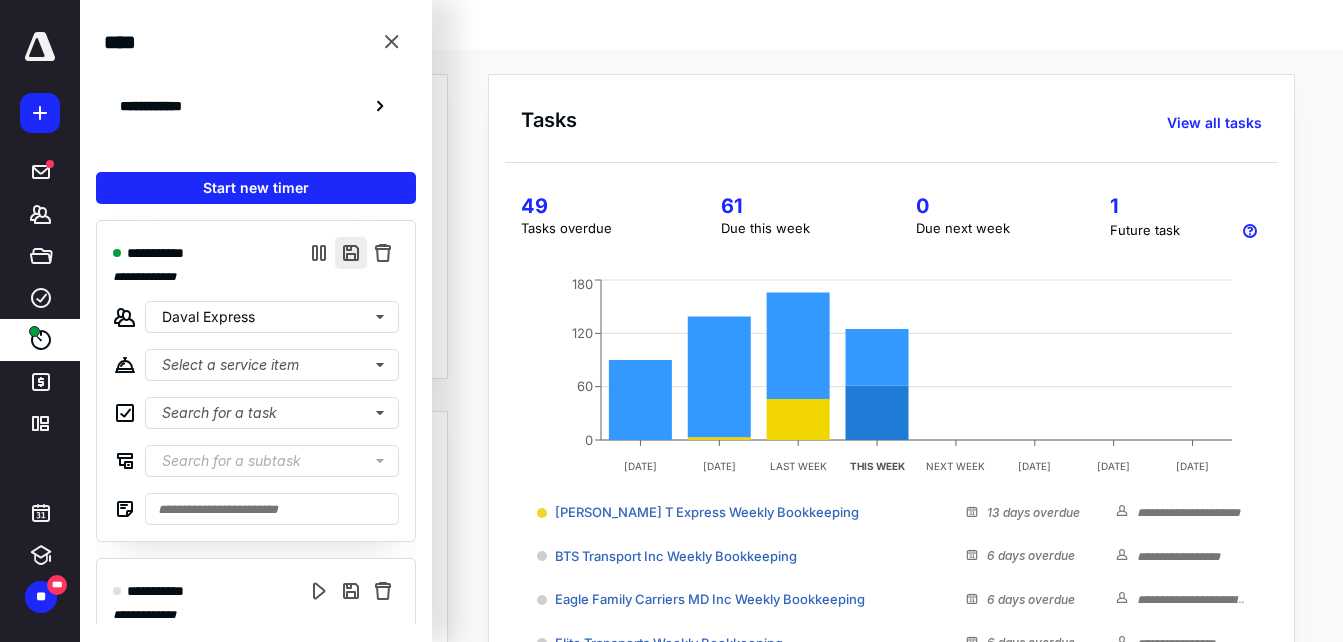 click at bounding box center (351, 253) 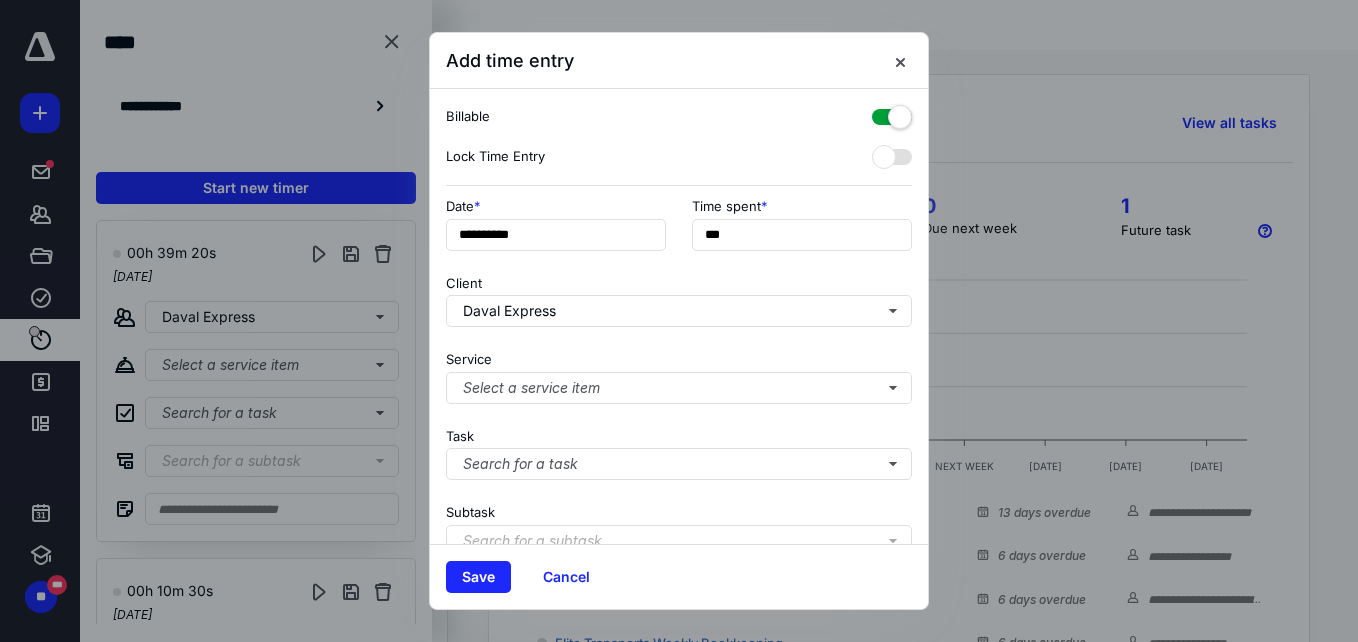 click at bounding box center [892, 113] 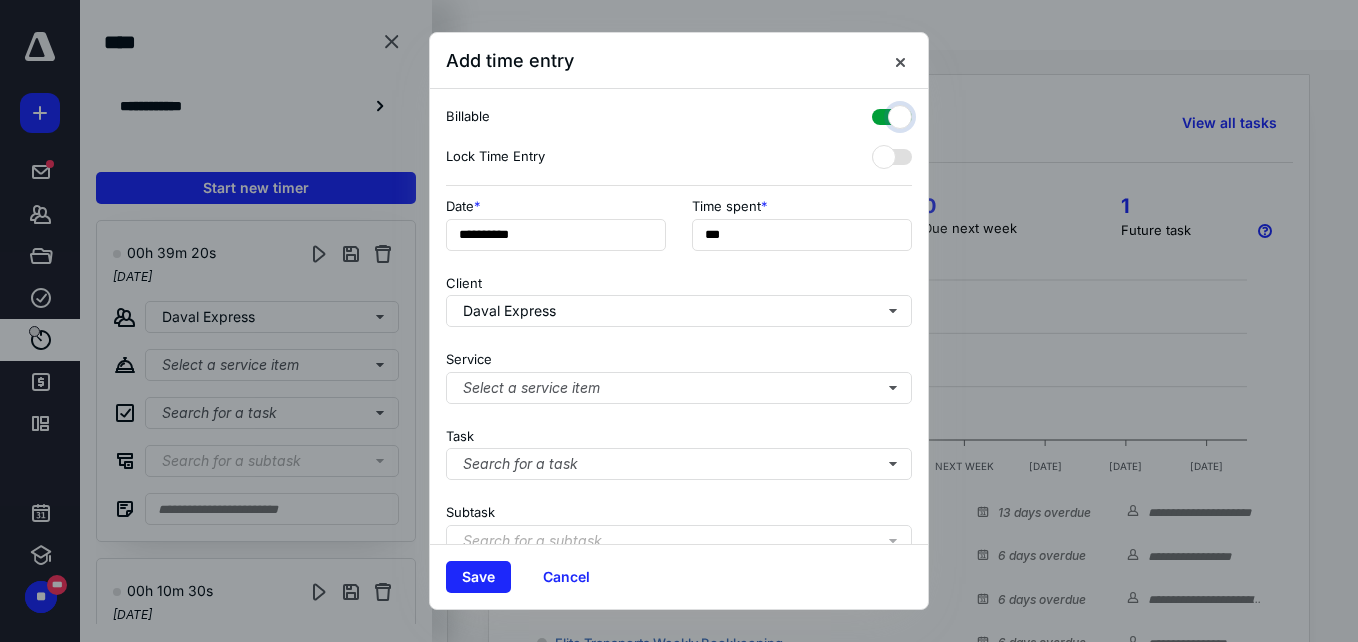 click at bounding box center (882, 114) 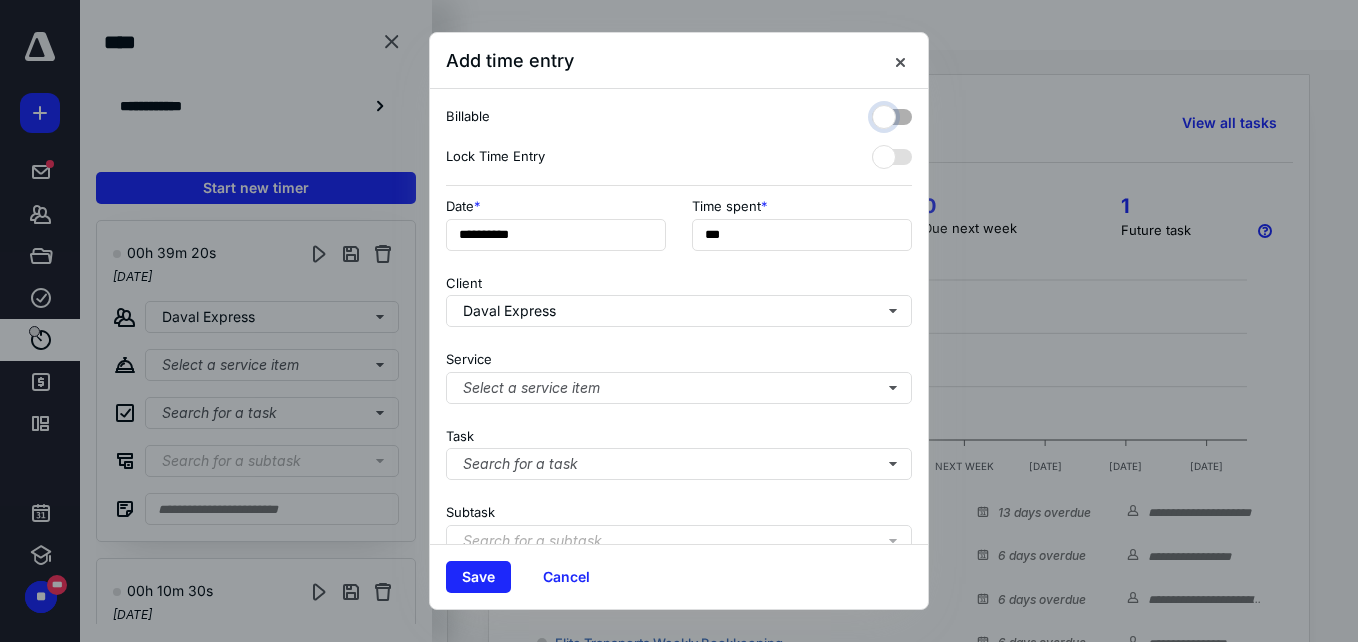 checkbox on "false" 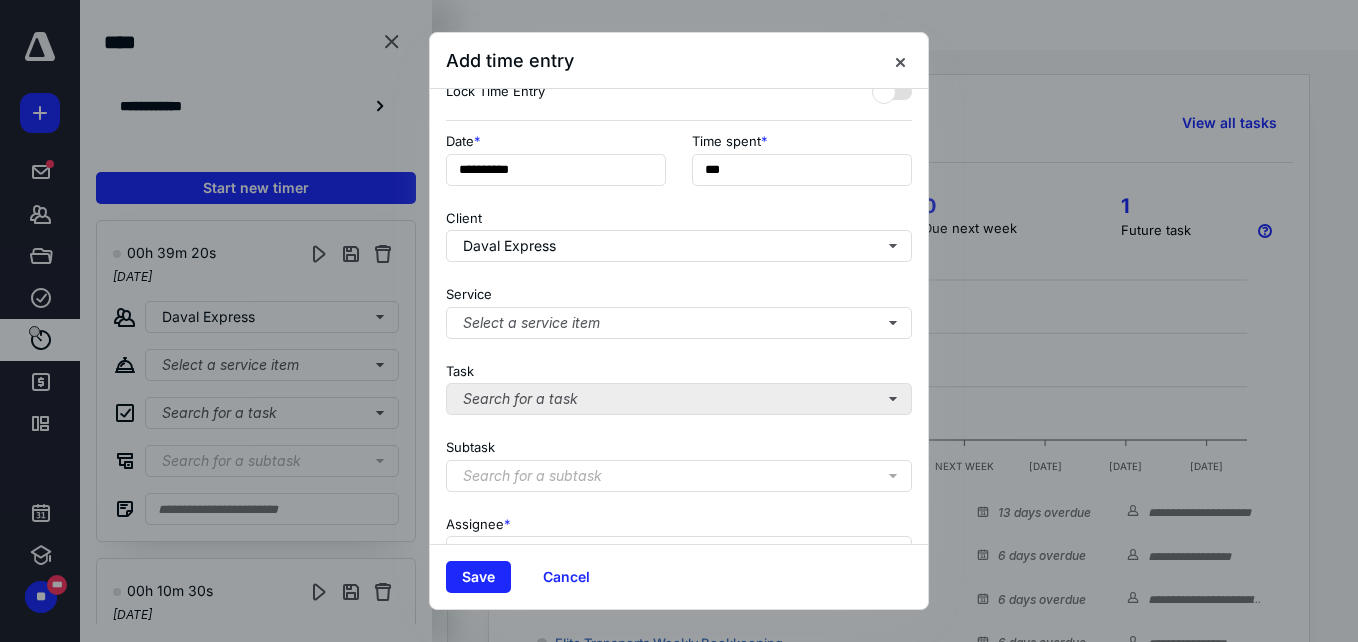 scroll, scrollTop: 100, scrollLeft: 0, axis: vertical 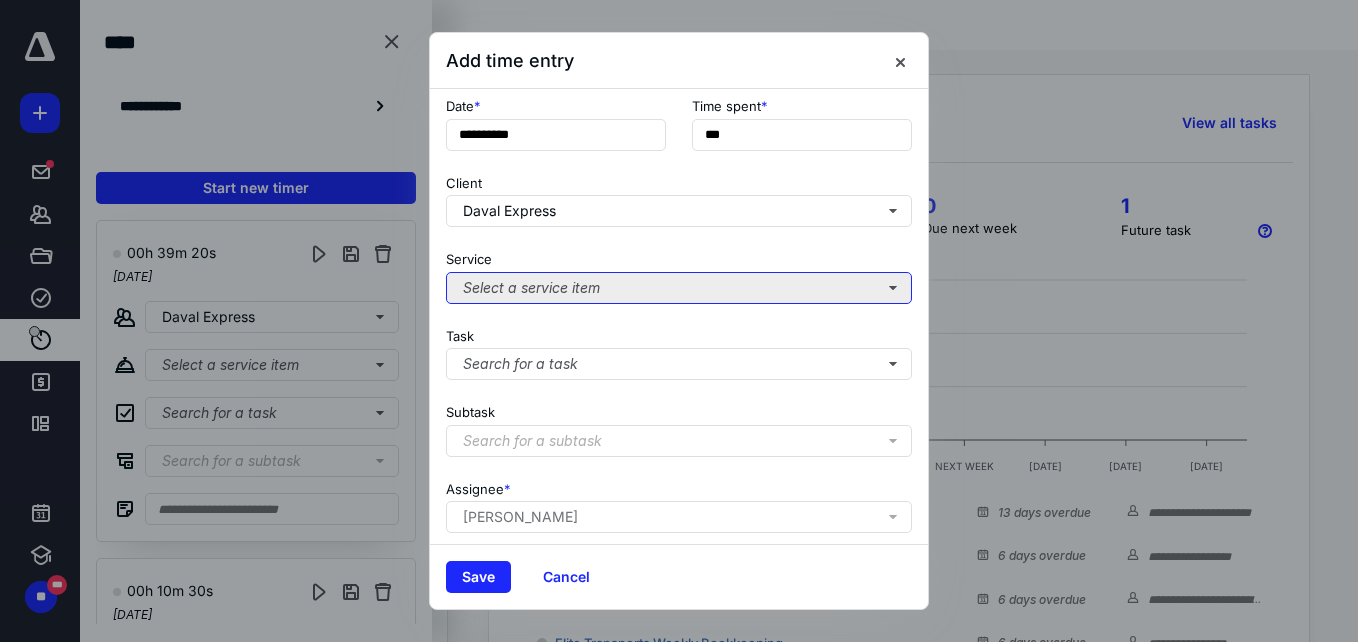 click on "Select a service item" at bounding box center (679, 288) 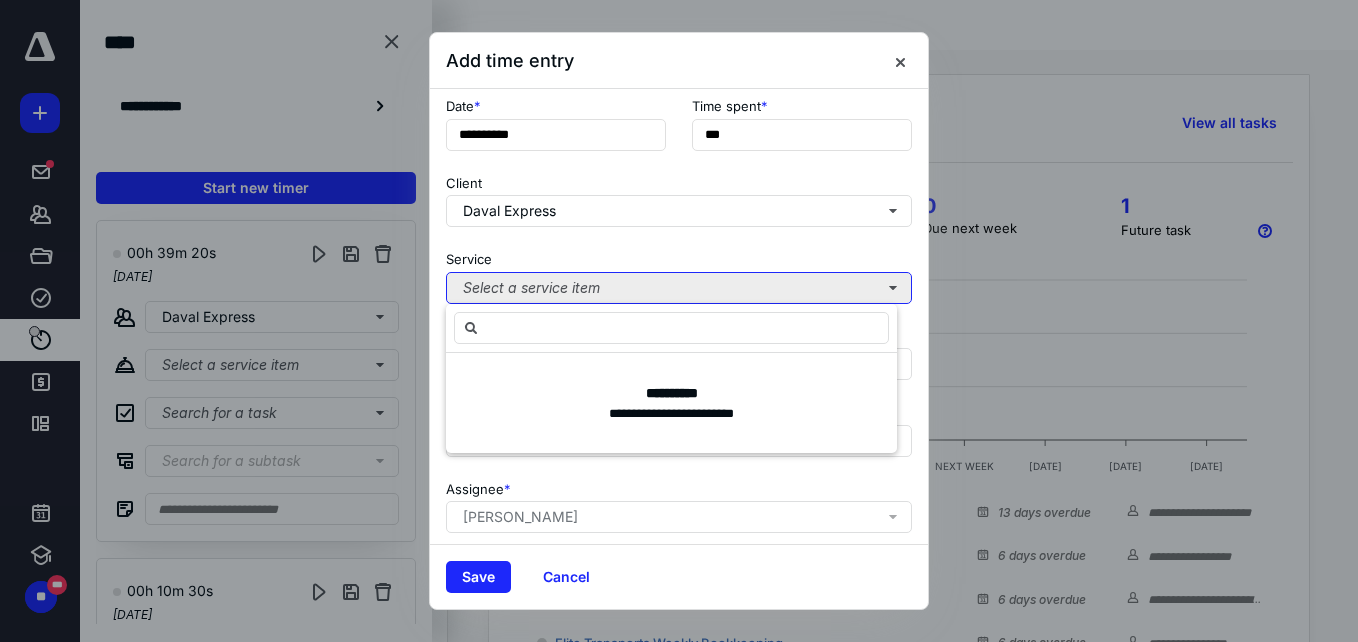 click on "Select a service item" at bounding box center (679, 288) 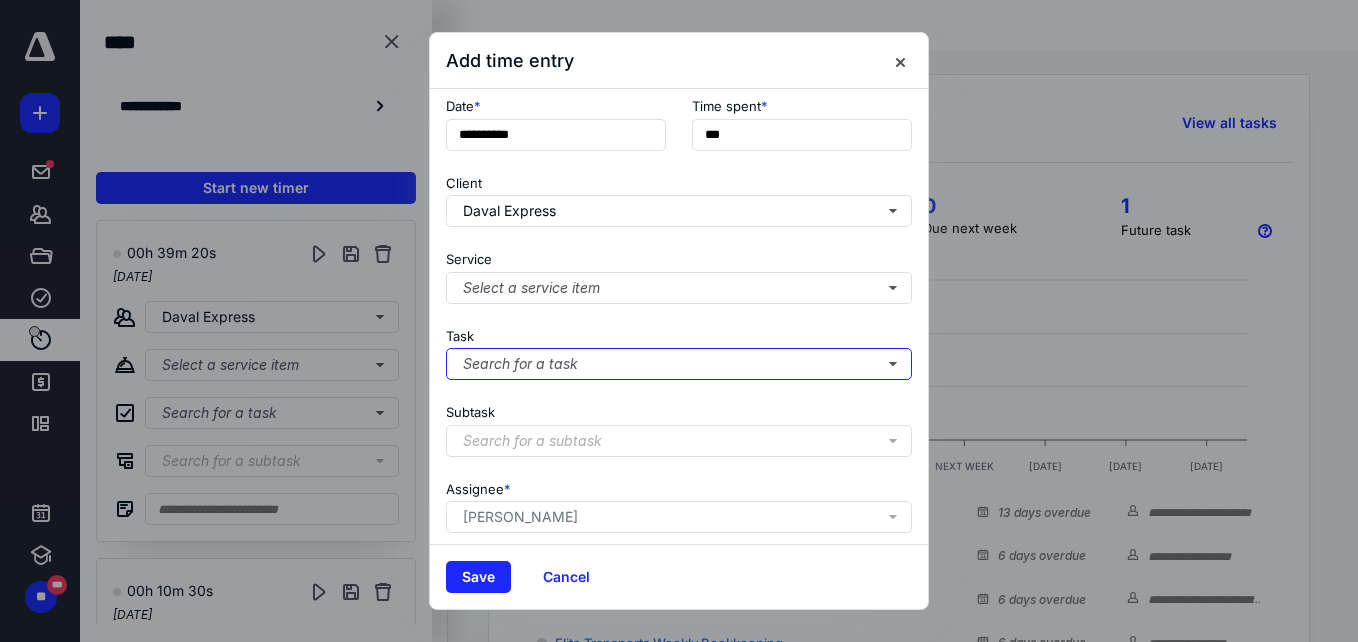 click on "Search for a task" at bounding box center [679, 364] 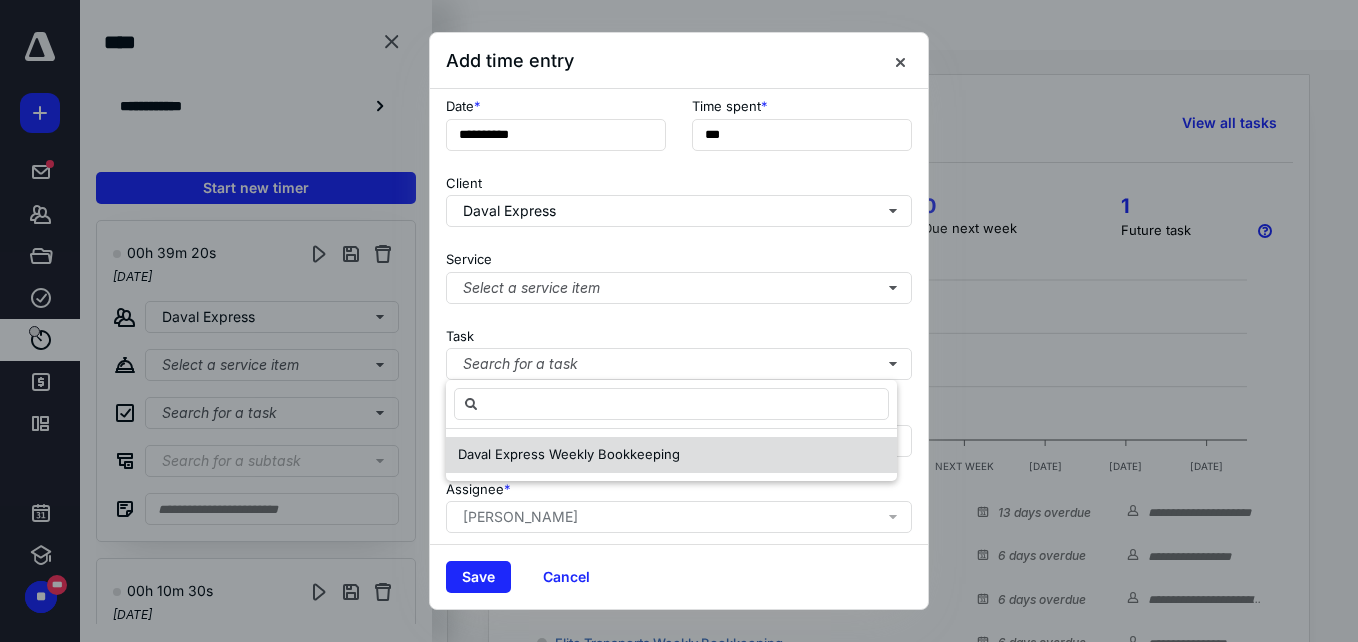 click on "Daval Express Weekly Bookkeeping" at bounding box center (671, 455) 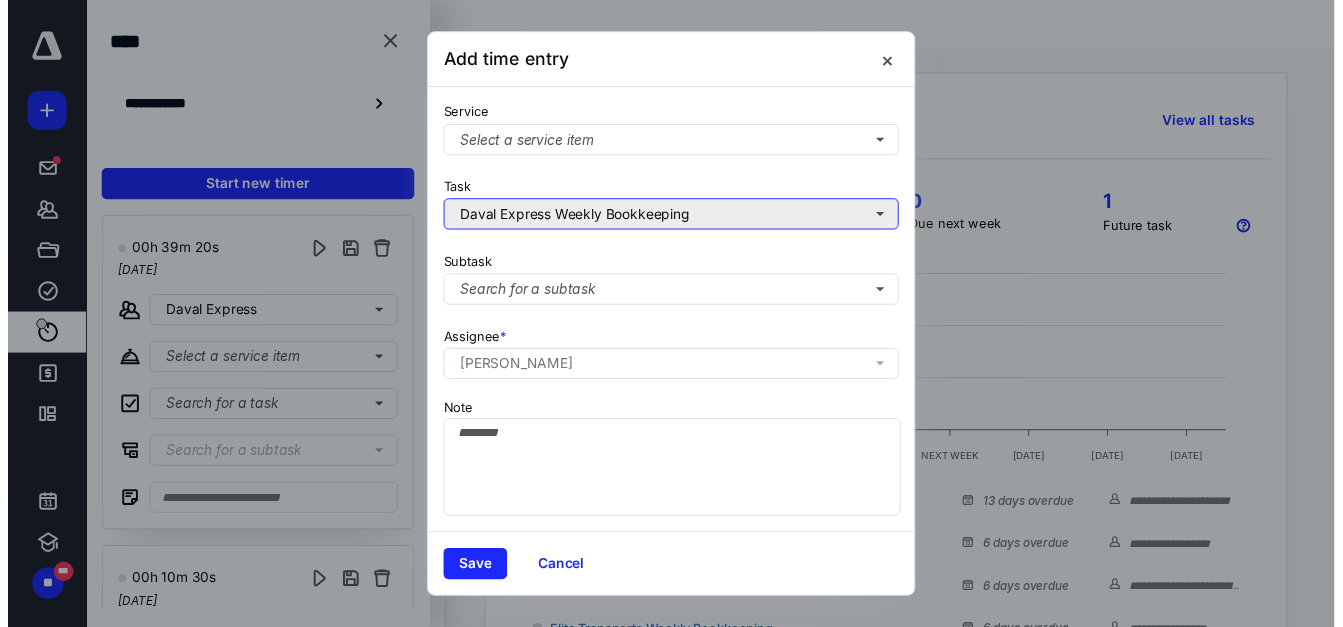 scroll, scrollTop: 0, scrollLeft: 0, axis: both 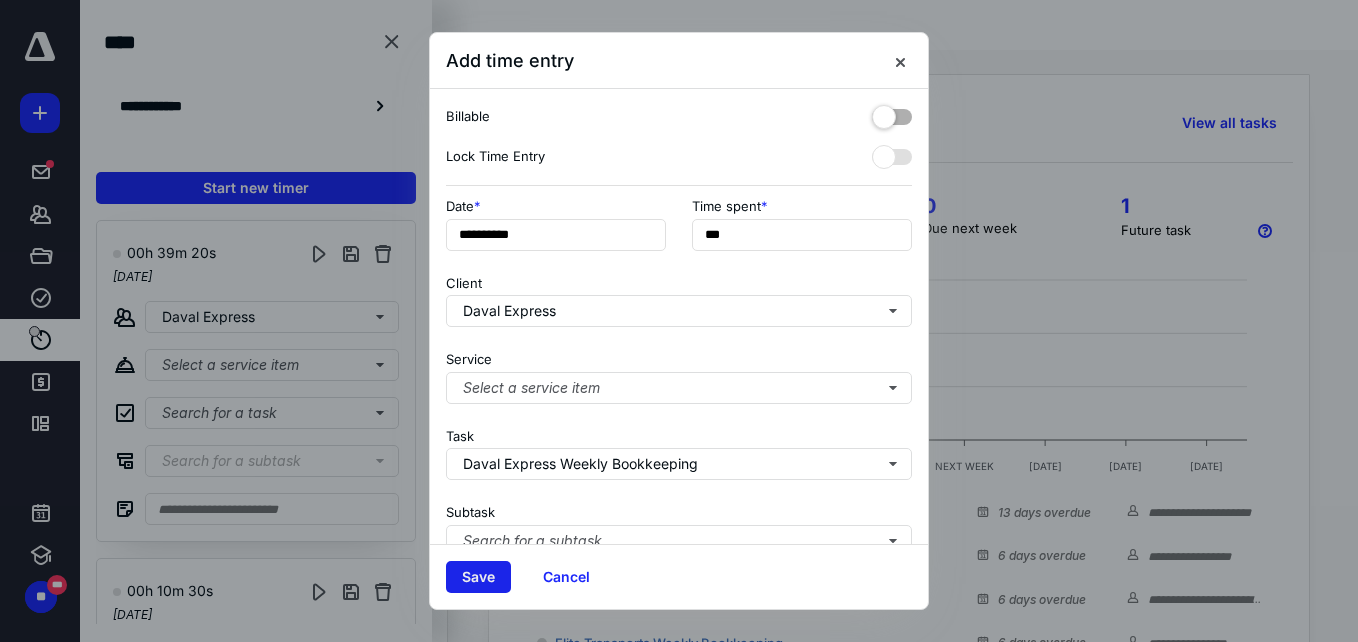 click on "Save" at bounding box center (478, 577) 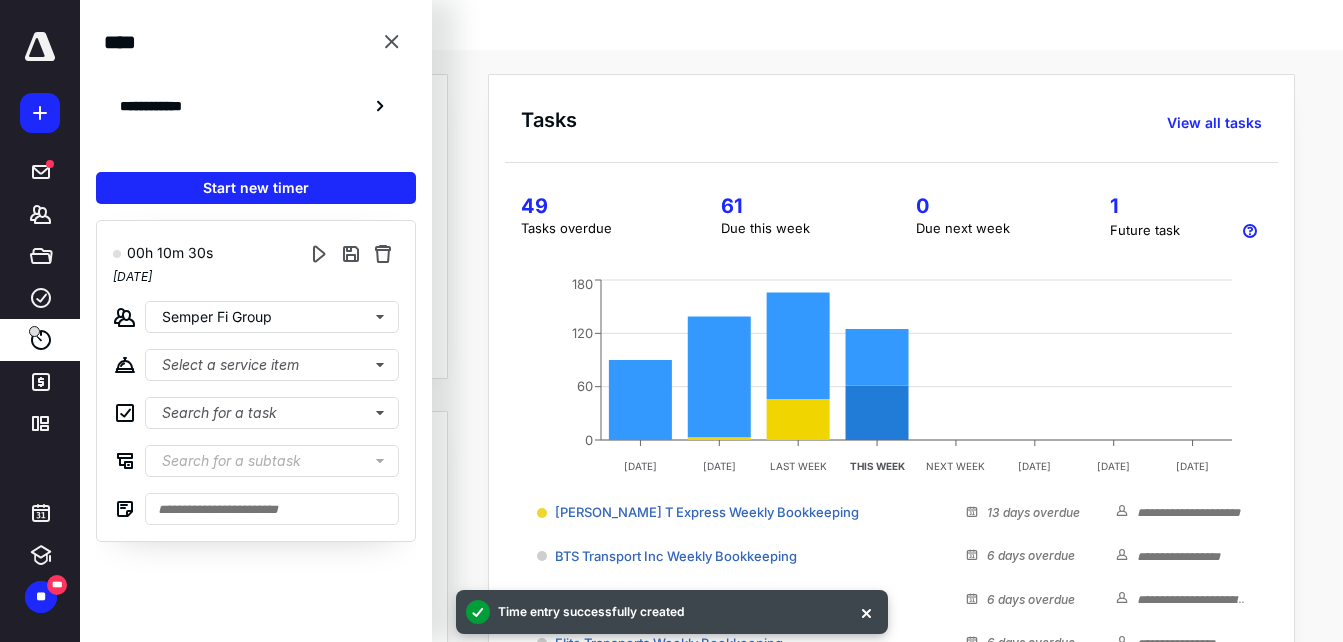click on "***** ******* ***** **** **** ******* *********" at bounding box center [40, 238] 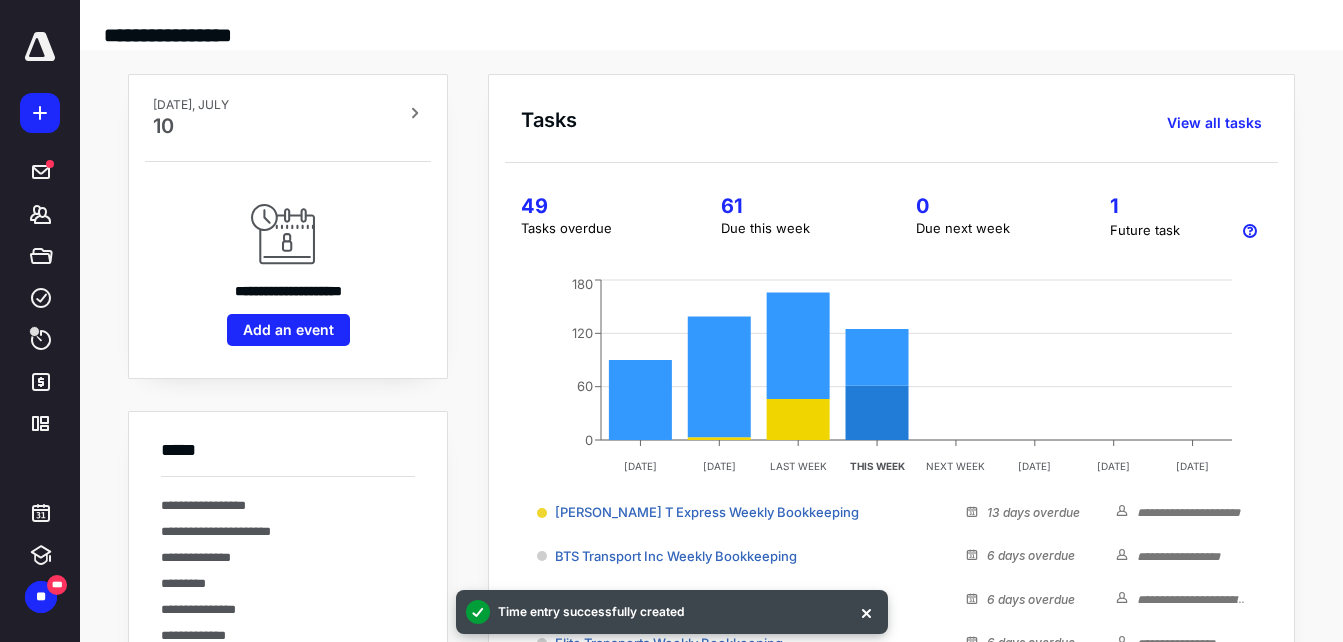 click on "***** ******* ***** **** **** ******* *********" at bounding box center (40, 238) 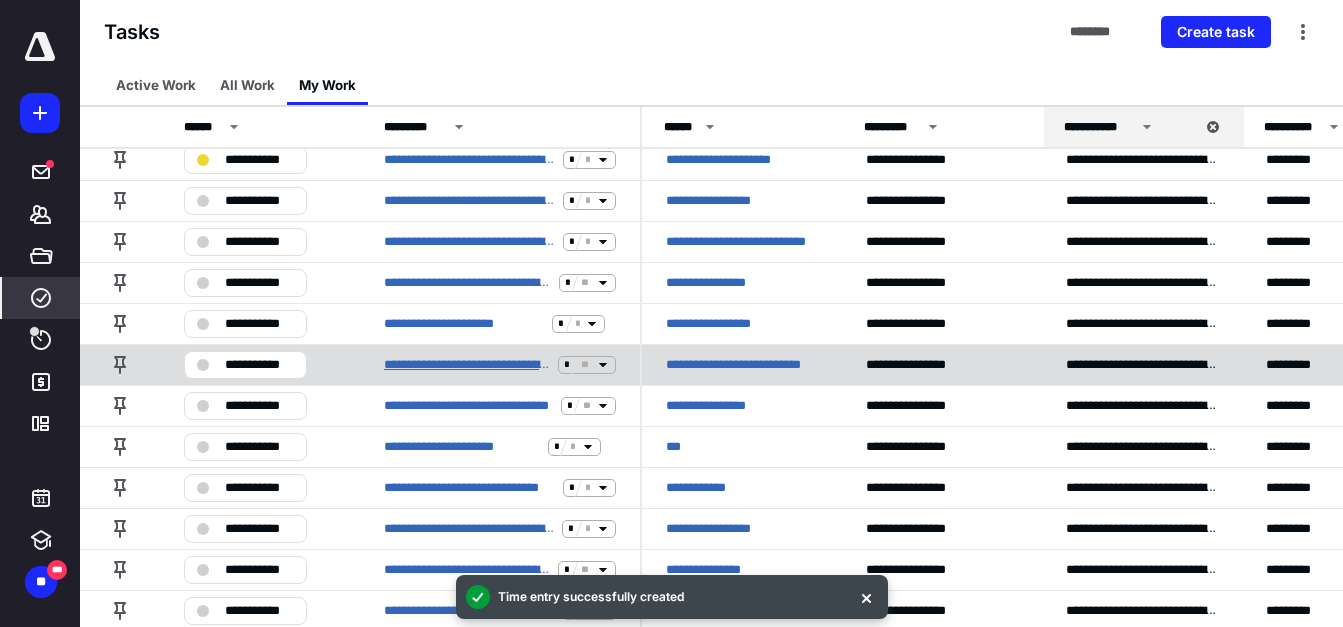 scroll, scrollTop: 131, scrollLeft: 0, axis: vertical 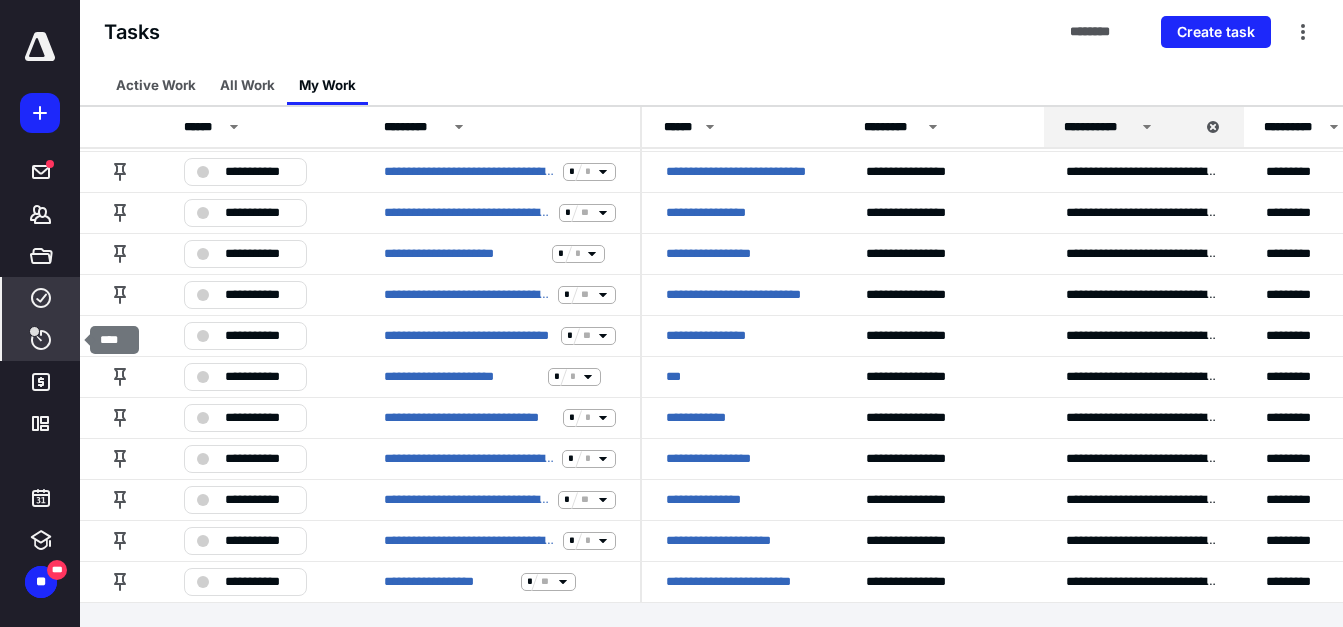 click 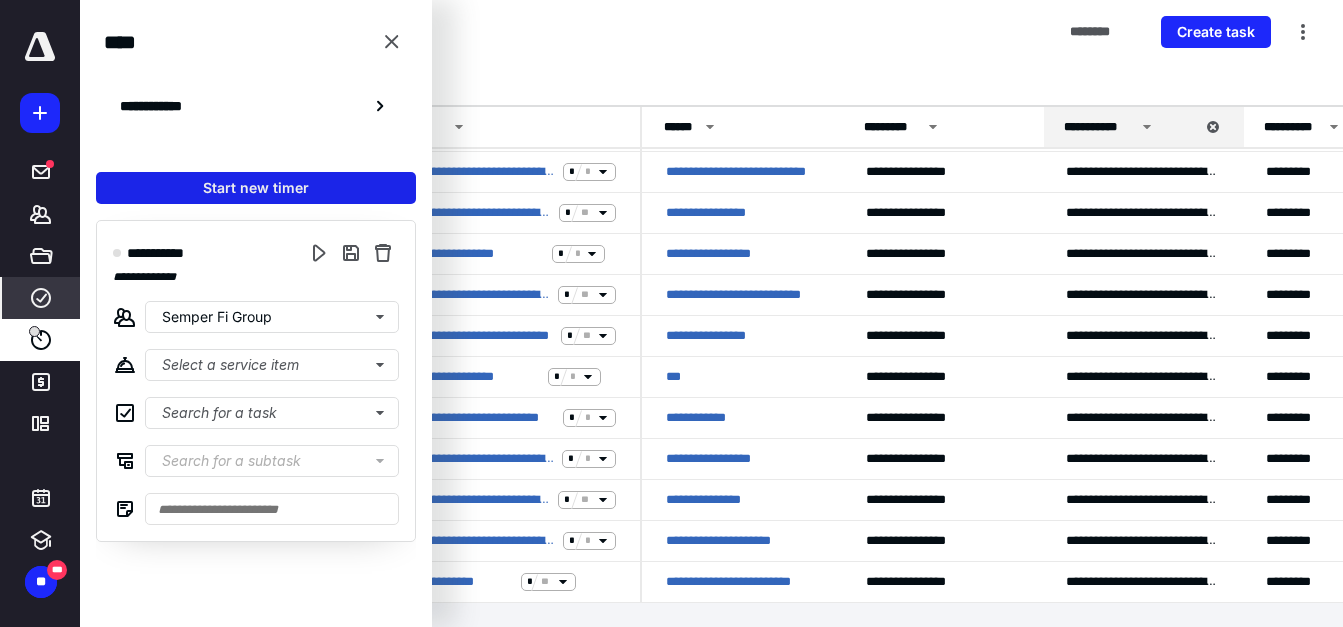 click on "Start new timer" at bounding box center [256, 188] 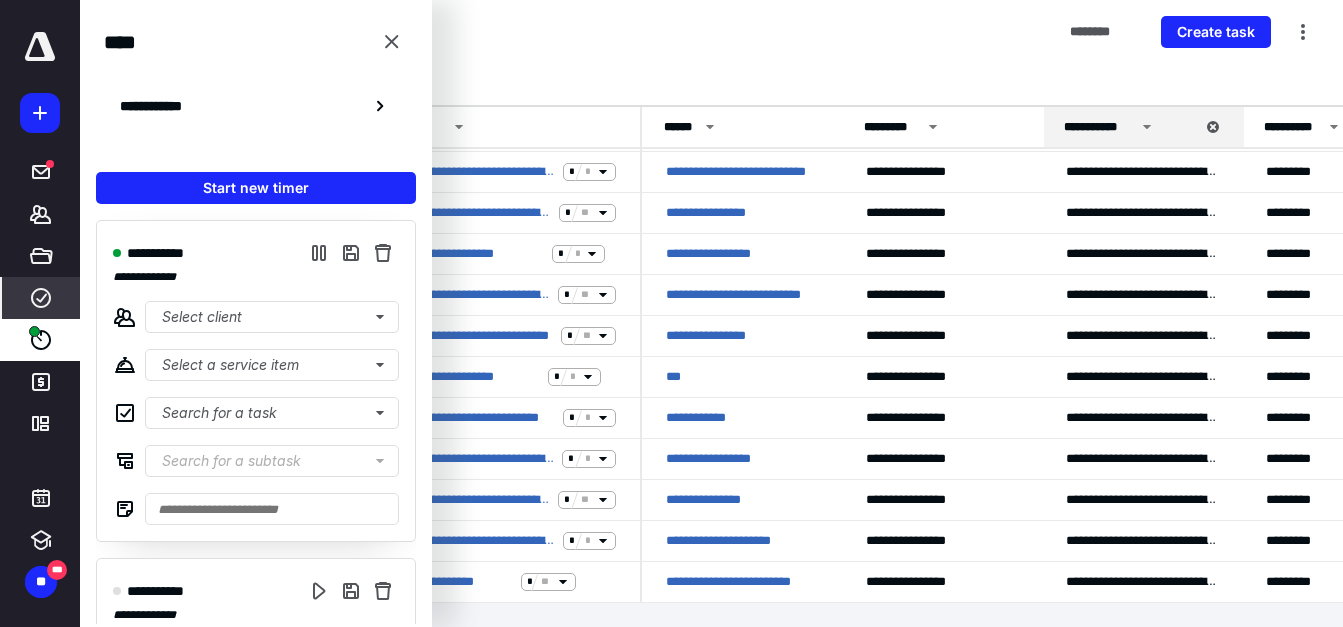 click on "Tasks ******** Create task" at bounding box center [711, 32] 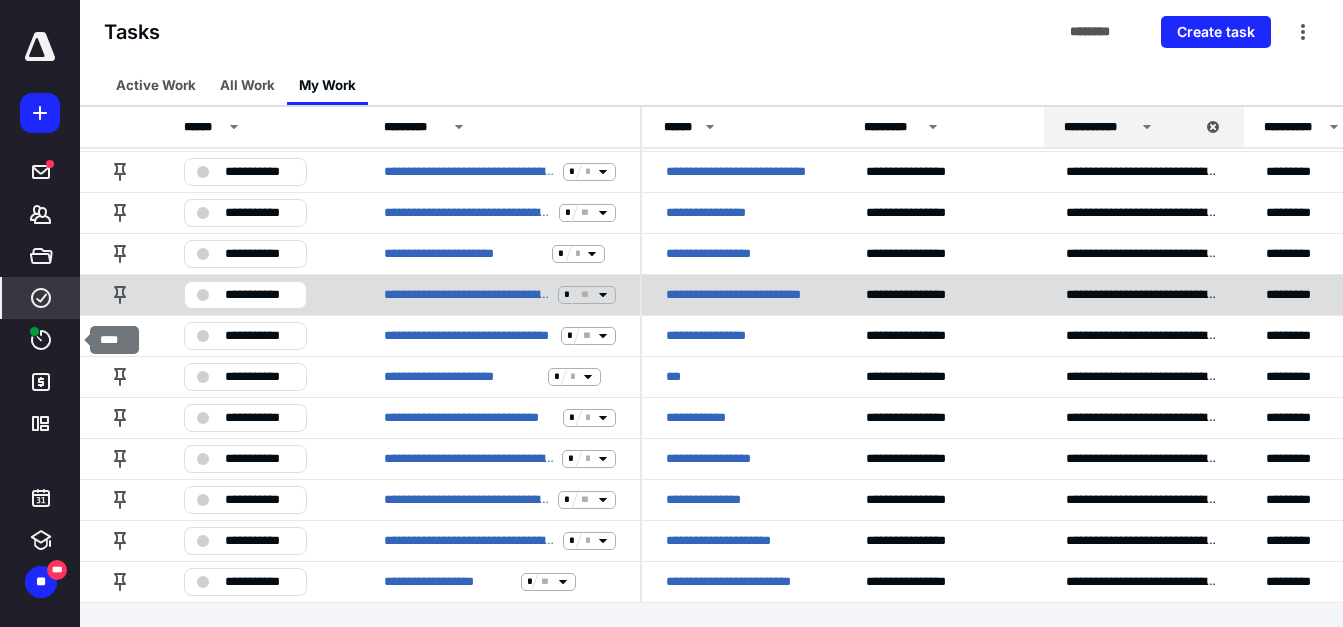 drag, startPoint x: 57, startPoint y: 329, endPoint x: 186, endPoint y: 279, distance: 138.351 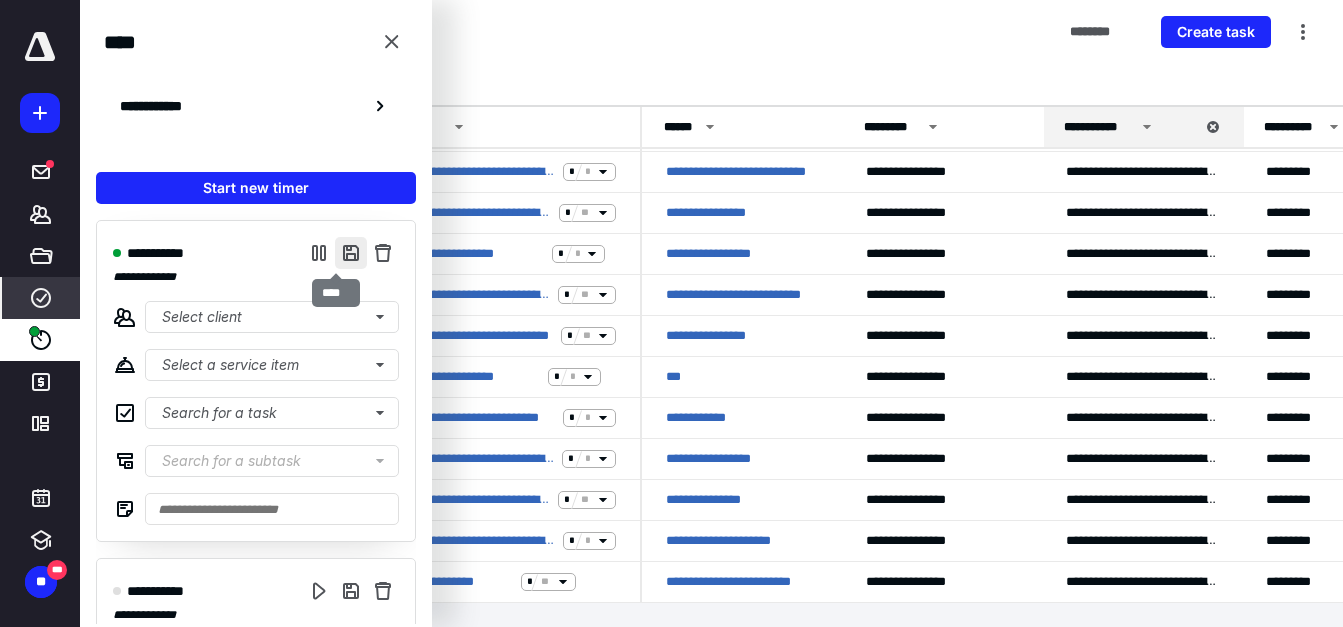 click at bounding box center (351, 253) 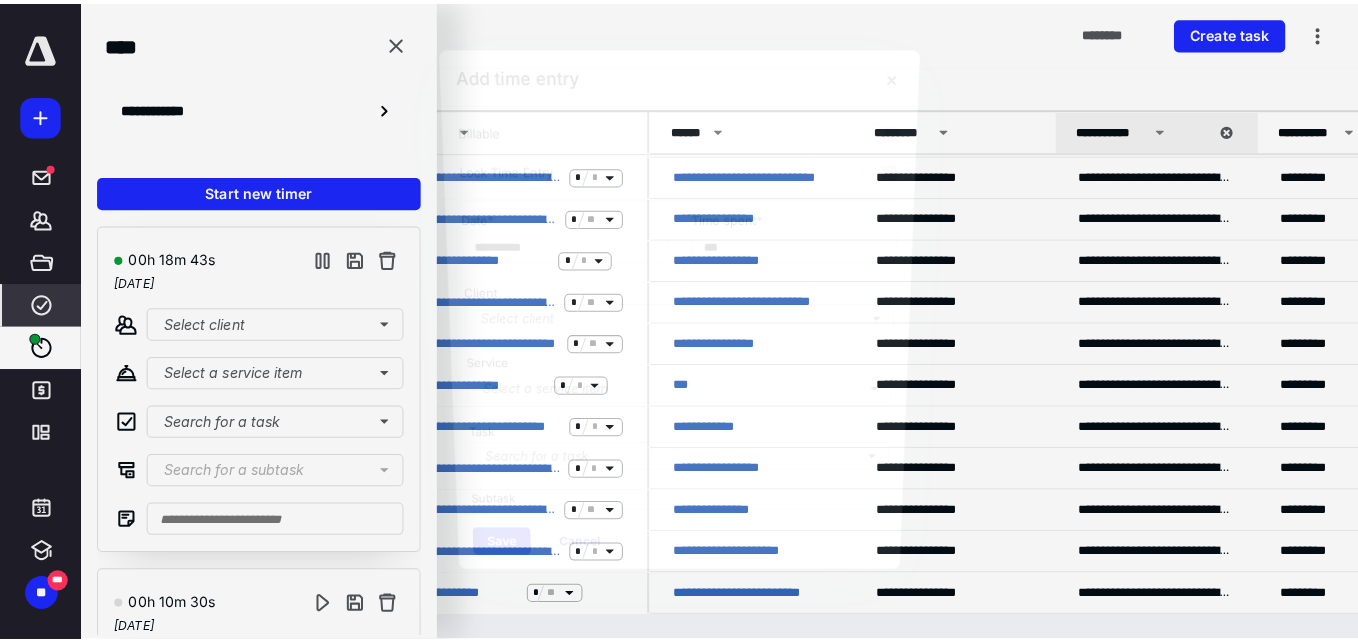 scroll, scrollTop: 116, scrollLeft: 0, axis: vertical 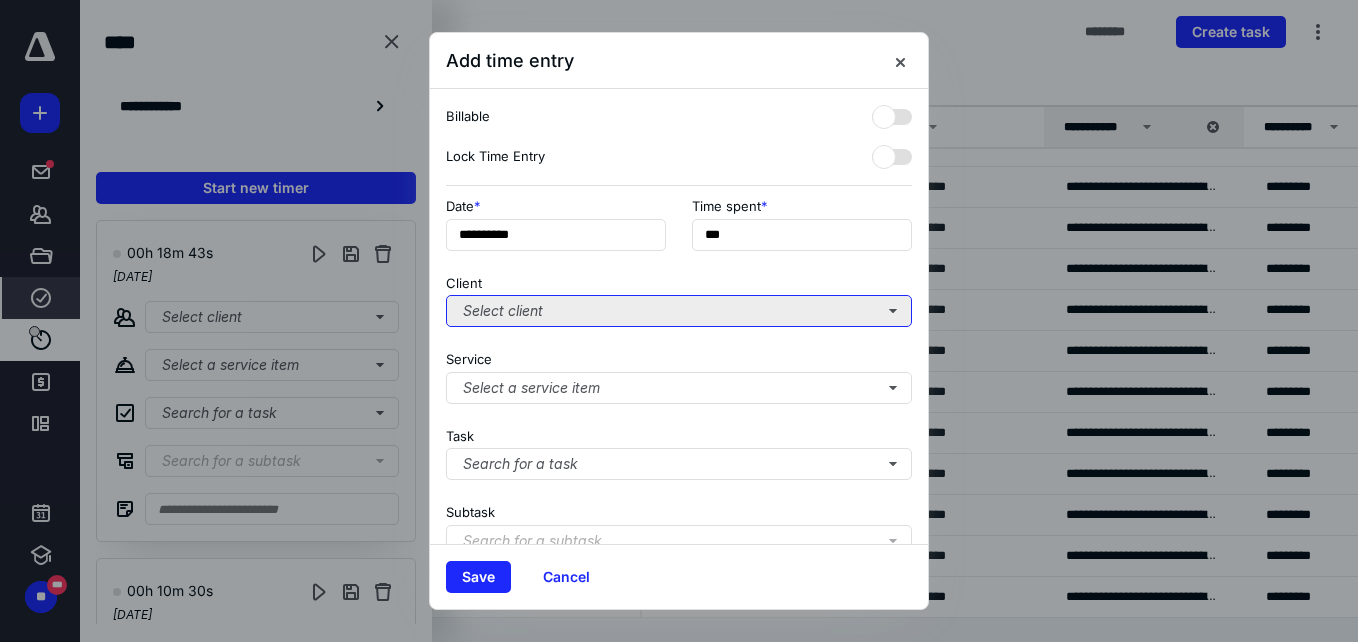 click on "Select client" at bounding box center (679, 311) 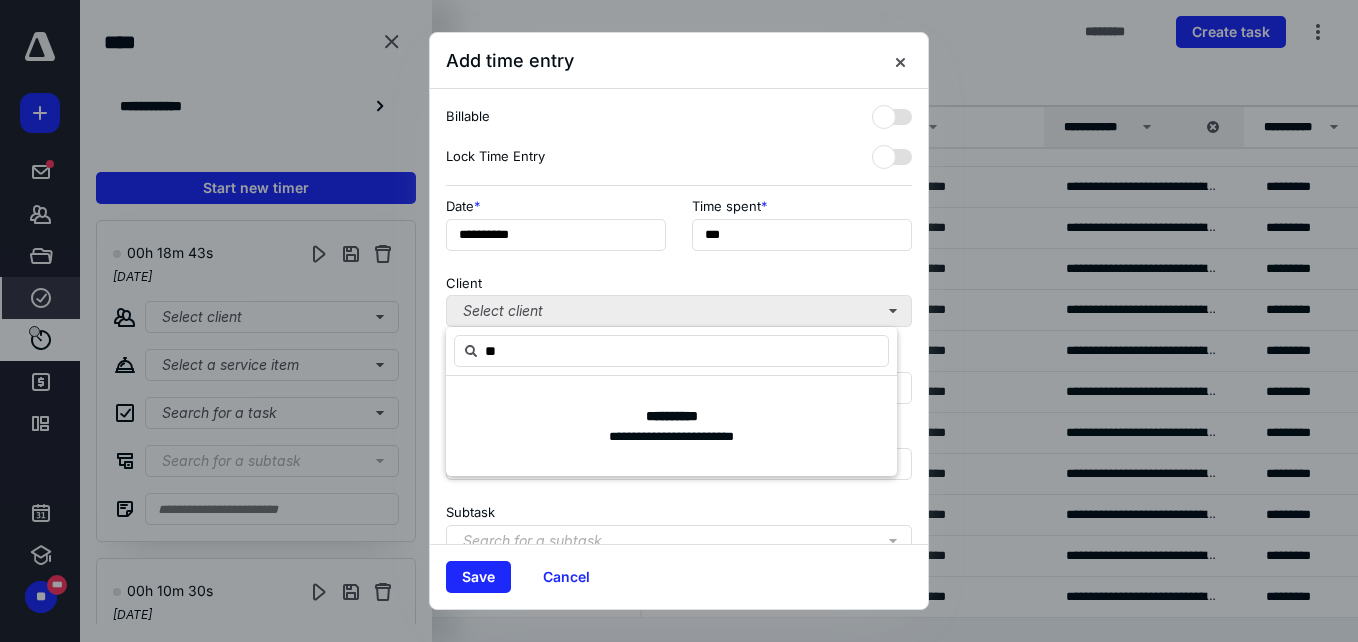 type on "*" 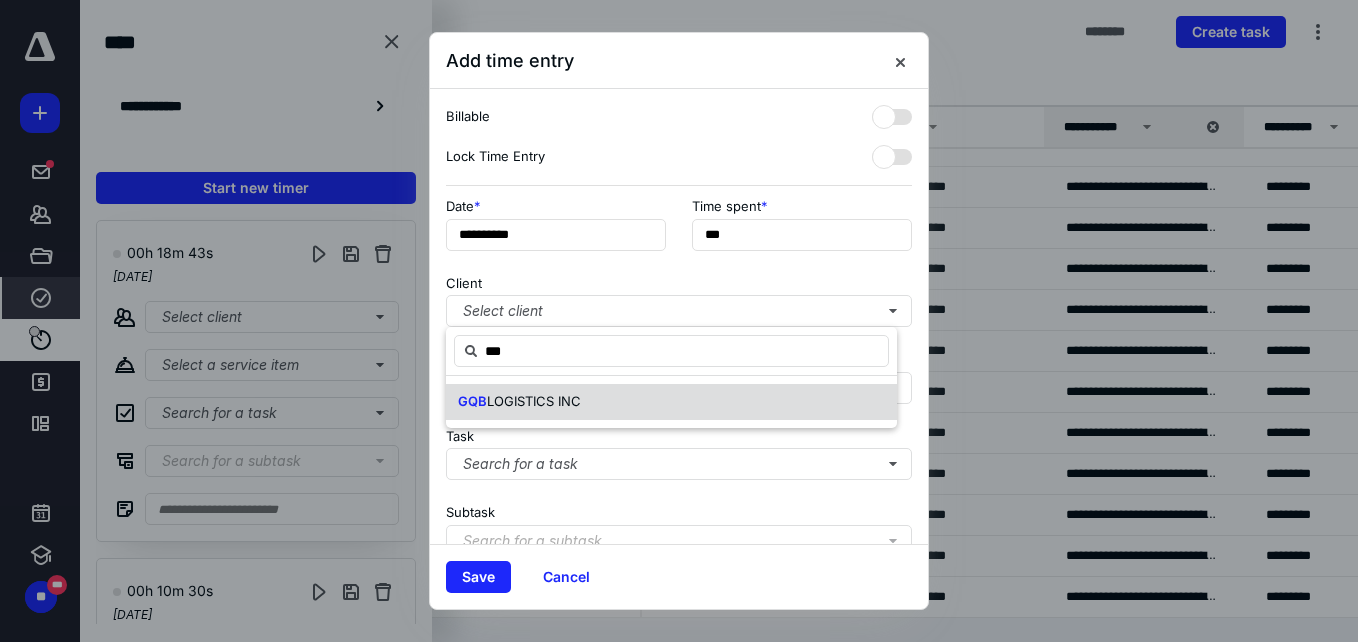 click on "GQB  LOGISTICS INC" at bounding box center (671, 402) 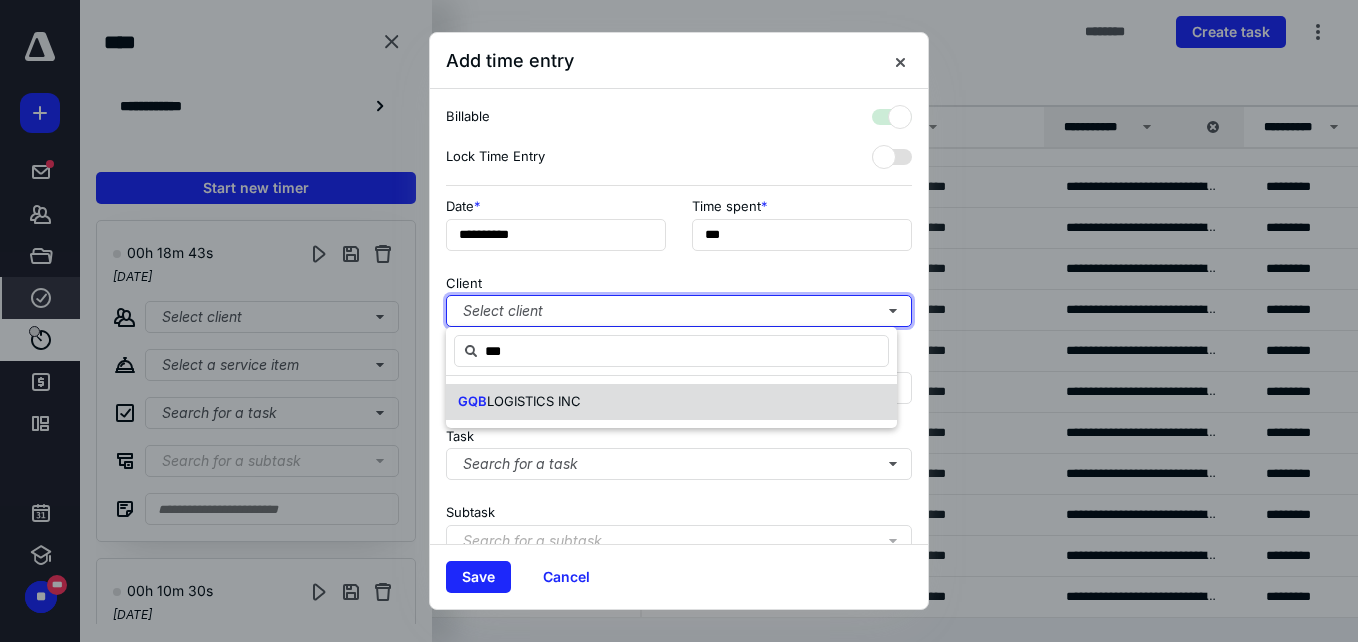 checkbox on "true" 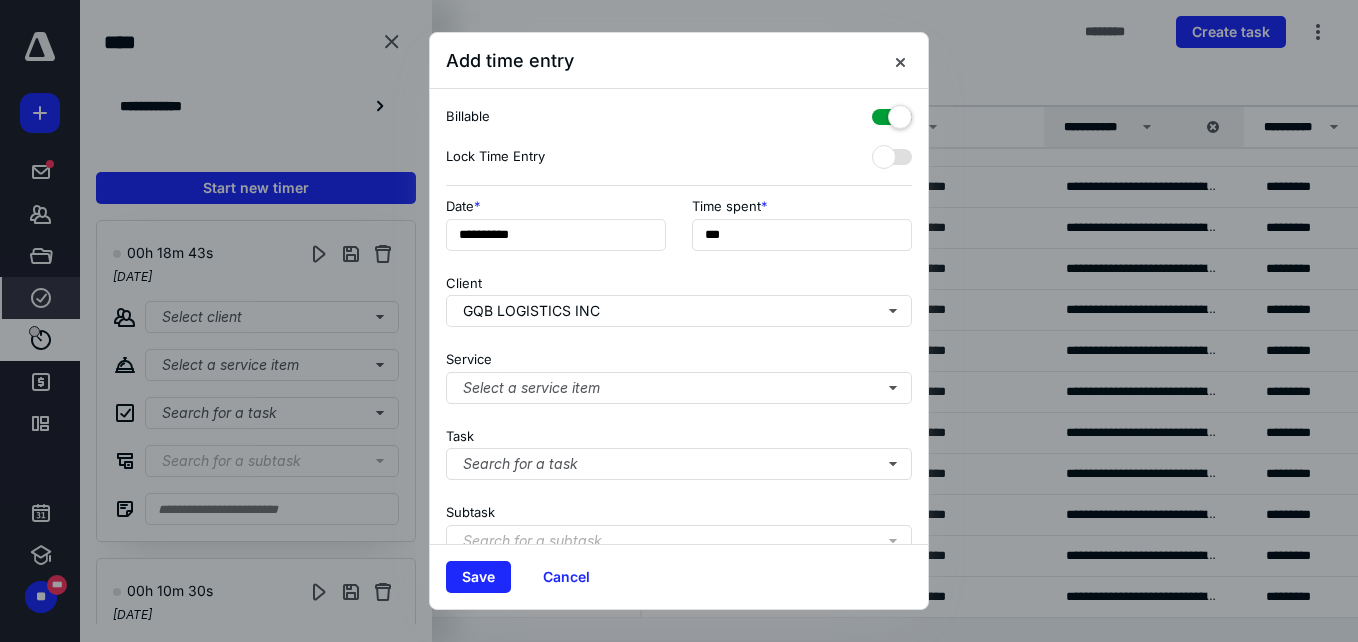 click on "**********" at bounding box center (679, 316) 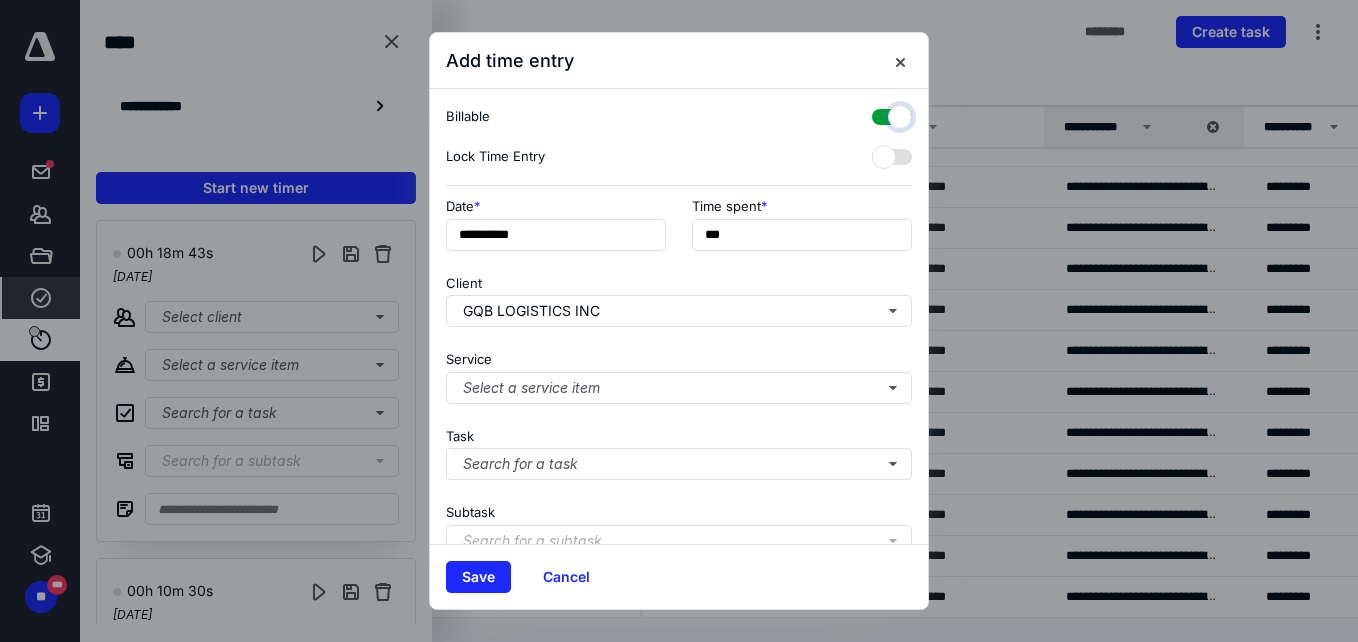 click at bounding box center [882, 114] 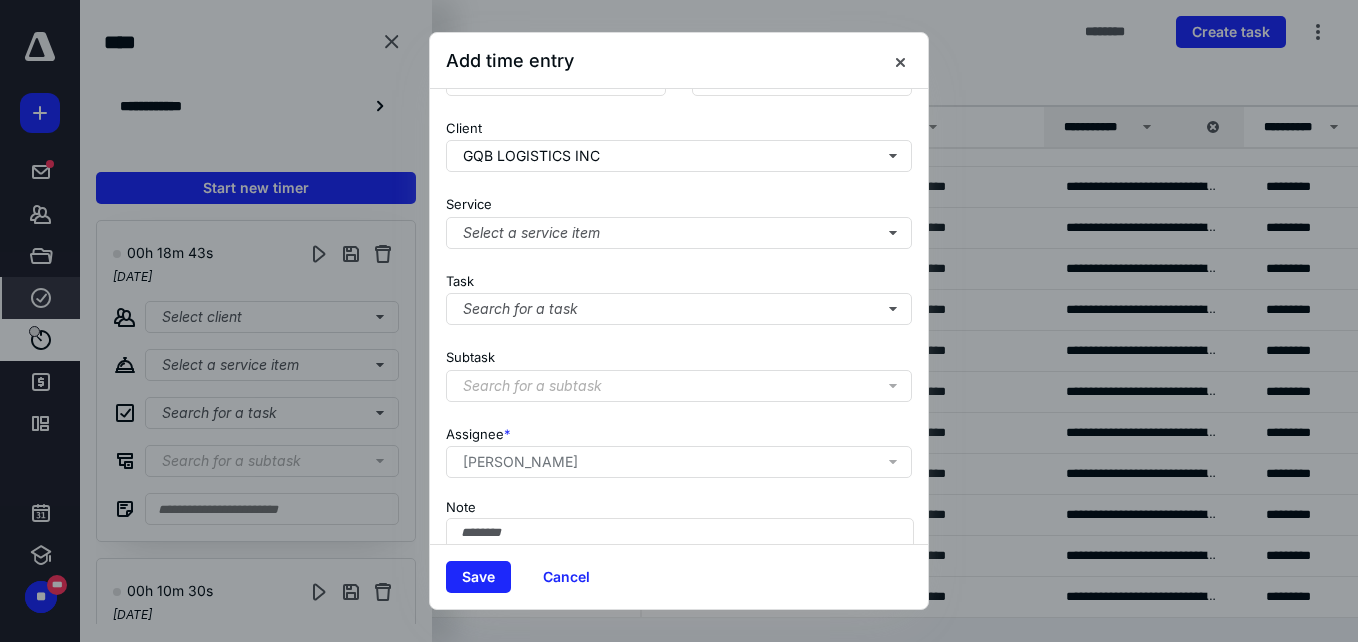 scroll, scrollTop: 260, scrollLeft: 0, axis: vertical 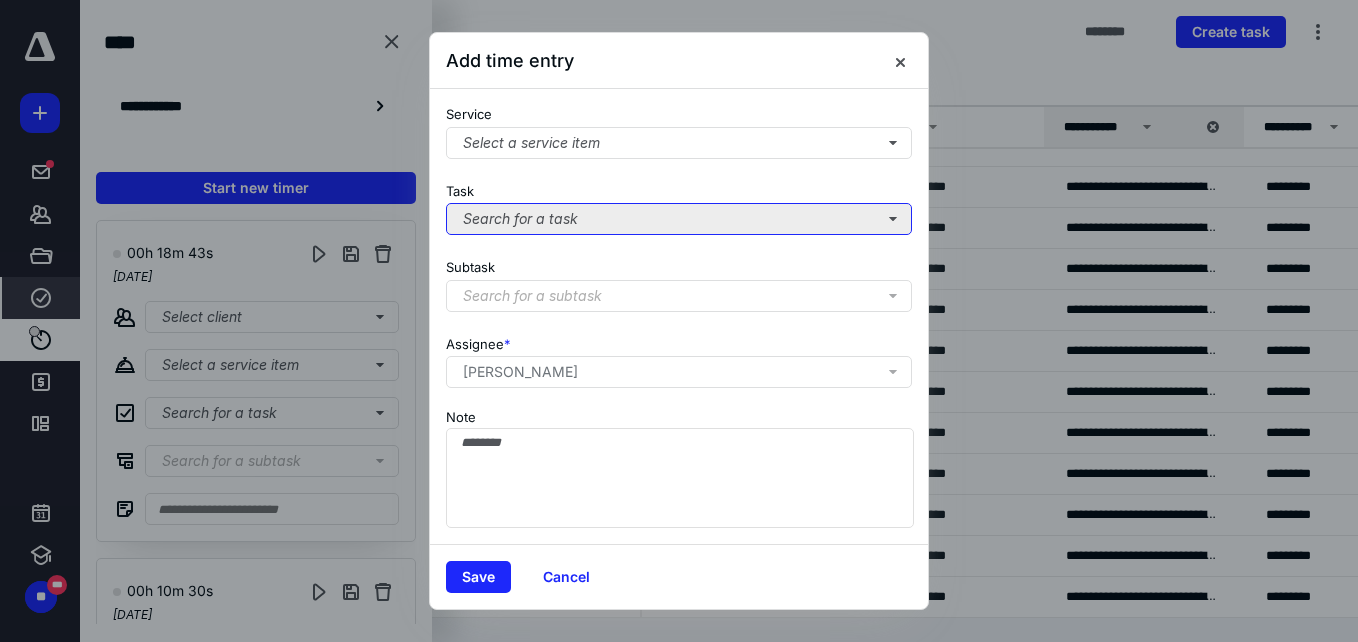 click on "Search for a task" at bounding box center (679, 219) 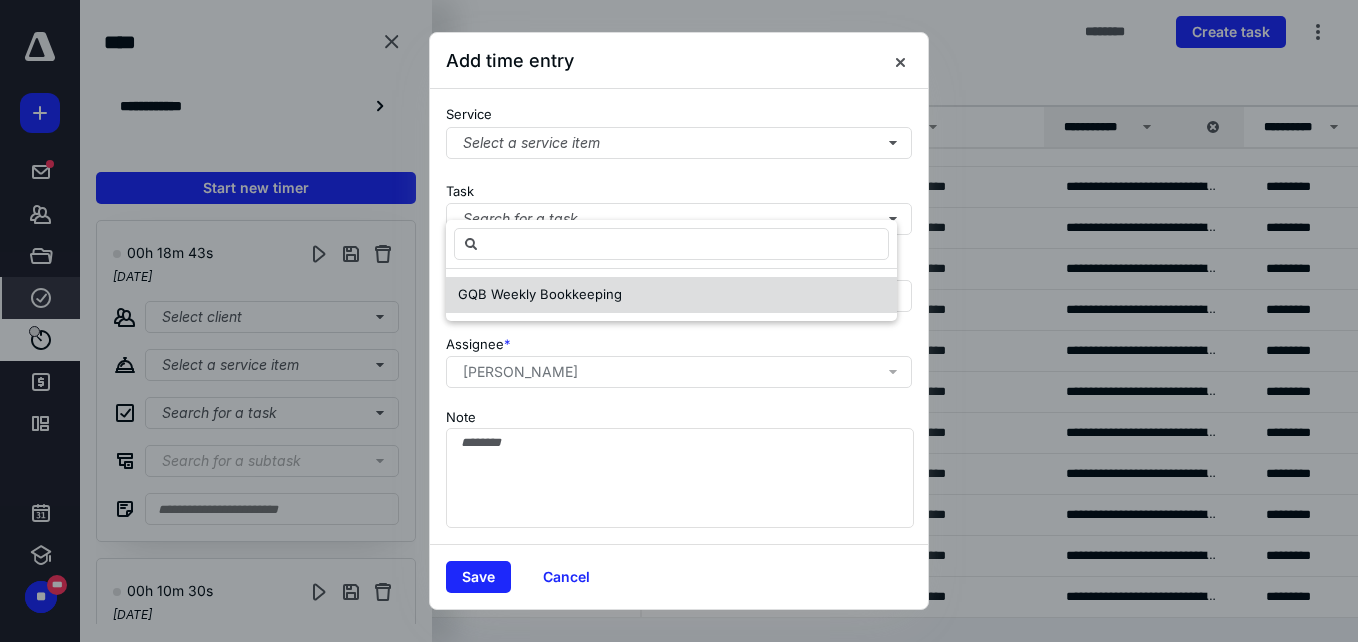 click on "GQB Weekly Bookkeeping" at bounding box center [671, 295] 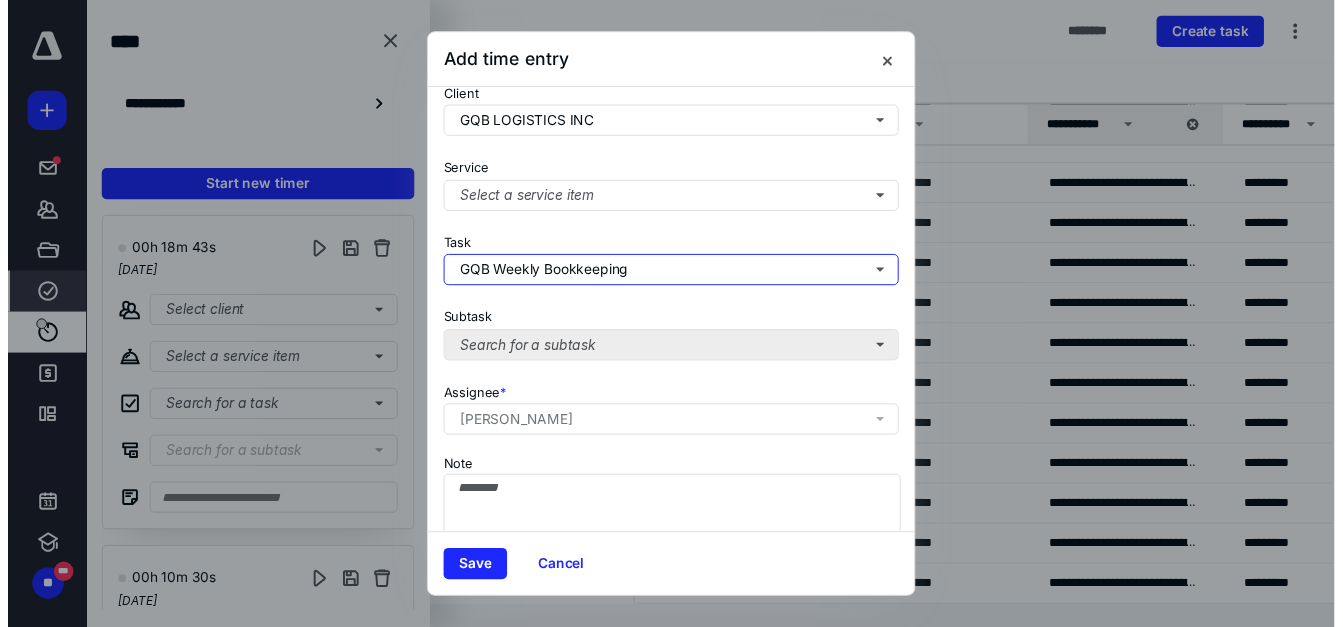 scroll, scrollTop: 260, scrollLeft: 0, axis: vertical 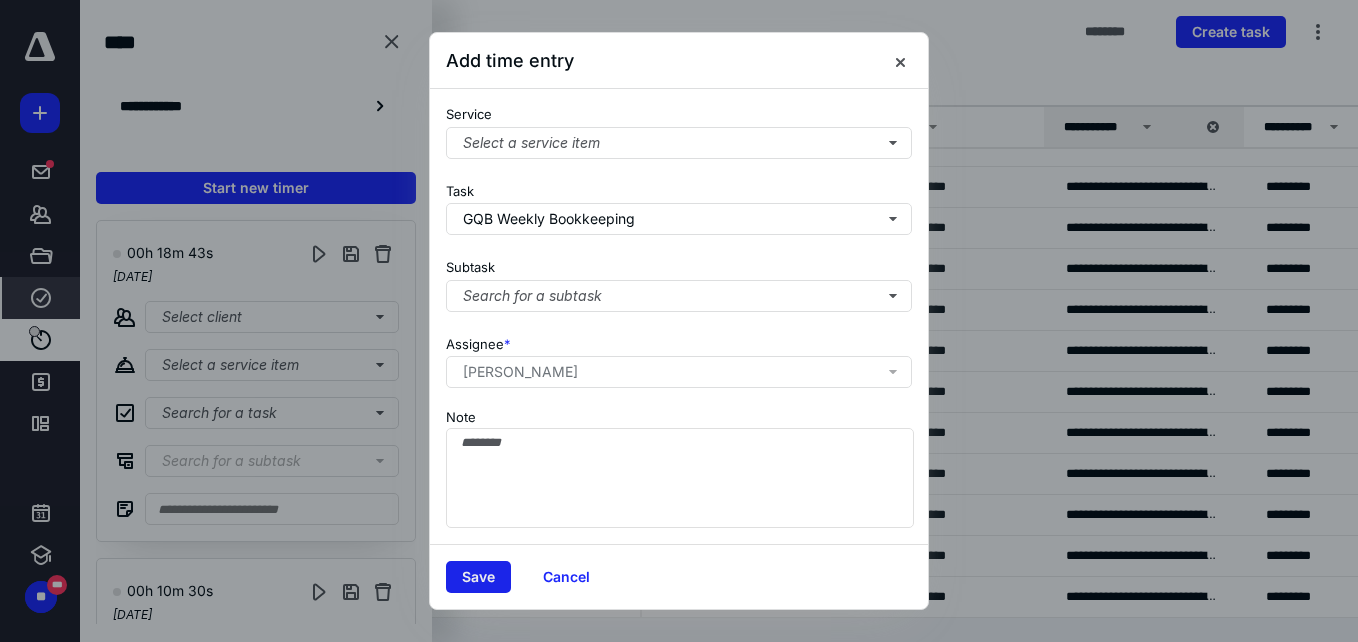 click on "Save" at bounding box center [478, 577] 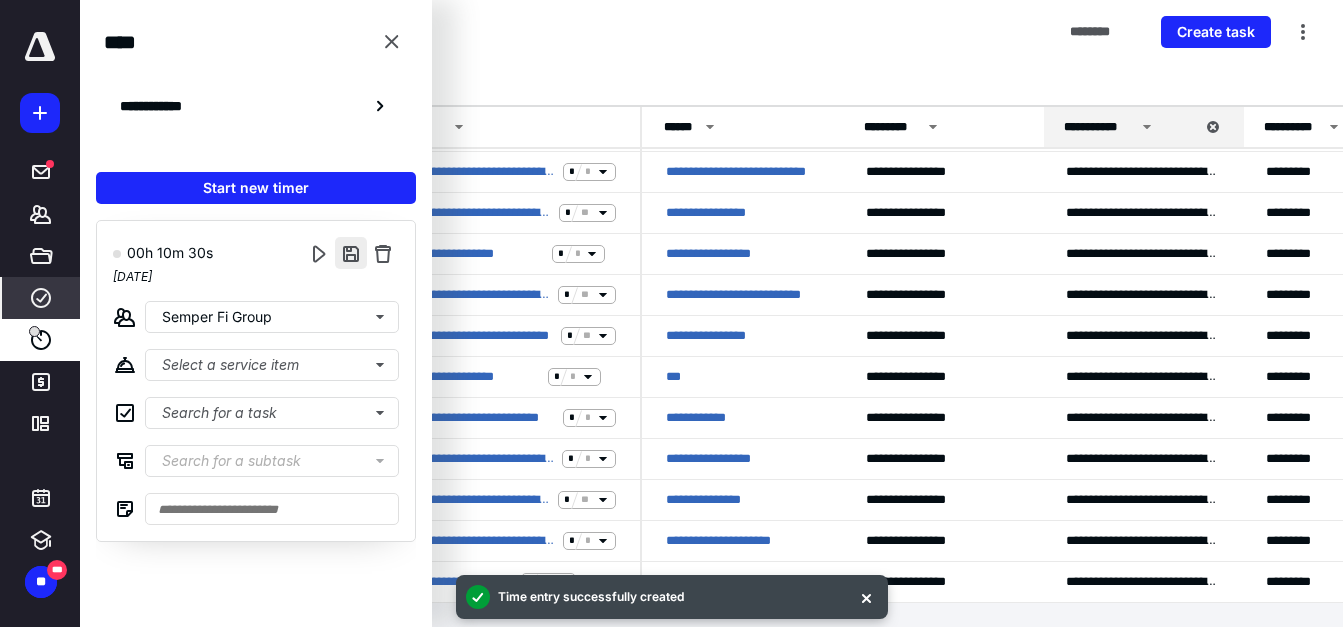 click at bounding box center (351, 253) 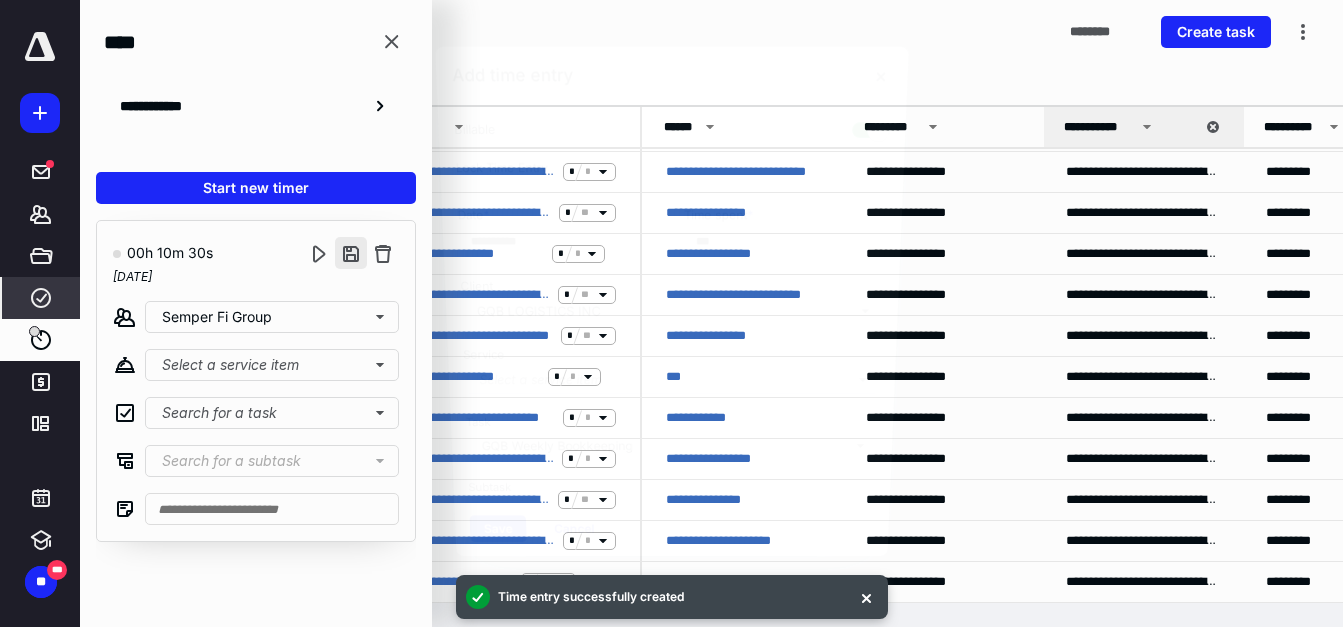 type on "***" 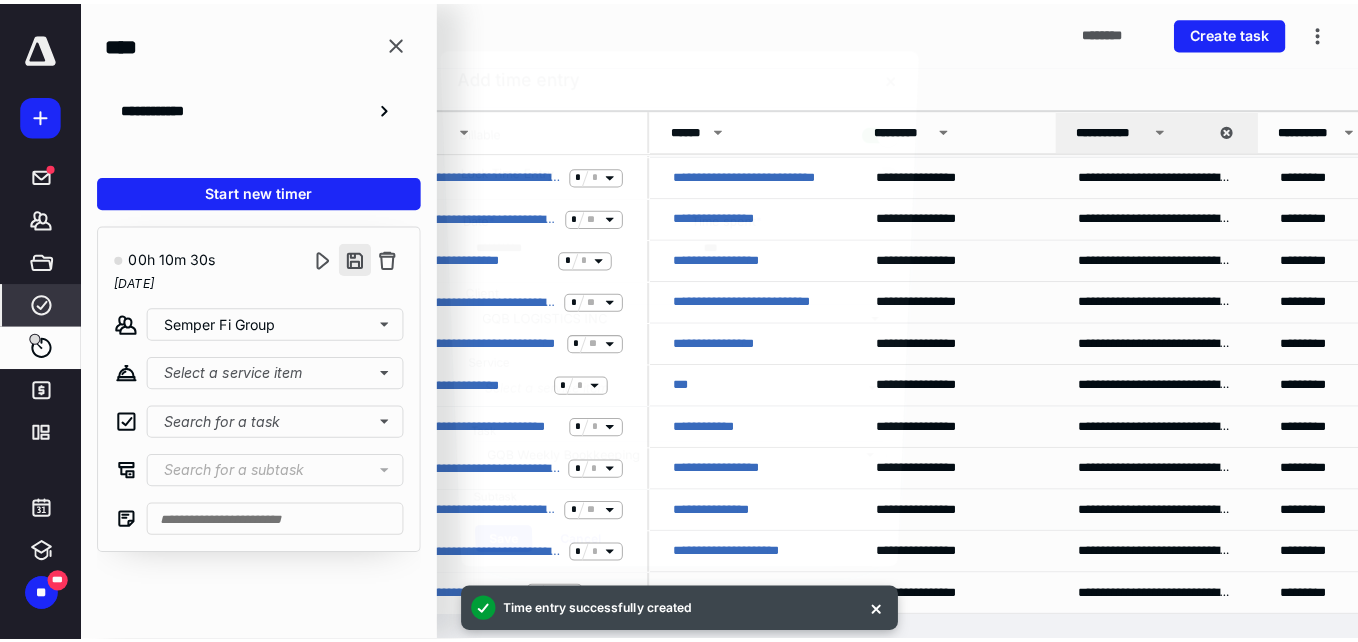 scroll, scrollTop: 116, scrollLeft: 0, axis: vertical 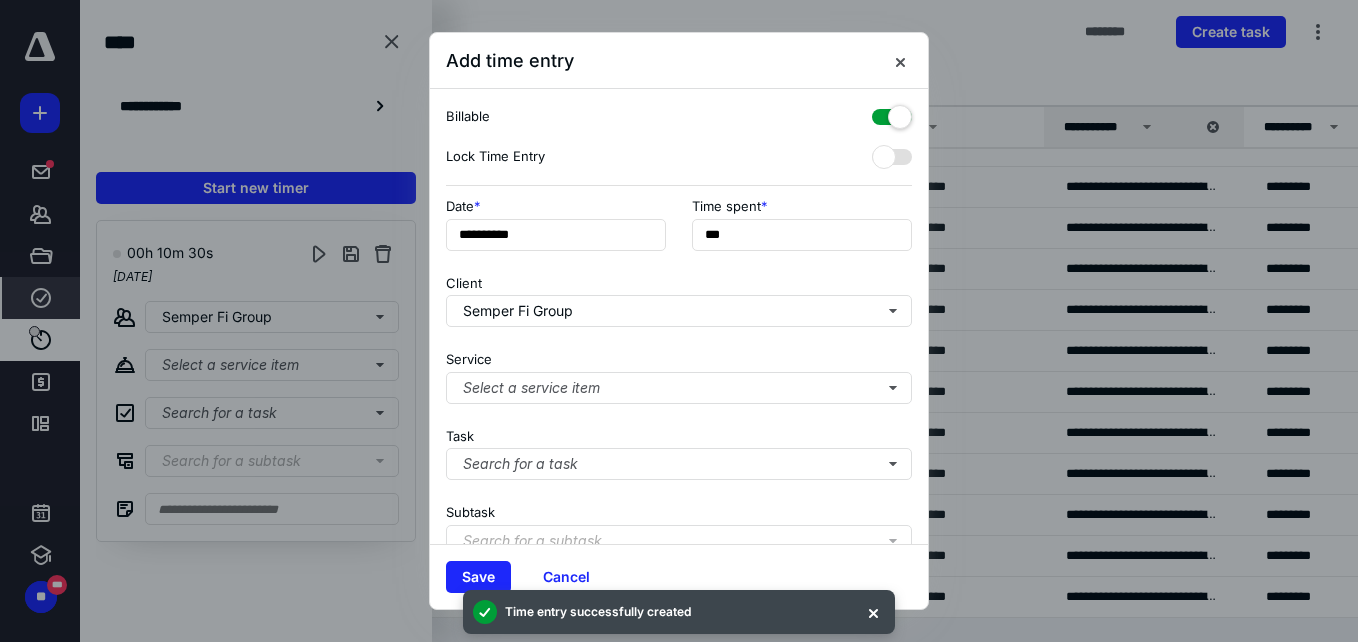 click at bounding box center [892, 113] 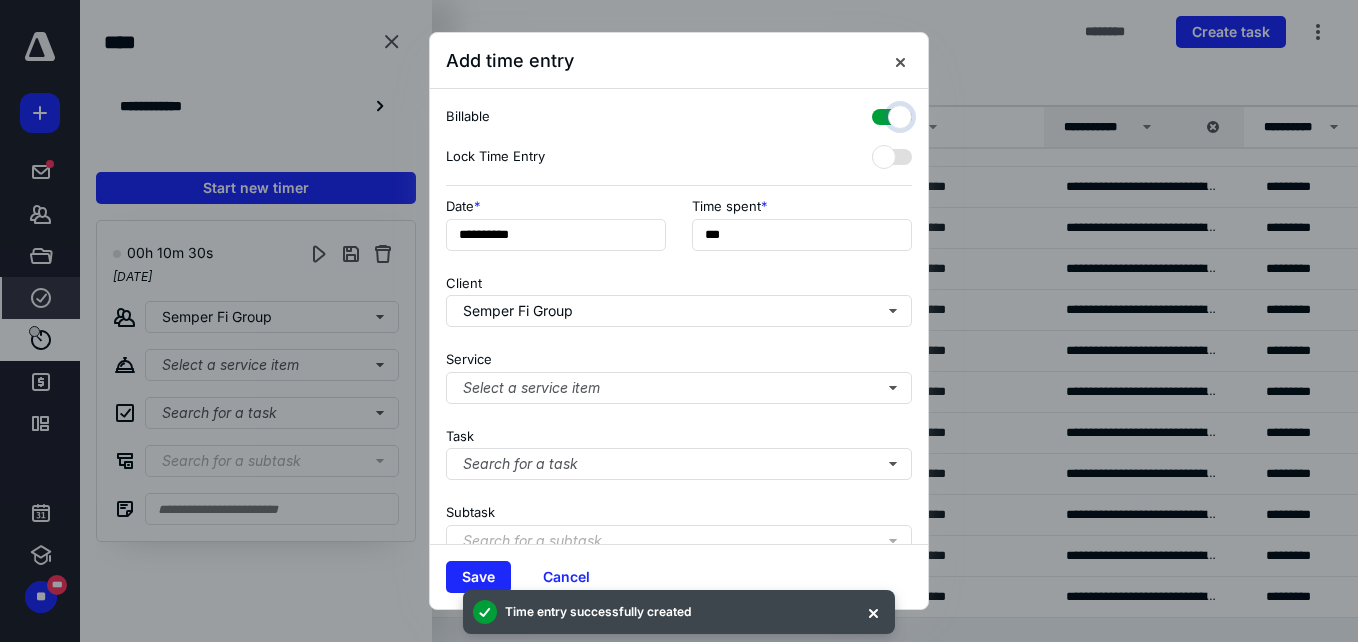 click at bounding box center [882, 114] 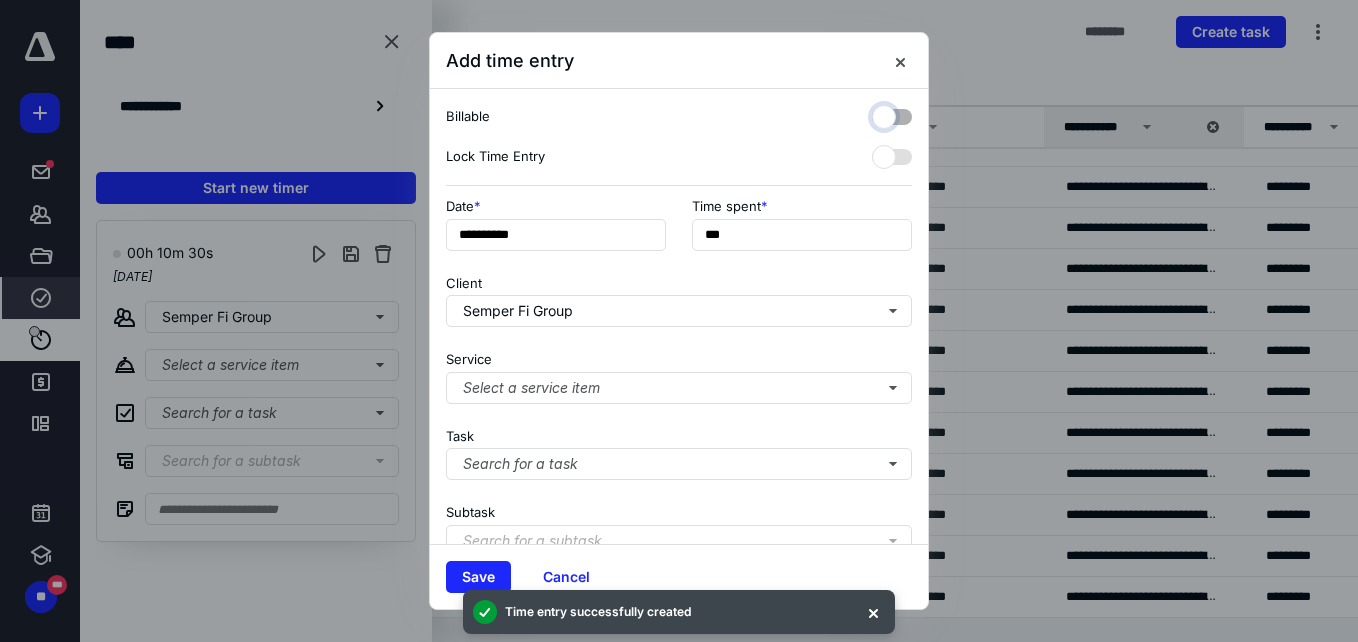 checkbox on "false" 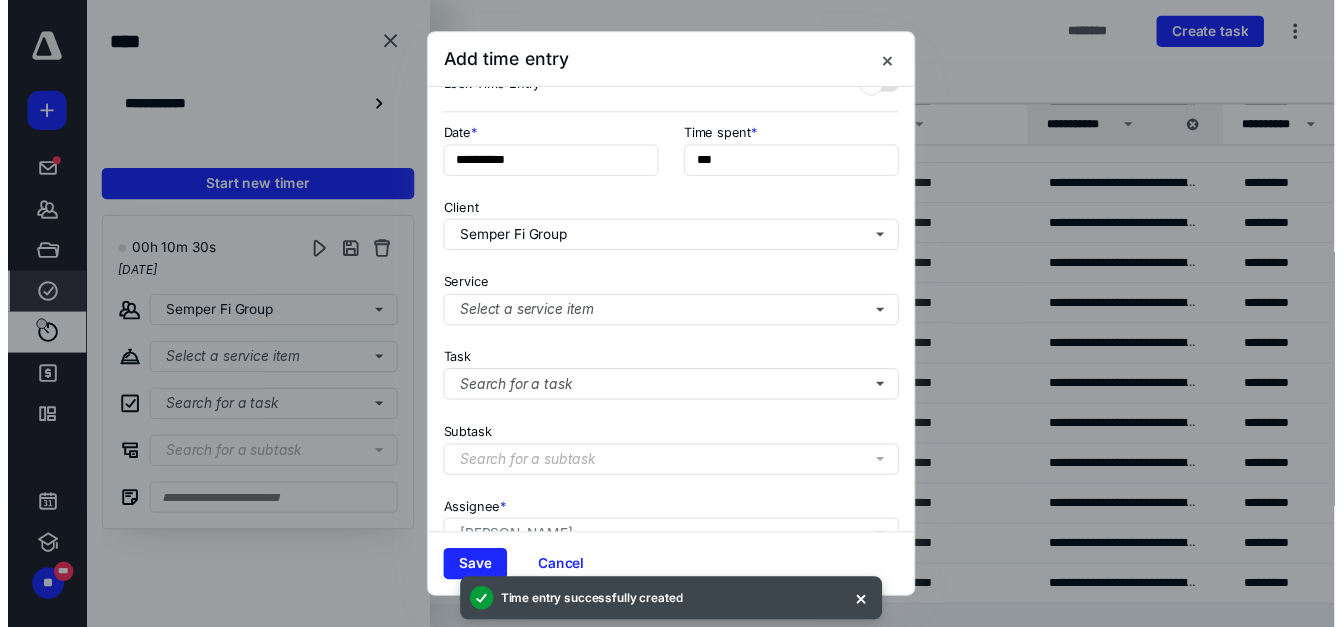 scroll, scrollTop: 260, scrollLeft: 0, axis: vertical 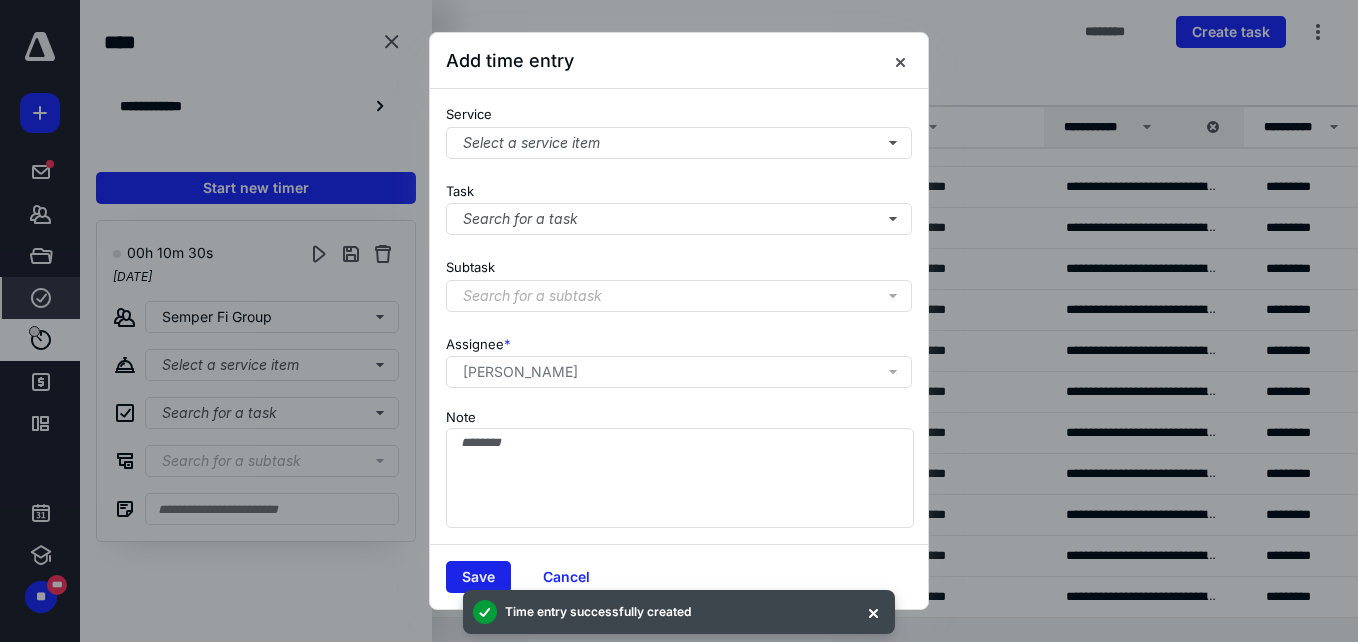 click on "Save" at bounding box center [478, 577] 